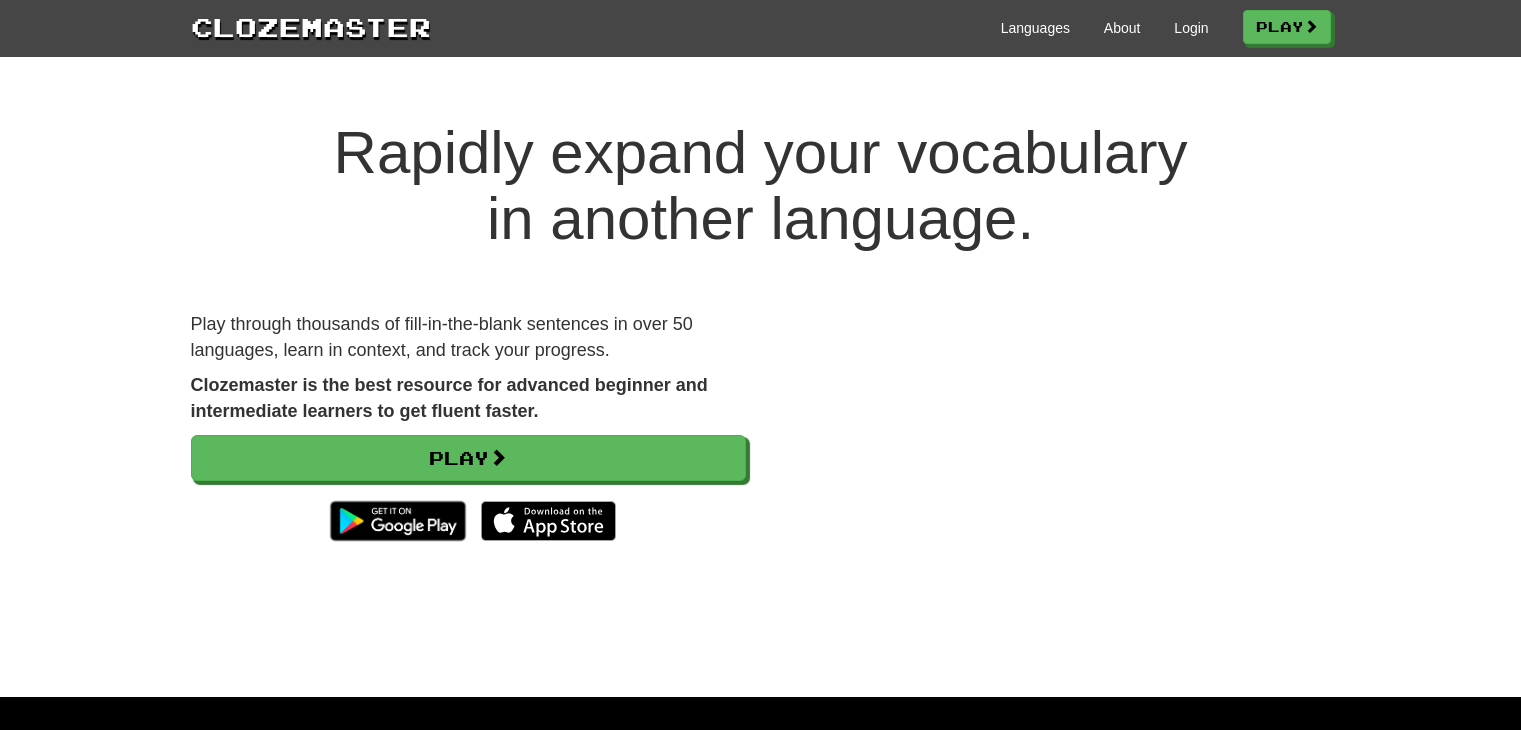 scroll, scrollTop: 0, scrollLeft: 0, axis: both 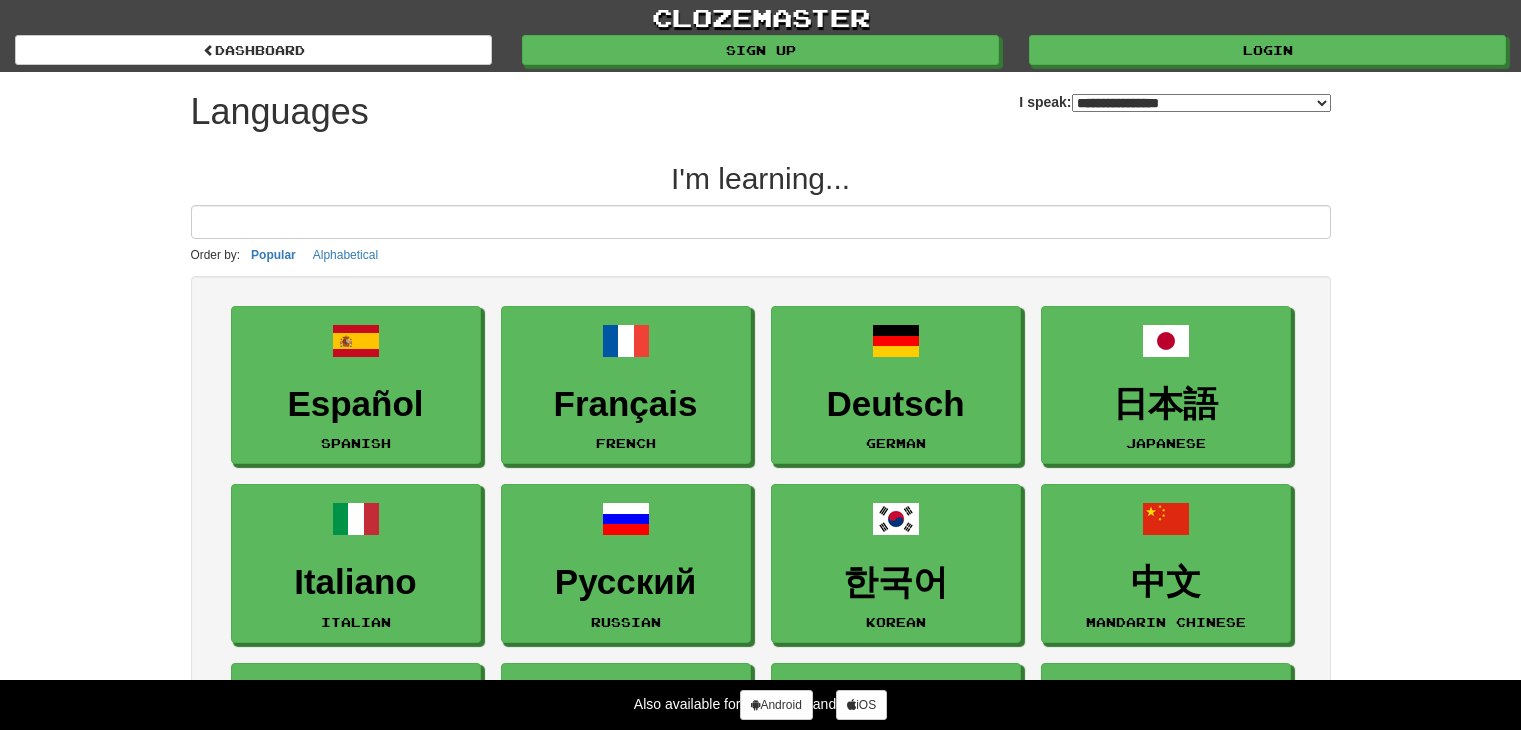 select on "*******" 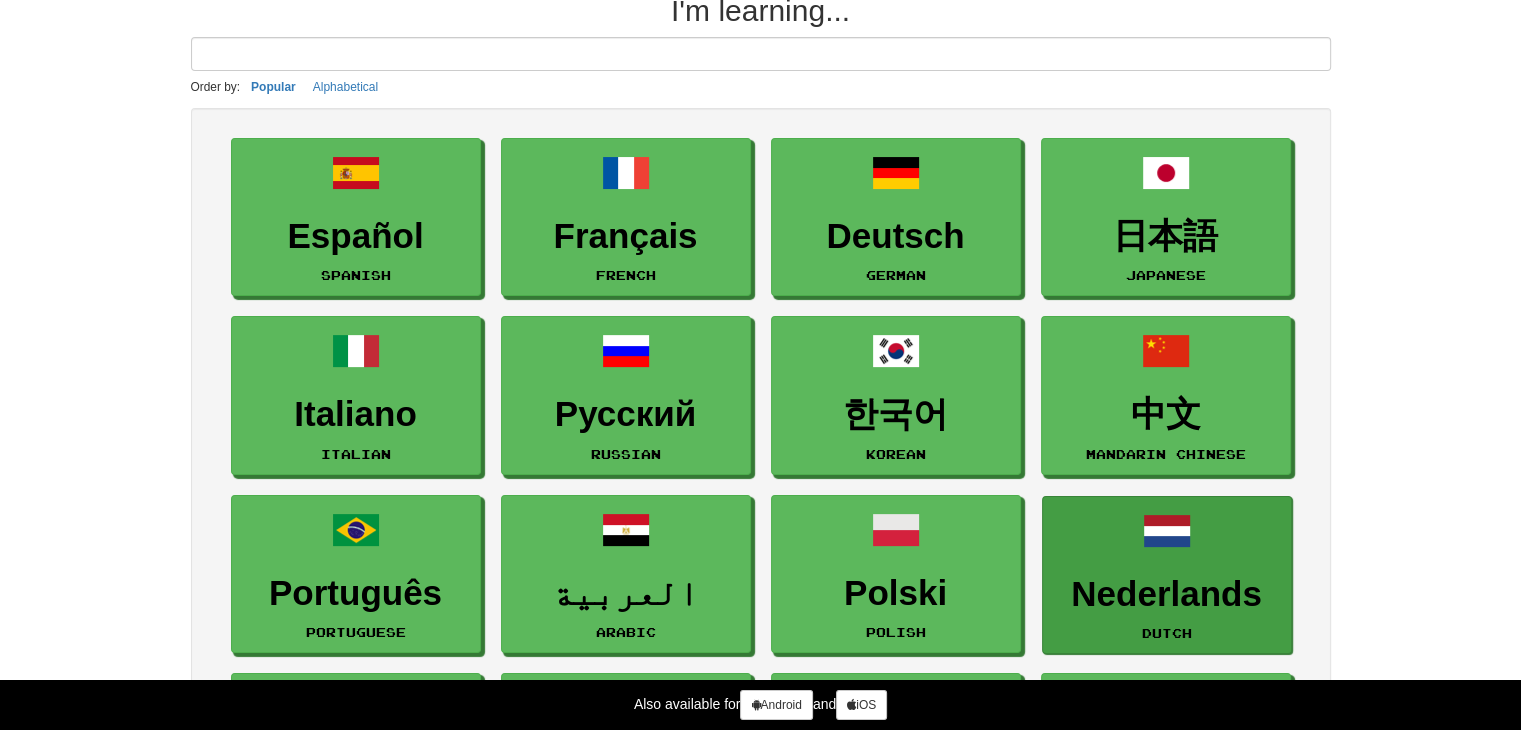 scroll, scrollTop: 300, scrollLeft: 0, axis: vertical 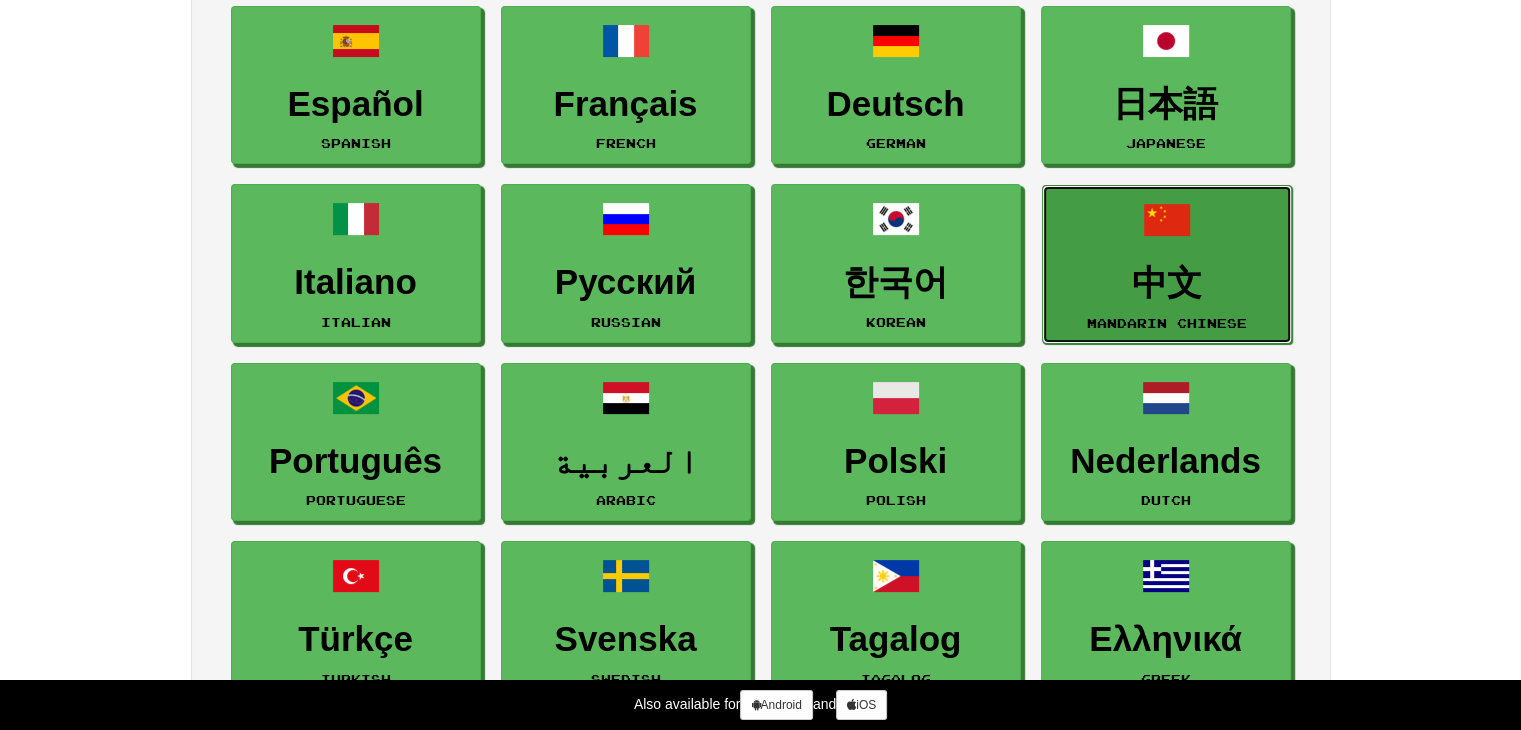 click on "中文 Mandarin Chinese" at bounding box center (1167, 264) 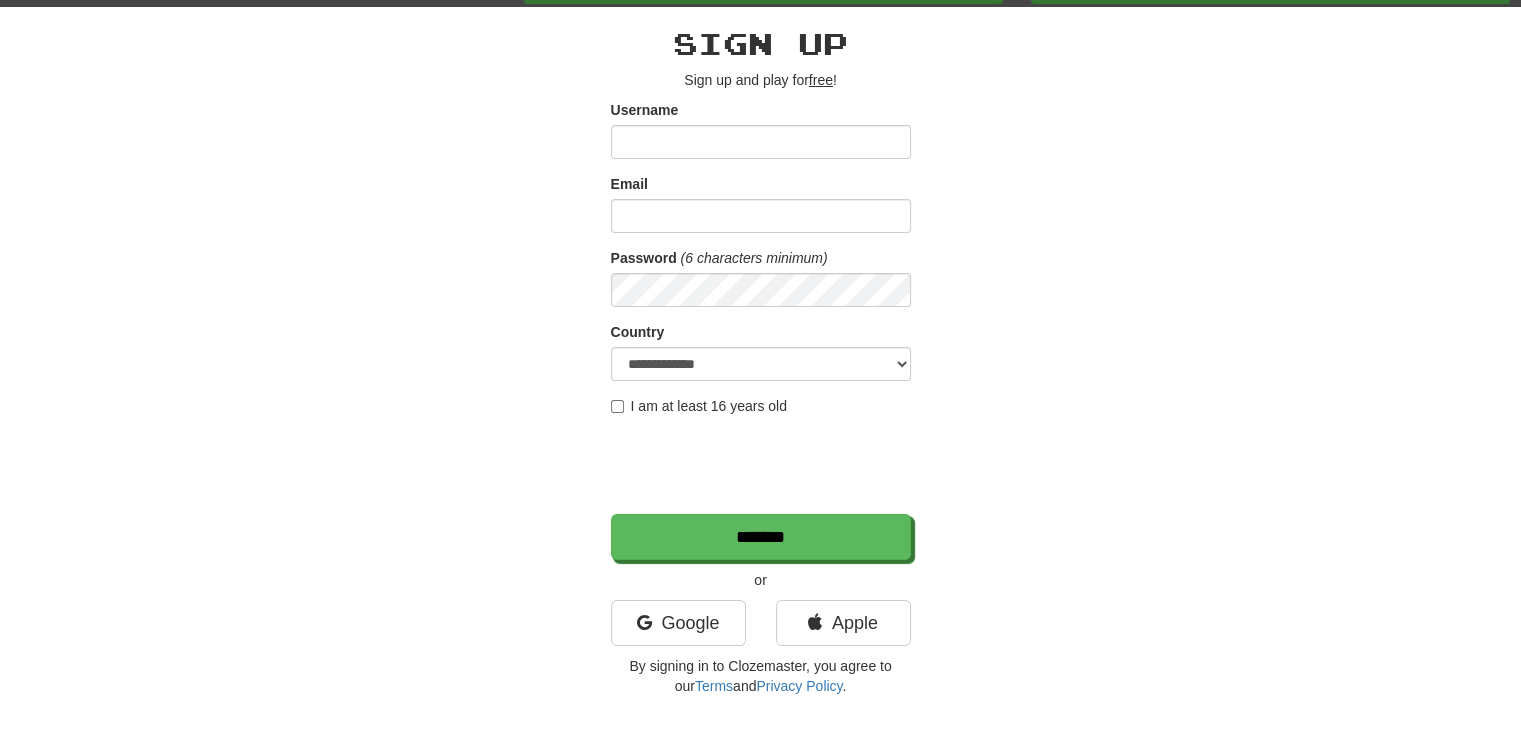 scroll, scrollTop: 100, scrollLeft: 0, axis: vertical 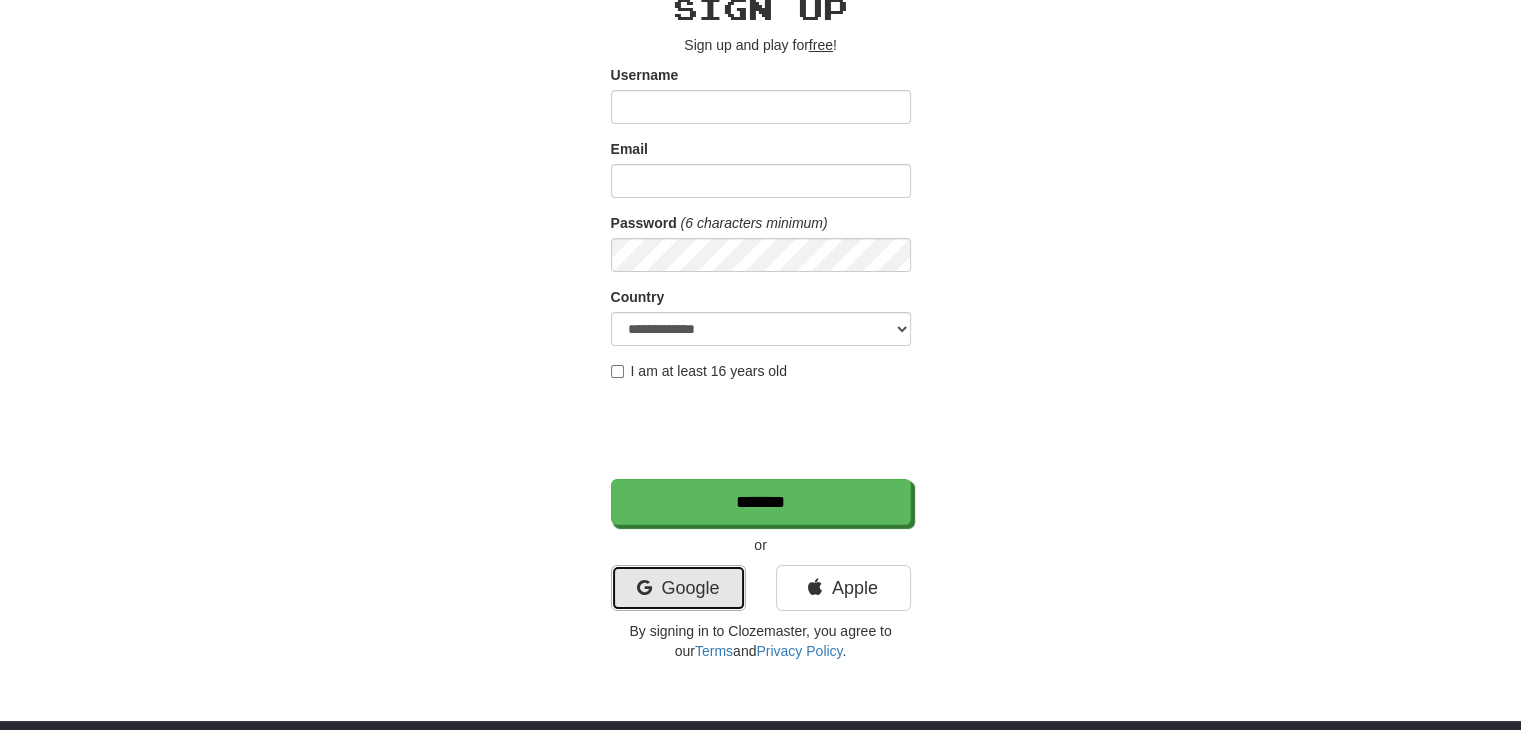 click on "Google" at bounding box center (678, 588) 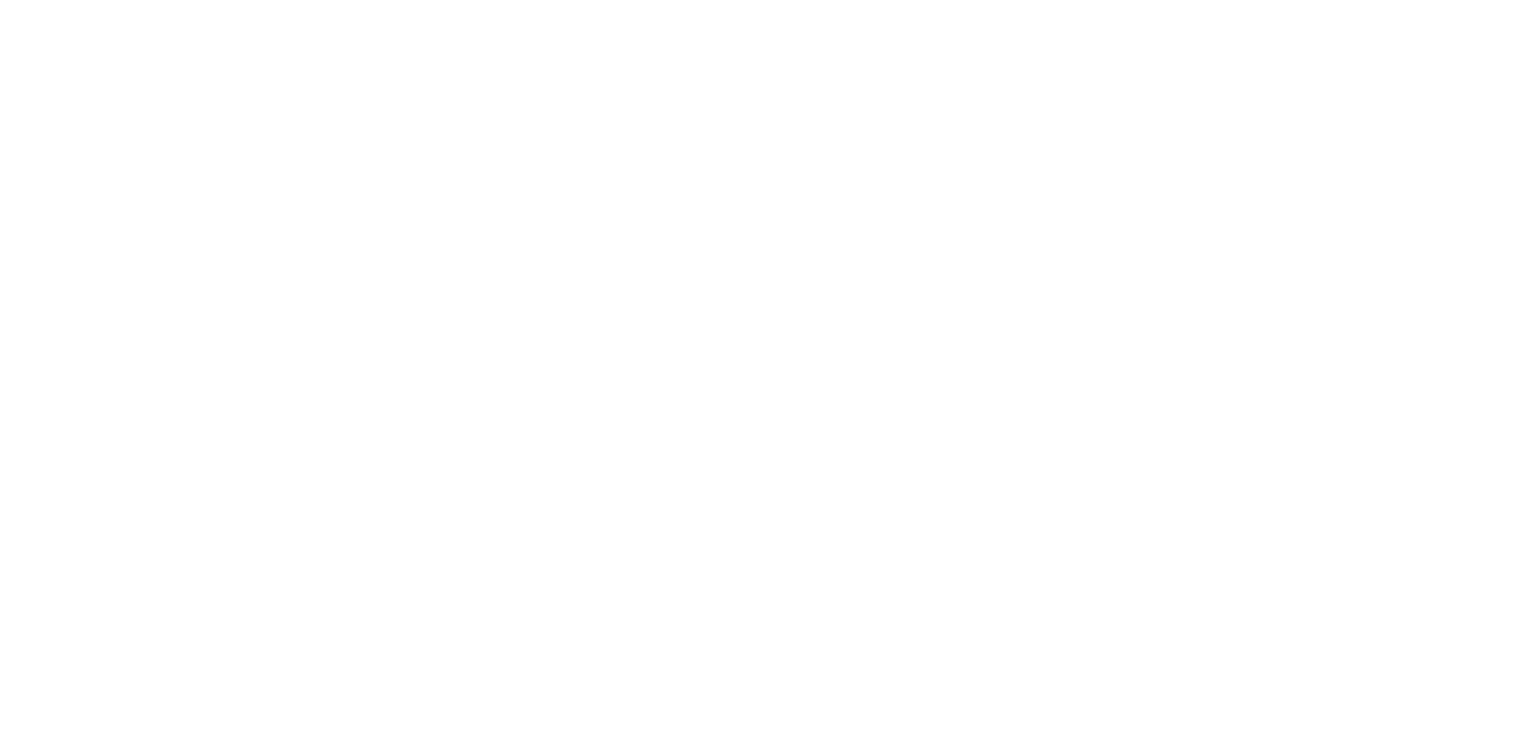 scroll, scrollTop: 0, scrollLeft: 0, axis: both 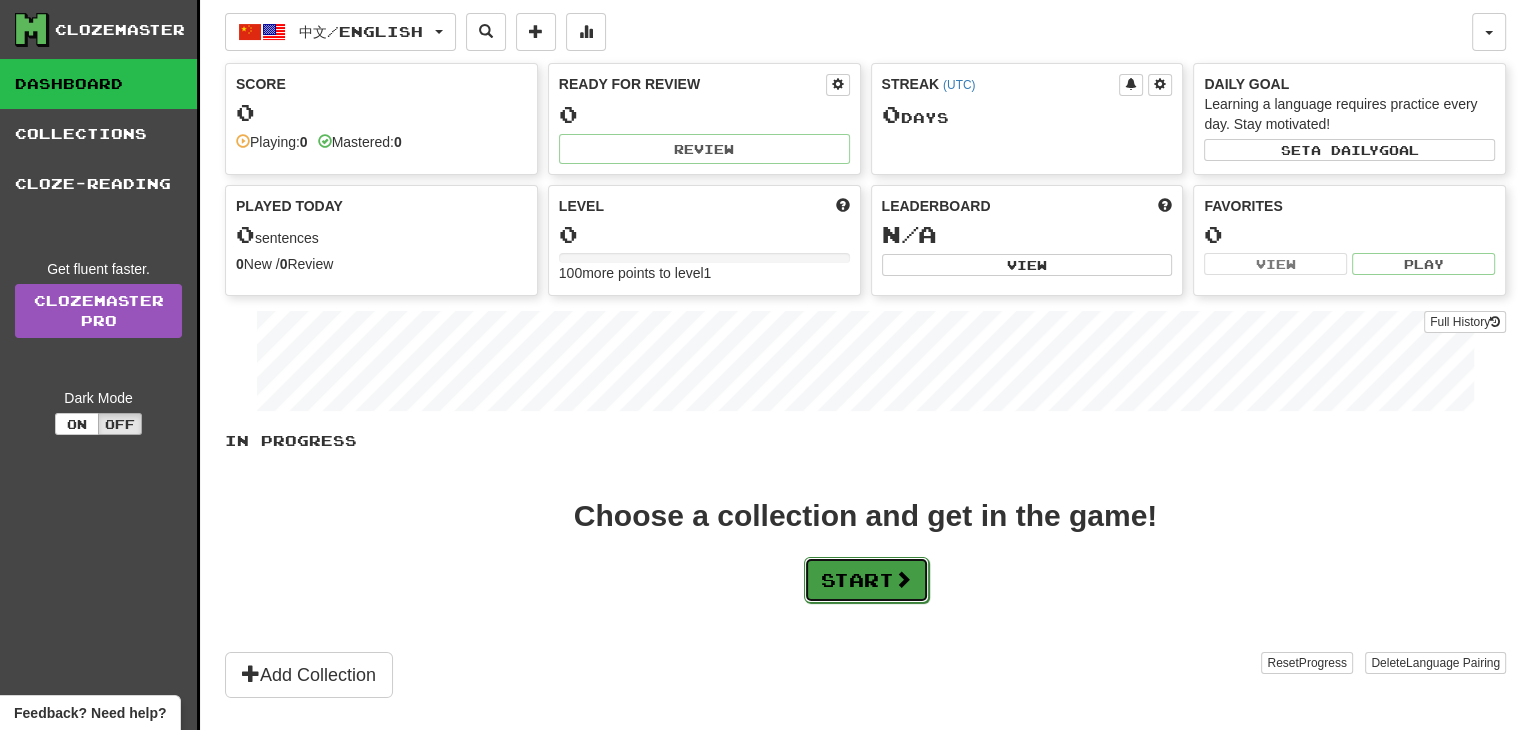 click on "Start" at bounding box center [866, 580] 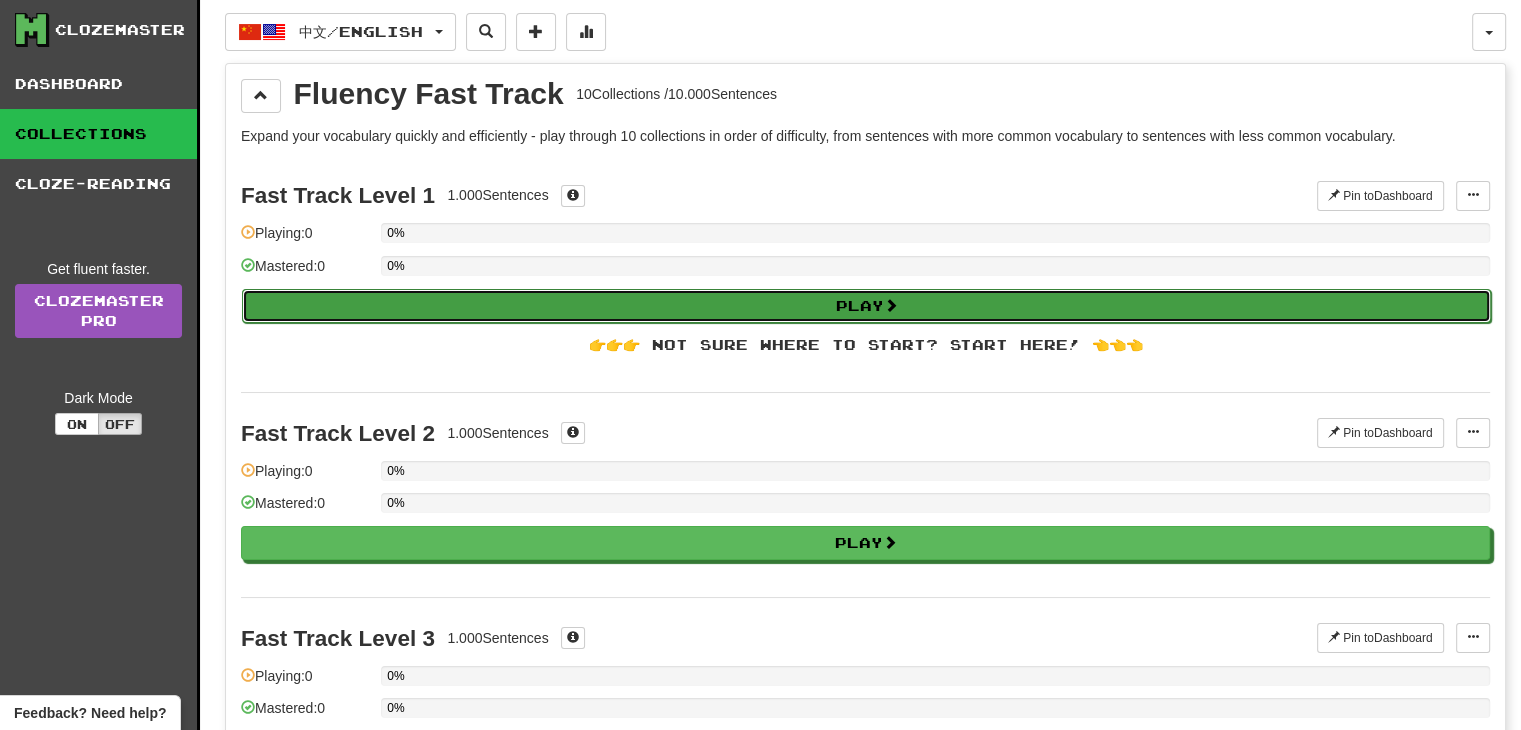 click on "Play" at bounding box center [866, 306] 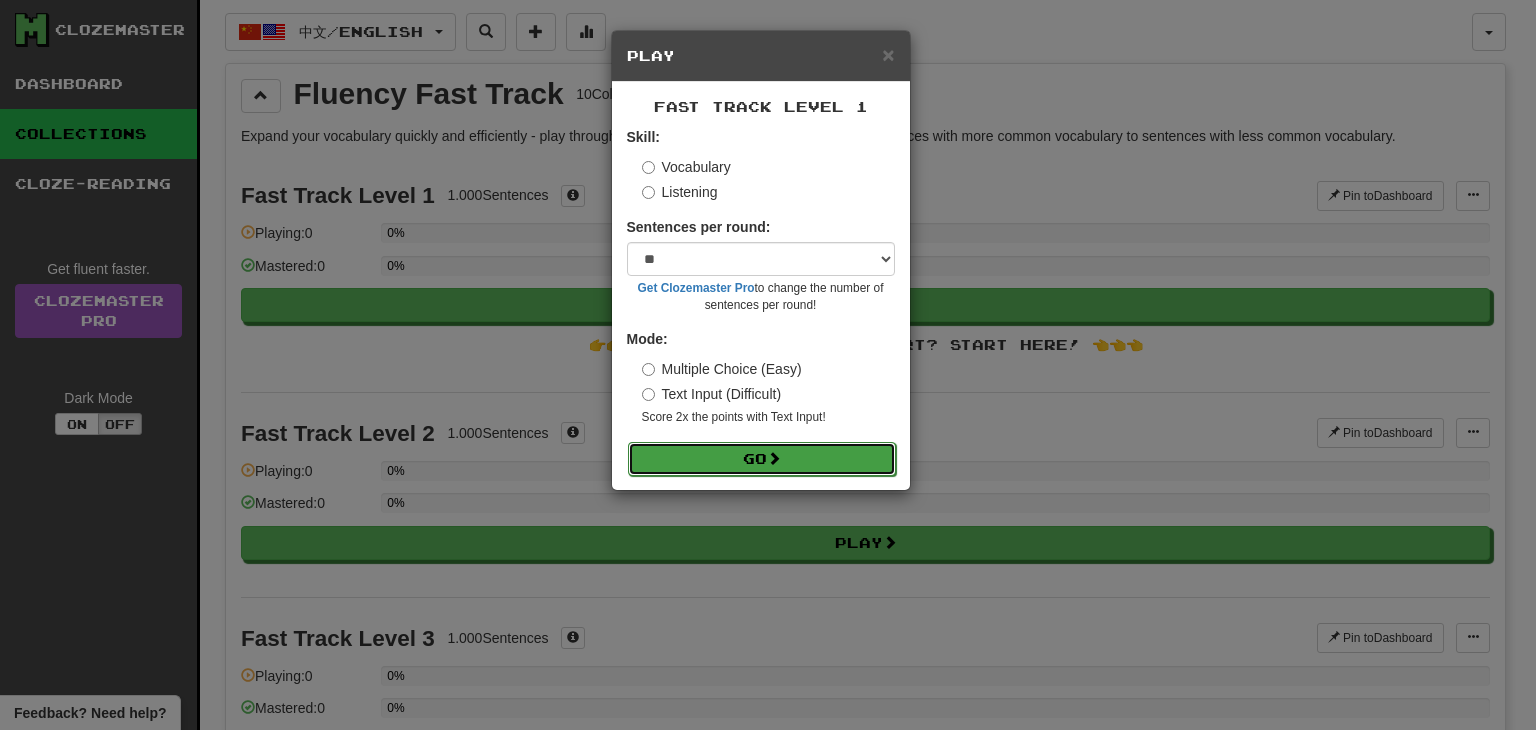 click on "Go" at bounding box center [762, 459] 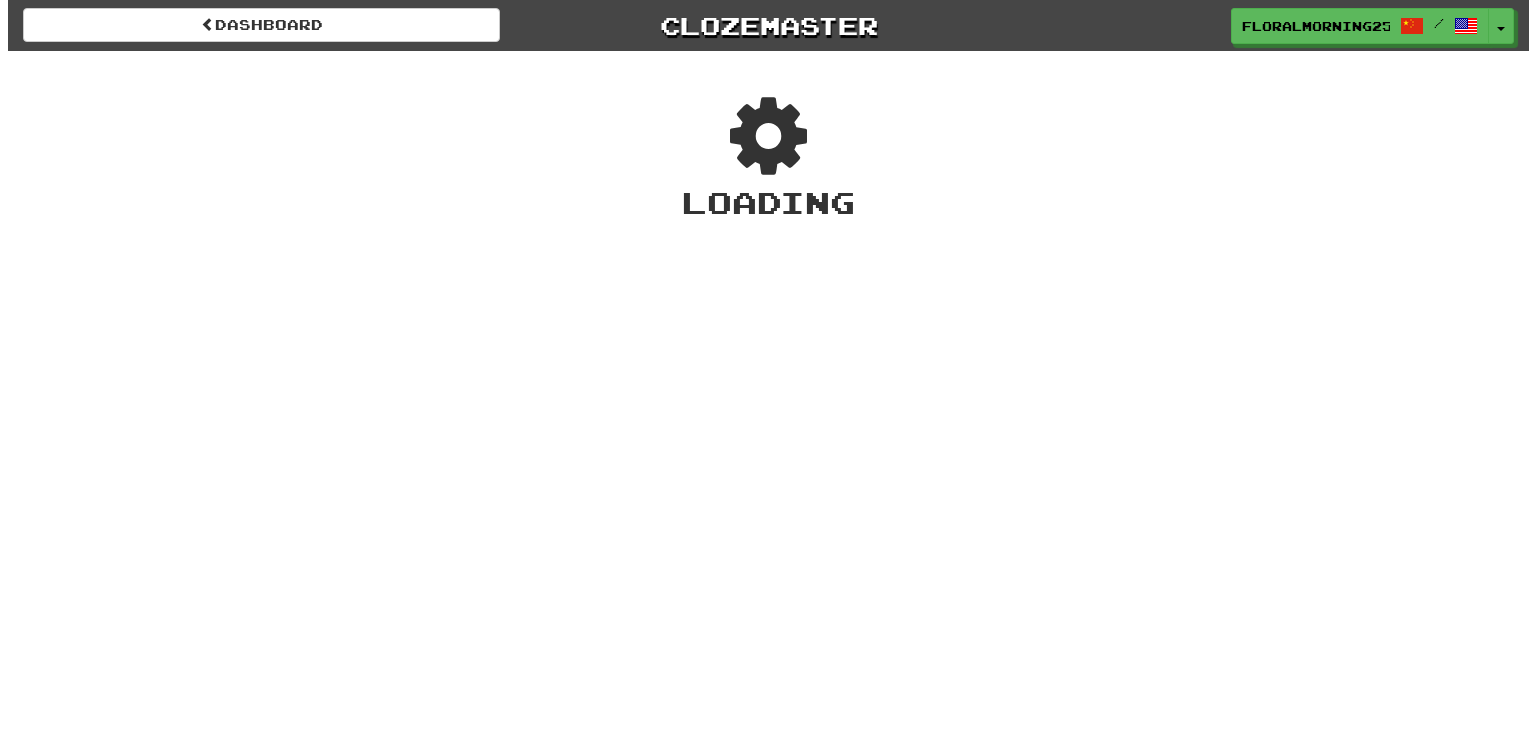 scroll, scrollTop: 0, scrollLeft: 0, axis: both 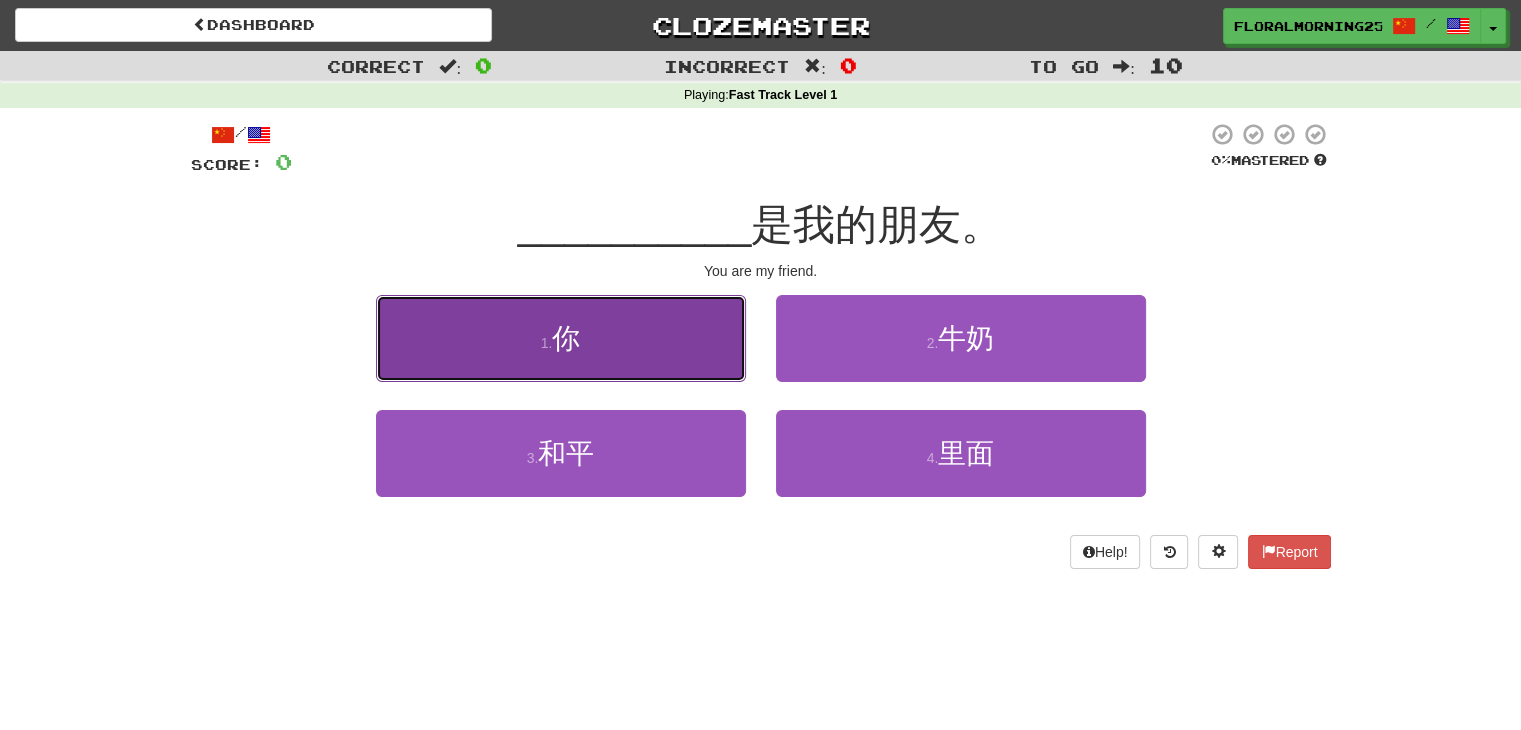 click on "1 .  你" at bounding box center [561, 338] 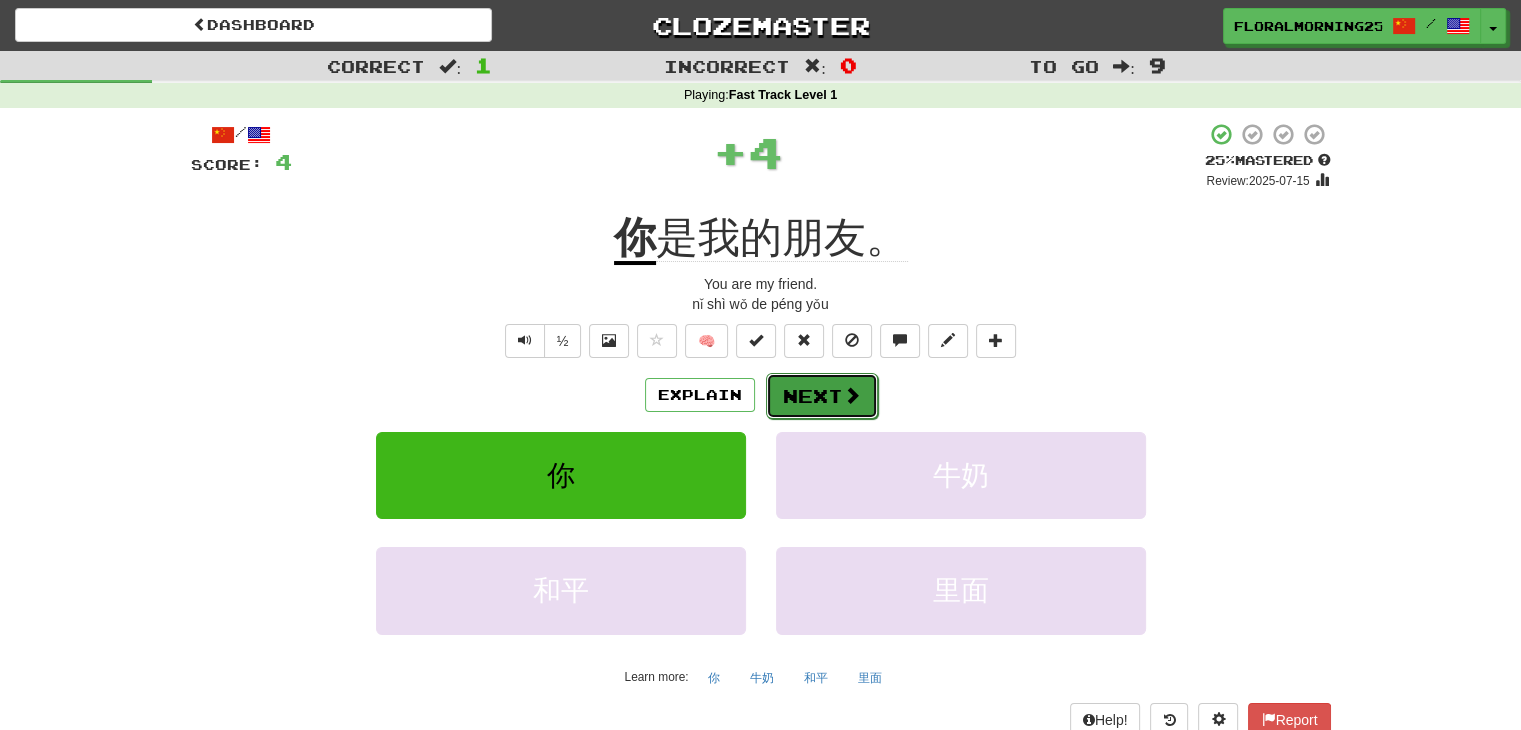 click on "Next" at bounding box center [822, 396] 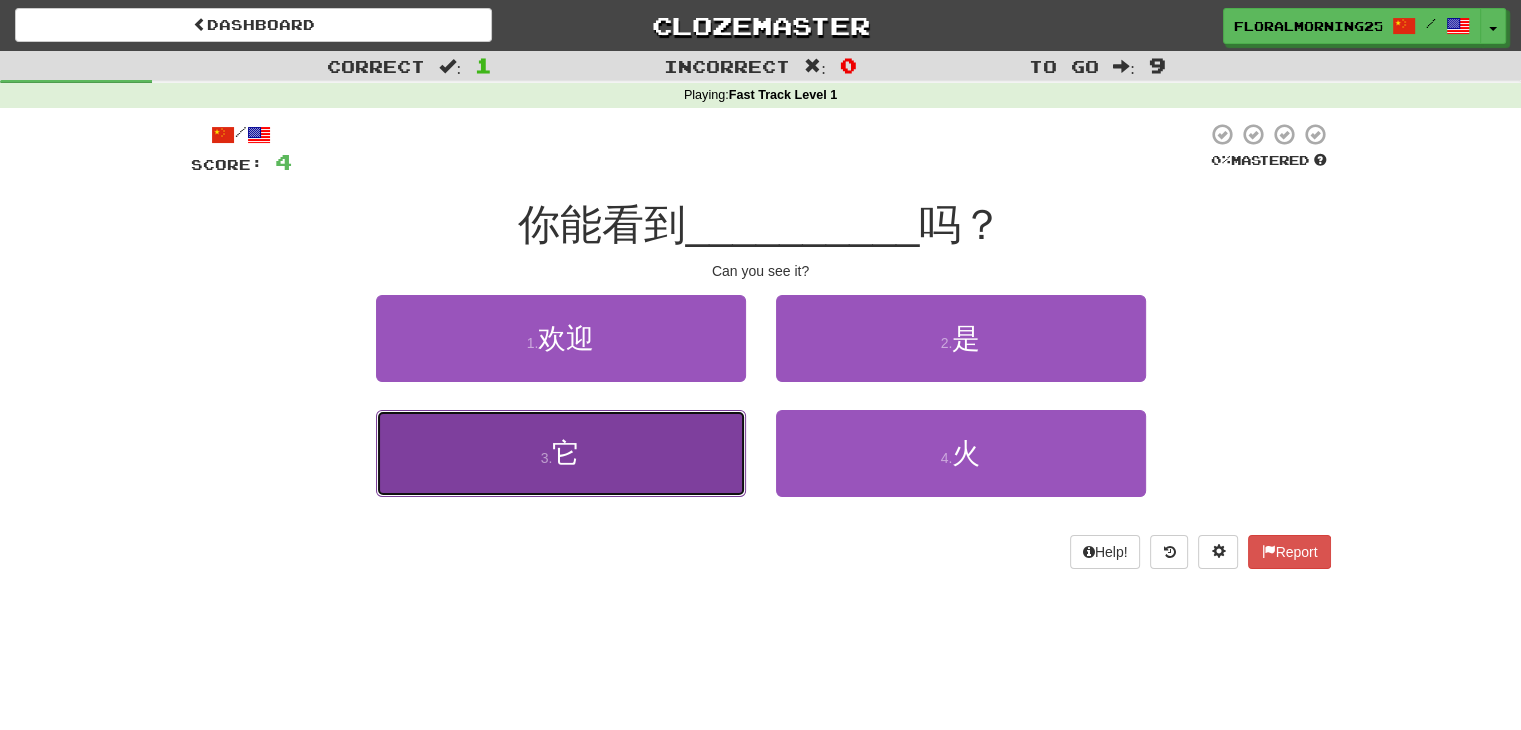 click on "3 .  它" at bounding box center [561, 453] 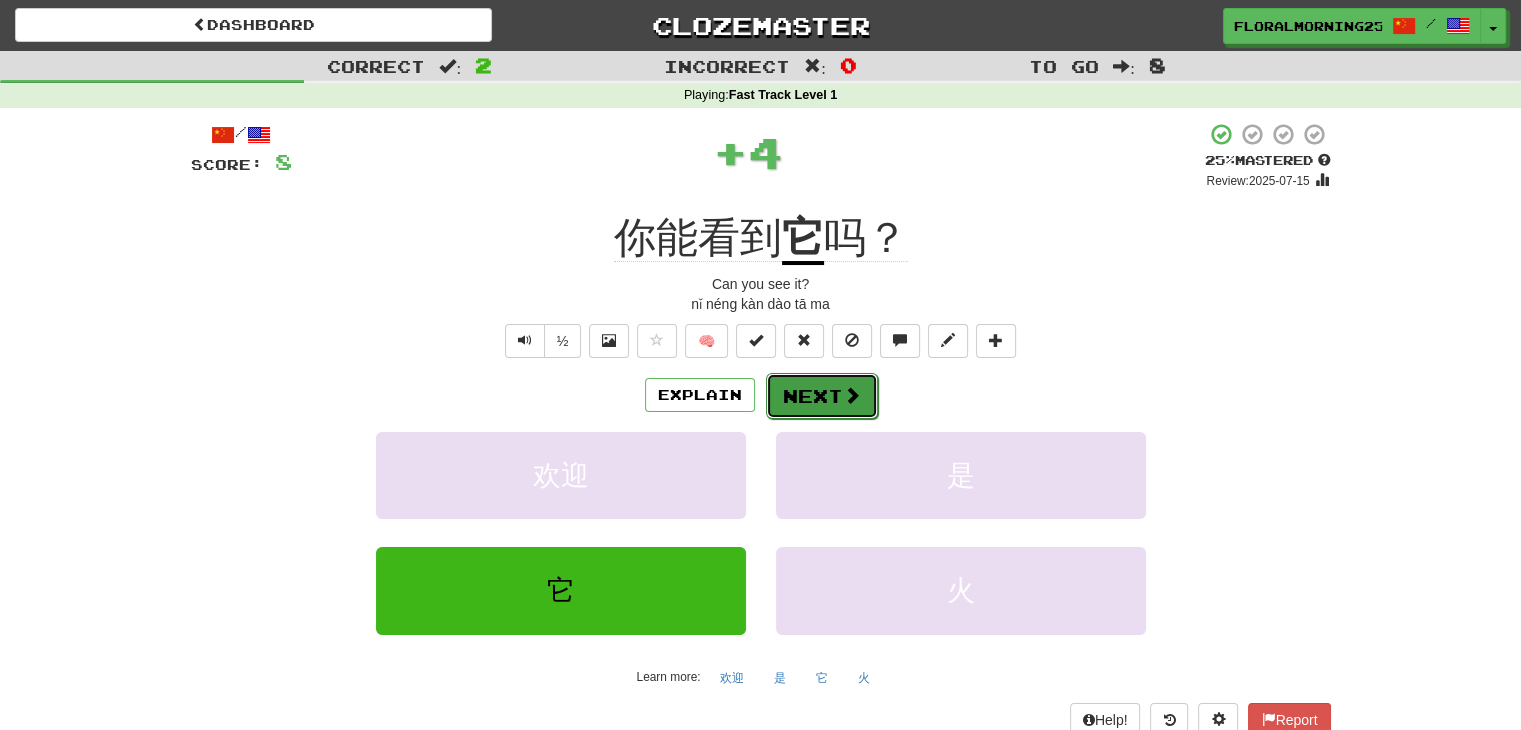 click on "Next" at bounding box center [822, 396] 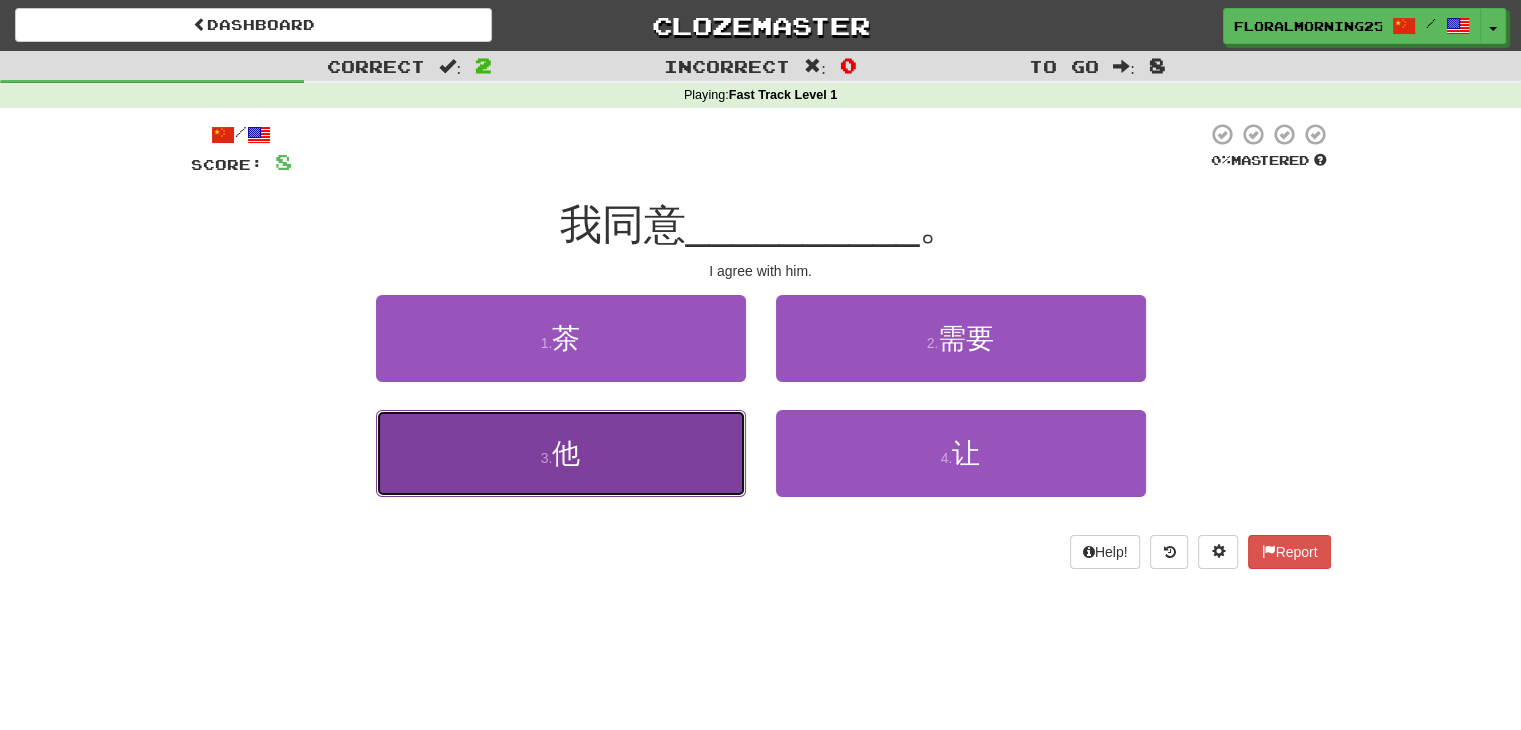 click on "3 .  他" at bounding box center [561, 453] 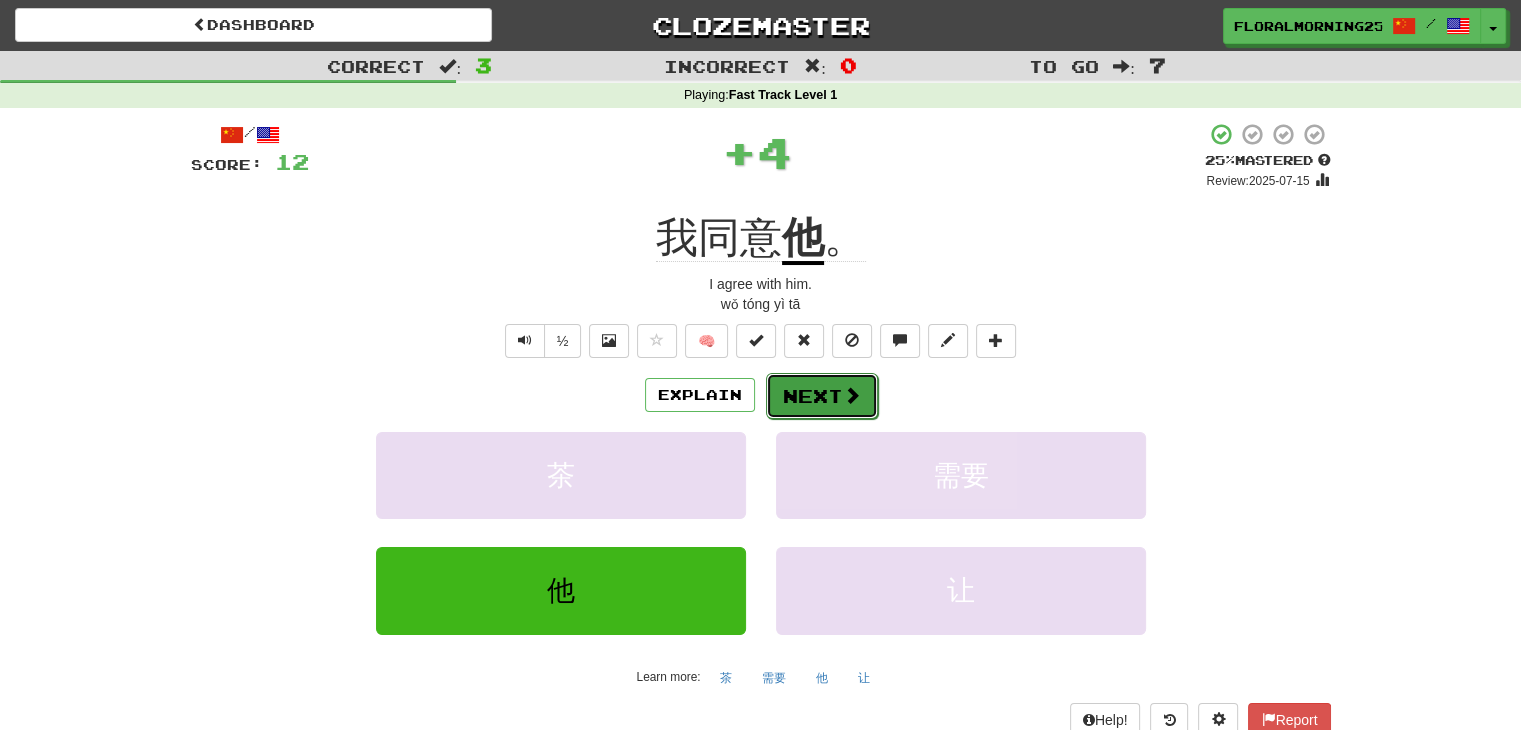 click on "Next" at bounding box center [822, 396] 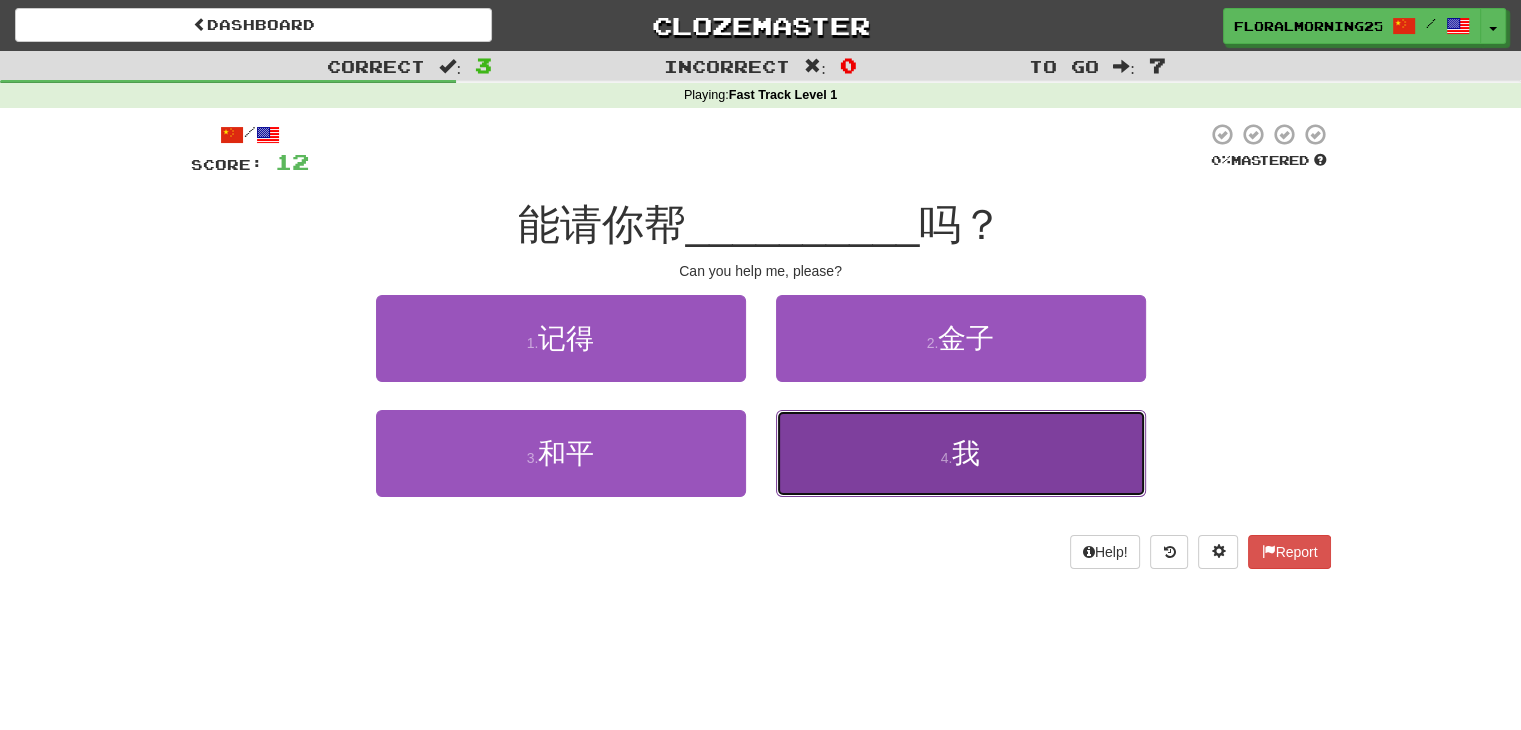 click on "4 .  我" at bounding box center [961, 453] 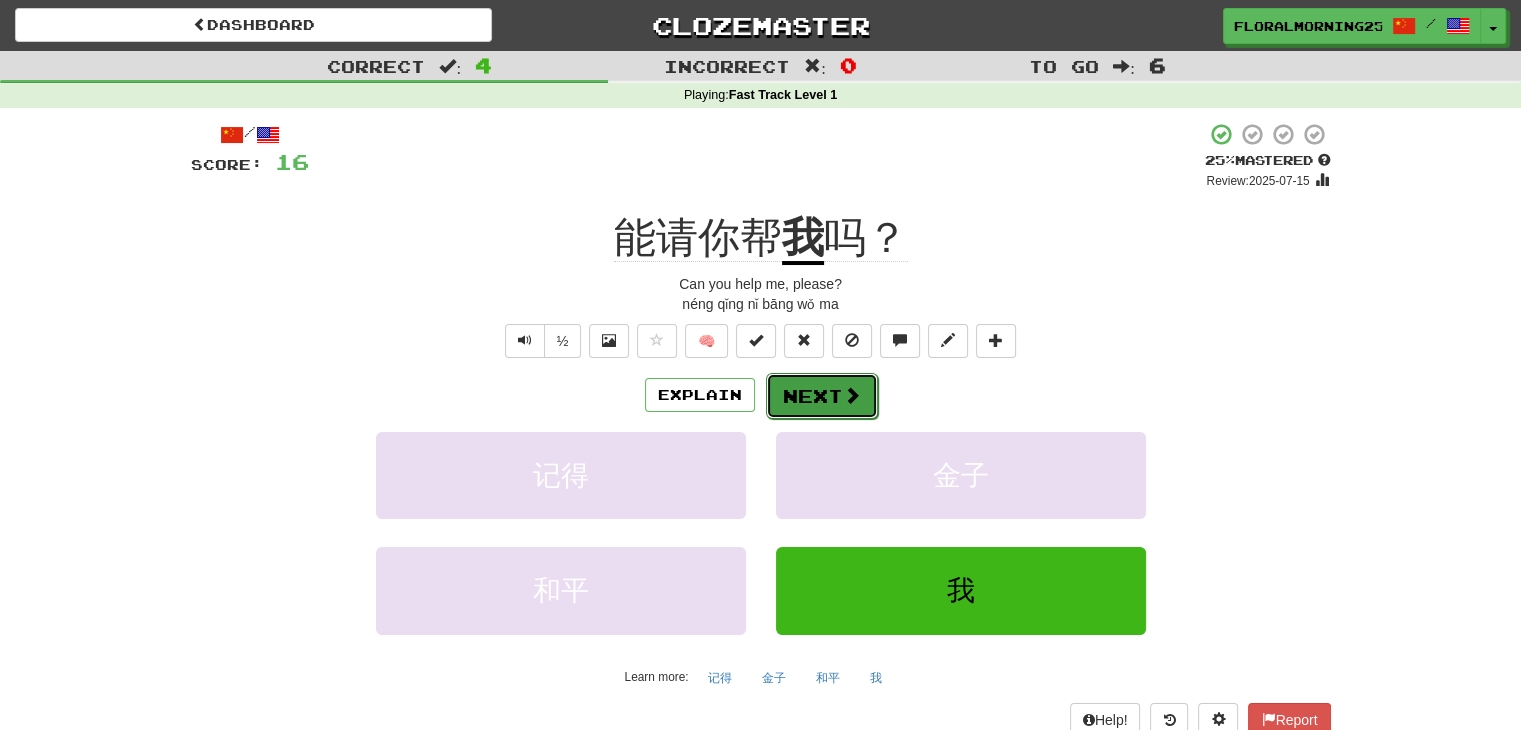 click at bounding box center [852, 395] 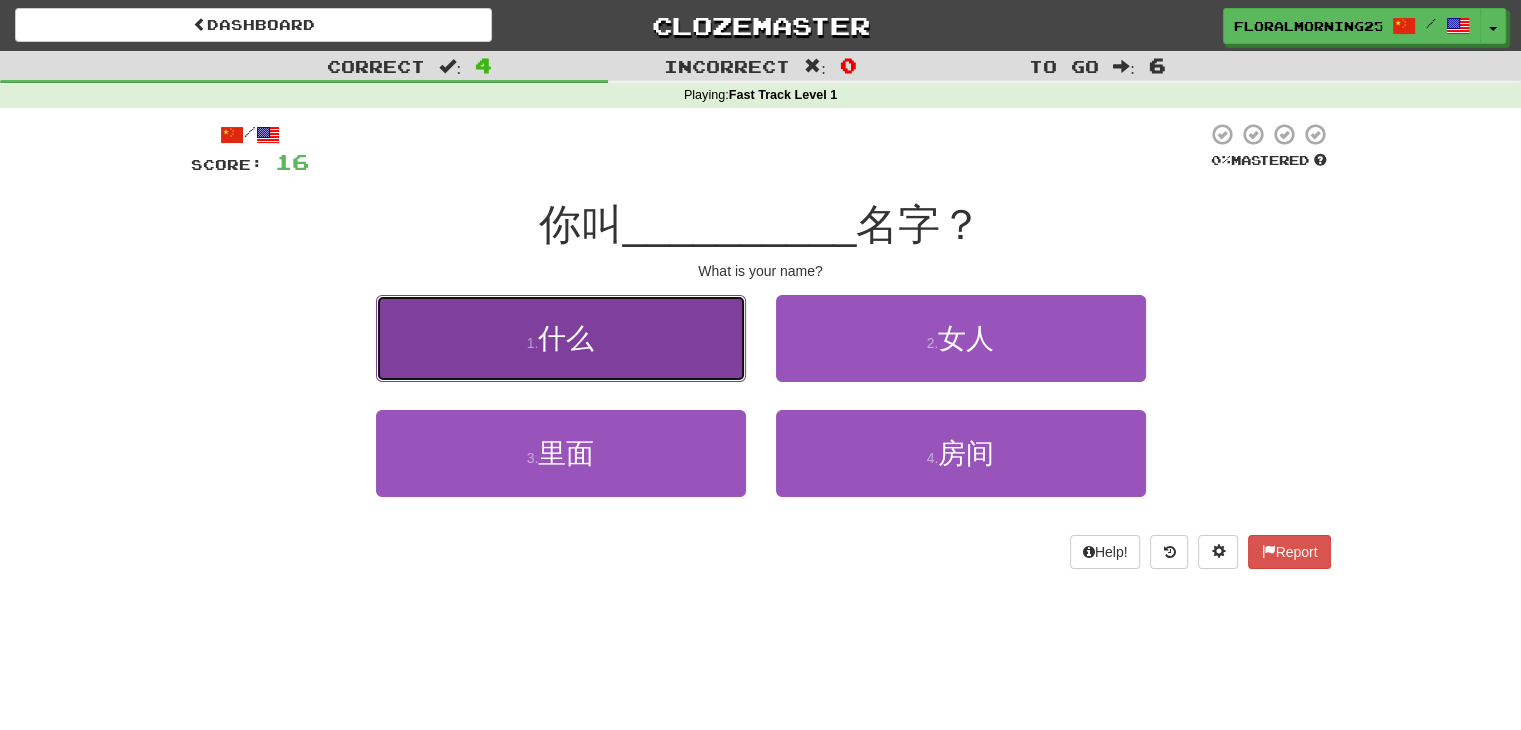 click on "1 .  什么" at bounding box center [561, 338] 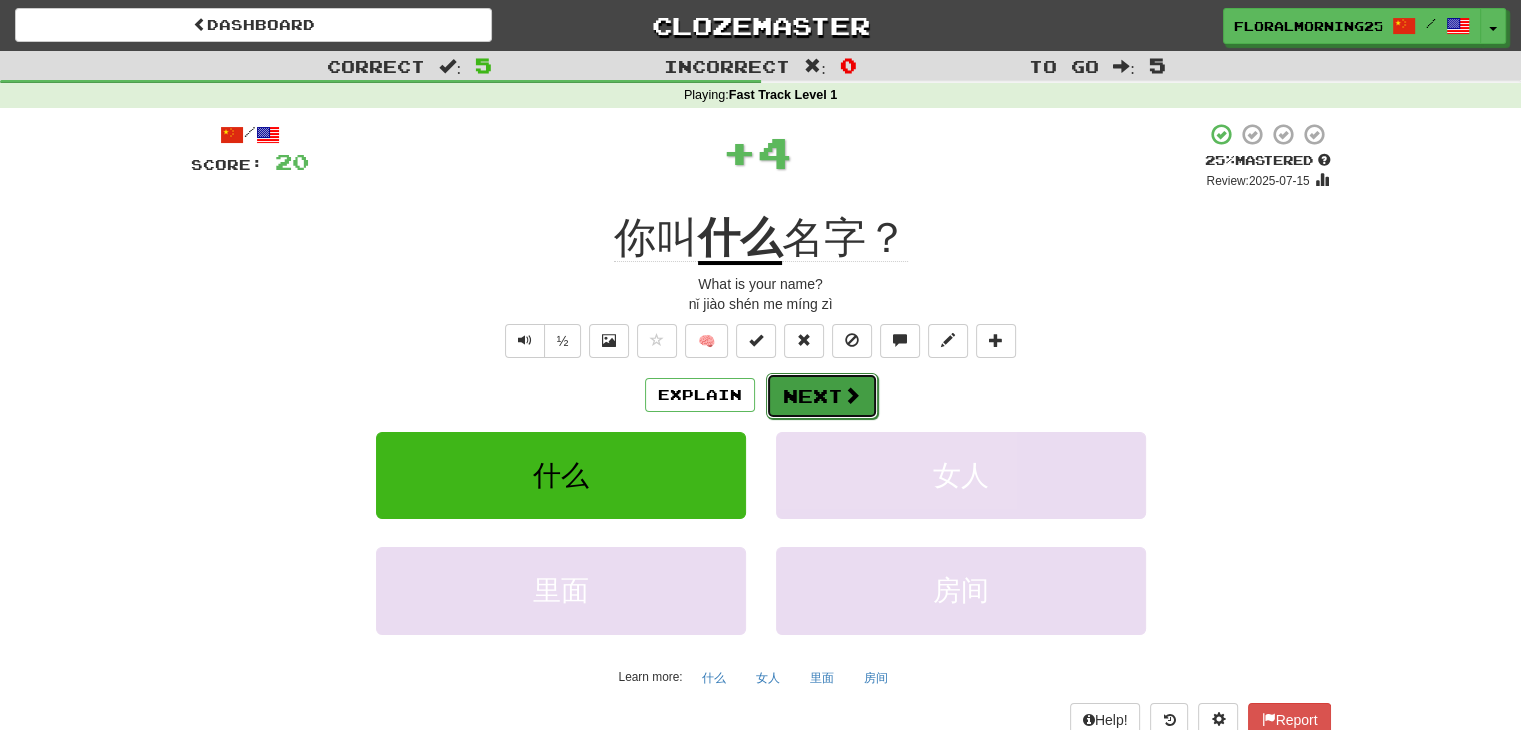 click on "Next" at bounding box center [822, 396] 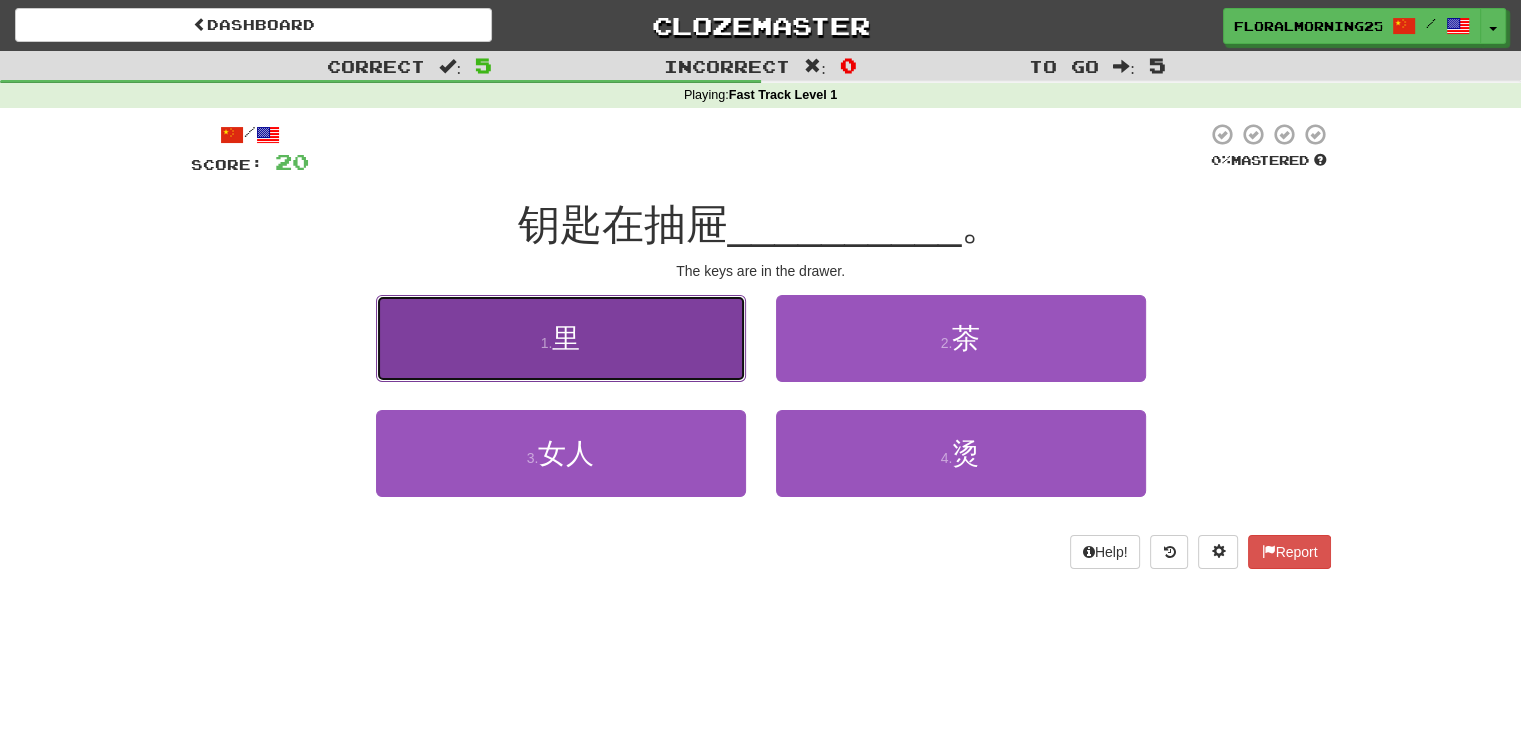 click on "1 .  里" at bounding box center [561, 338] 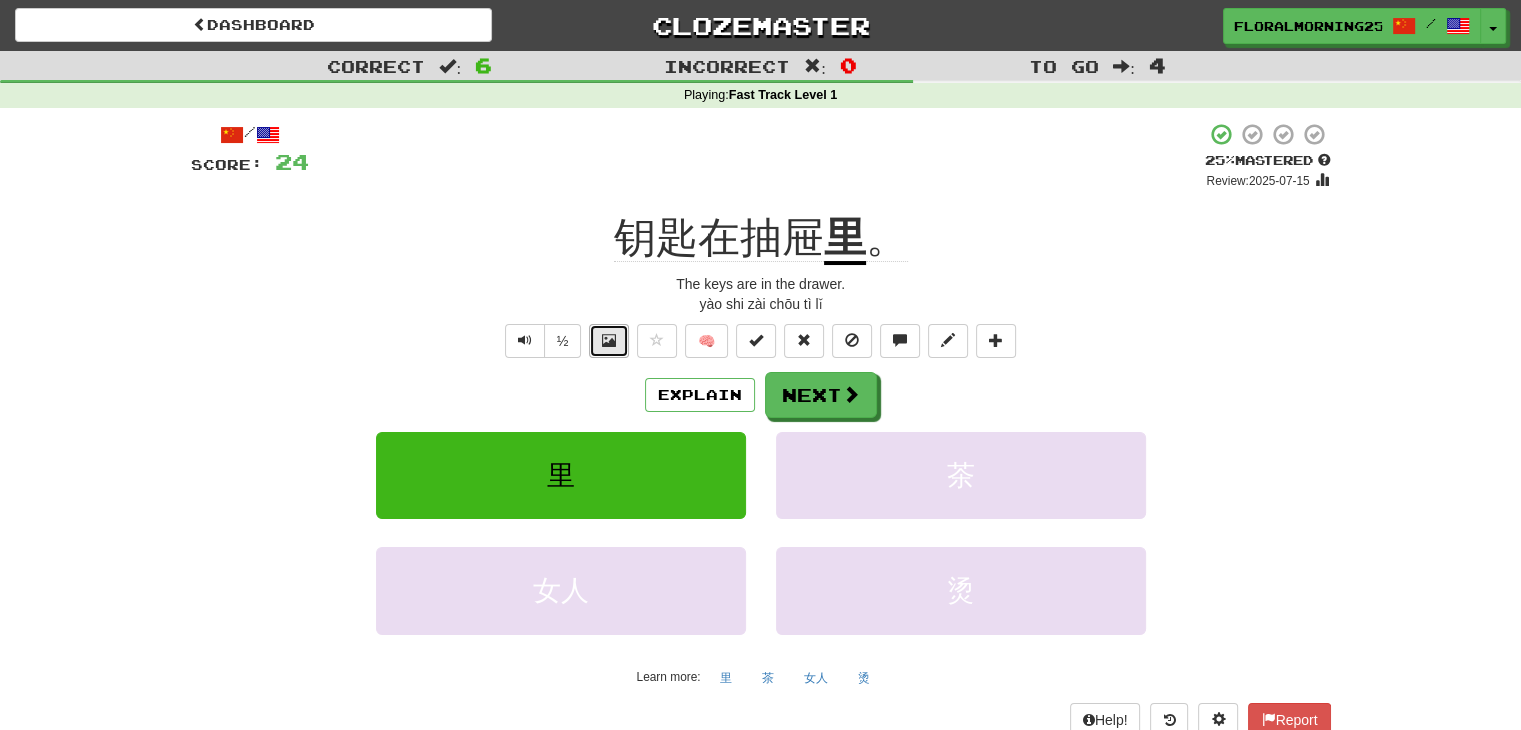 click at bounding box center (609, 341) 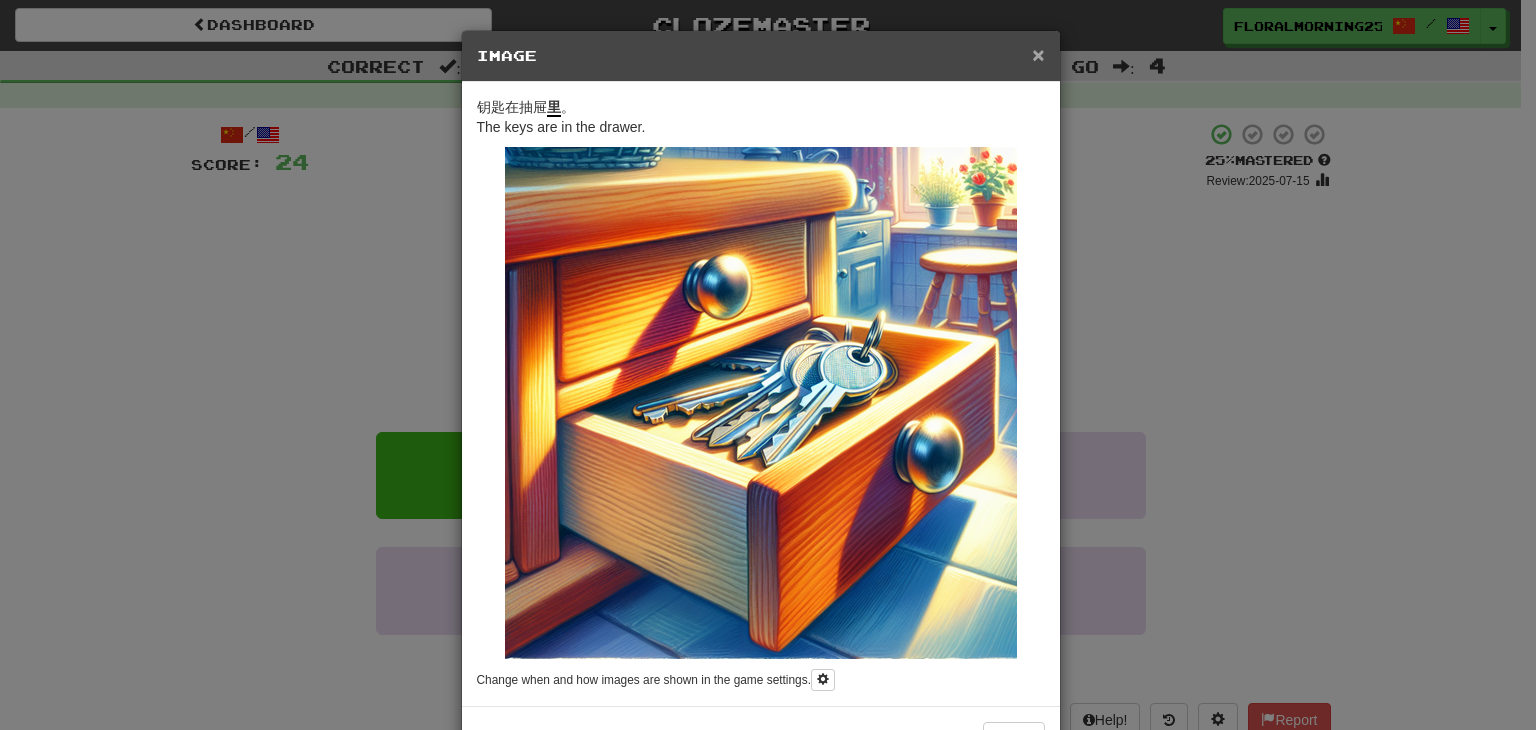click on "×" at bounding box center [1038, 54] 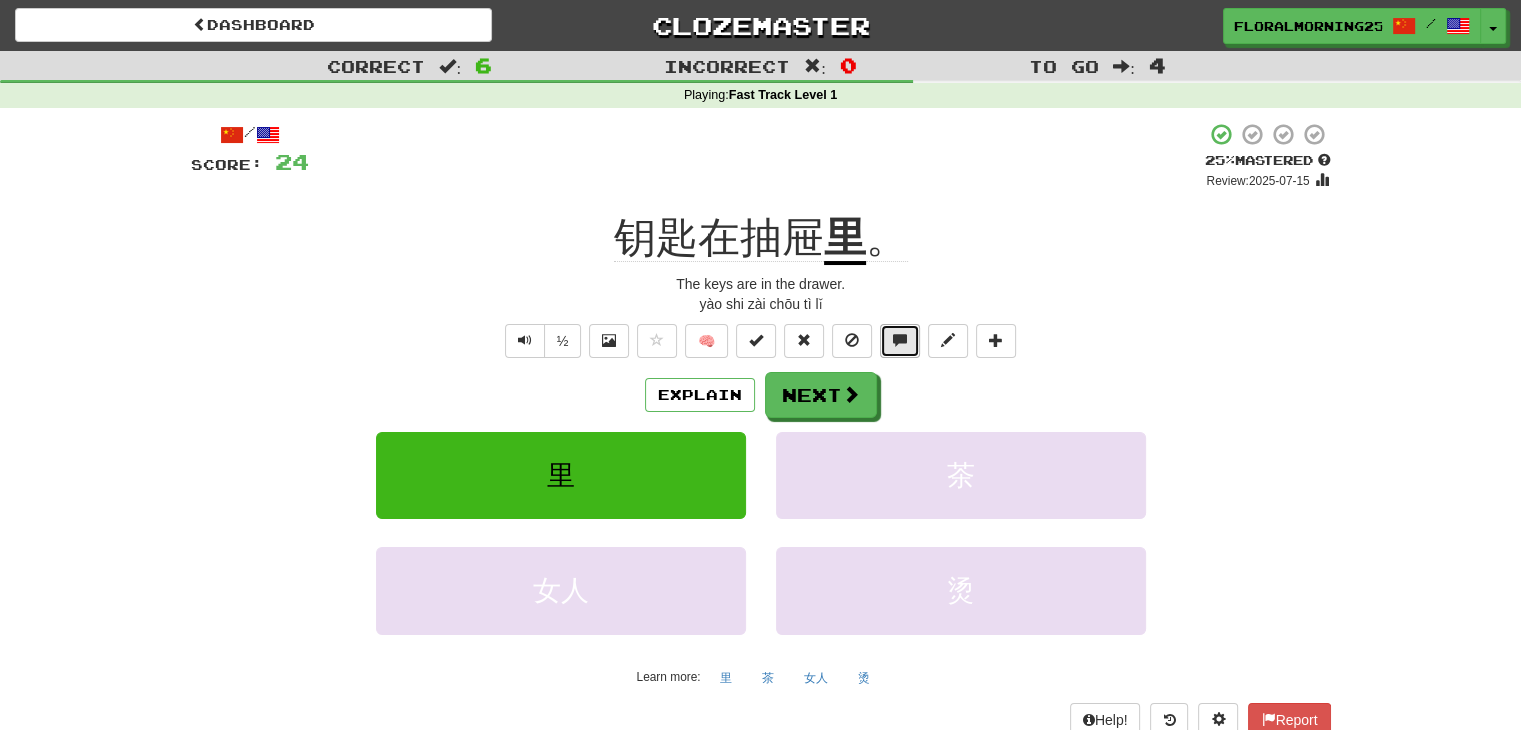click at bounding box center [900, 340] 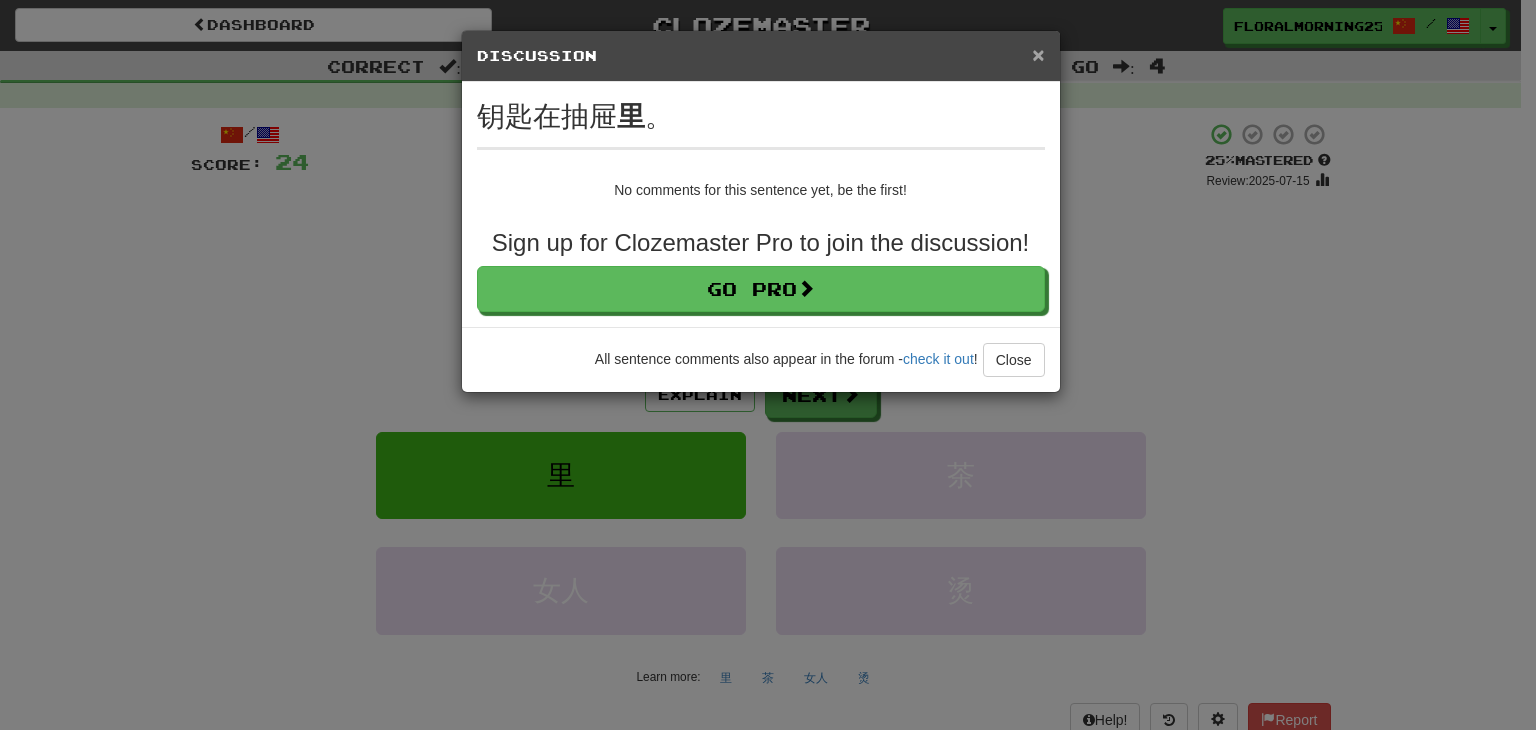 click on "×" at bounding box center (1038, 54) 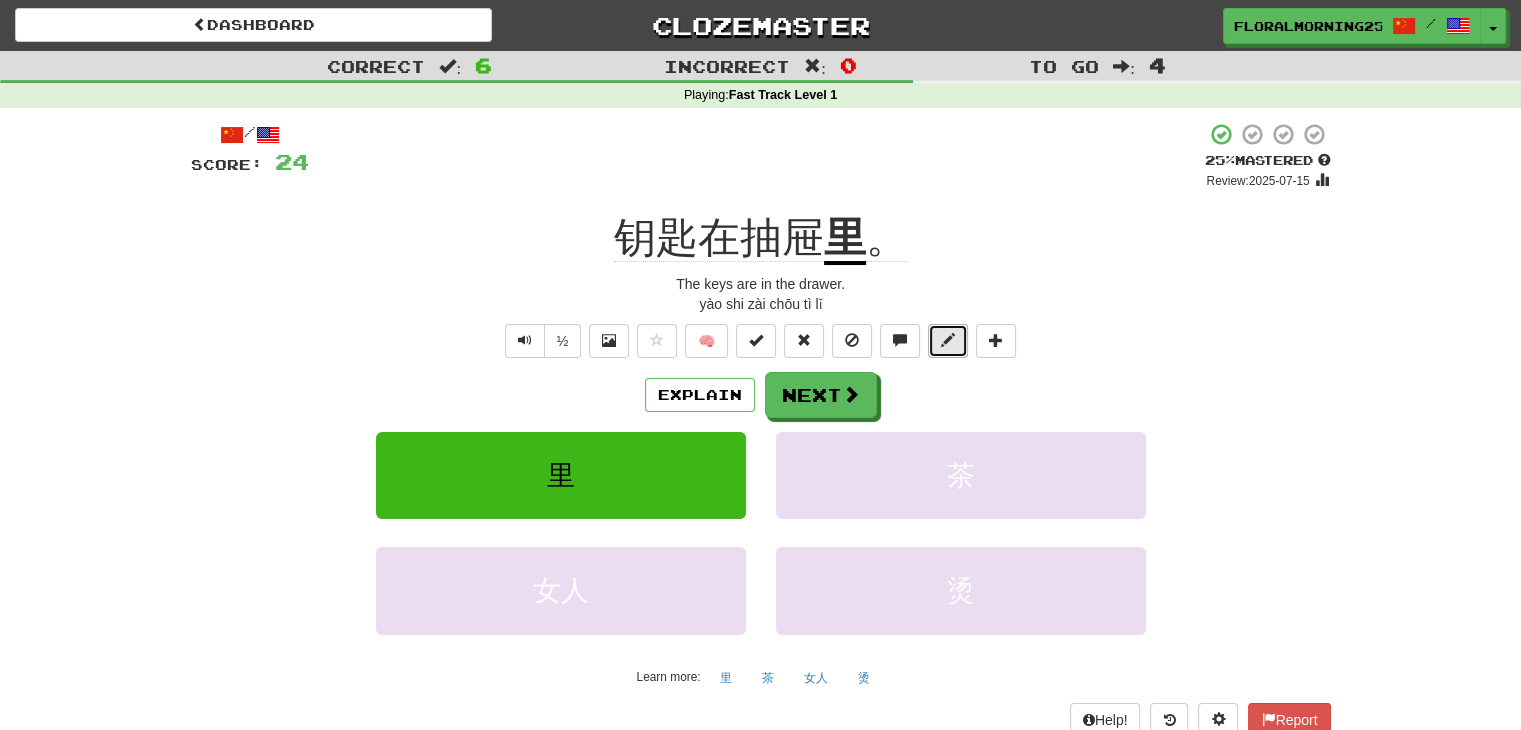 click at bounding box center (948, 340) 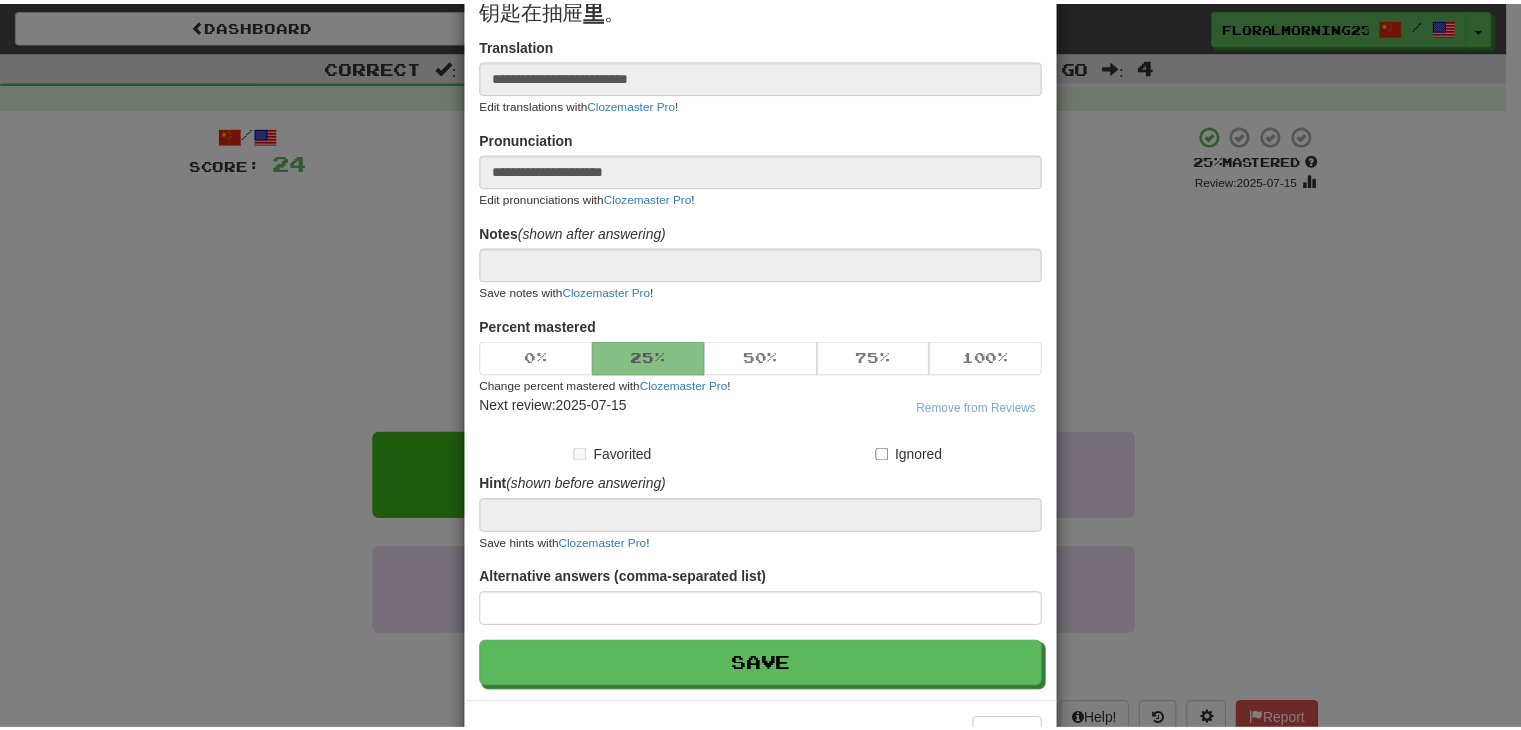 scroll, scrollTop: 0, scrollLeft: 0, axis: both 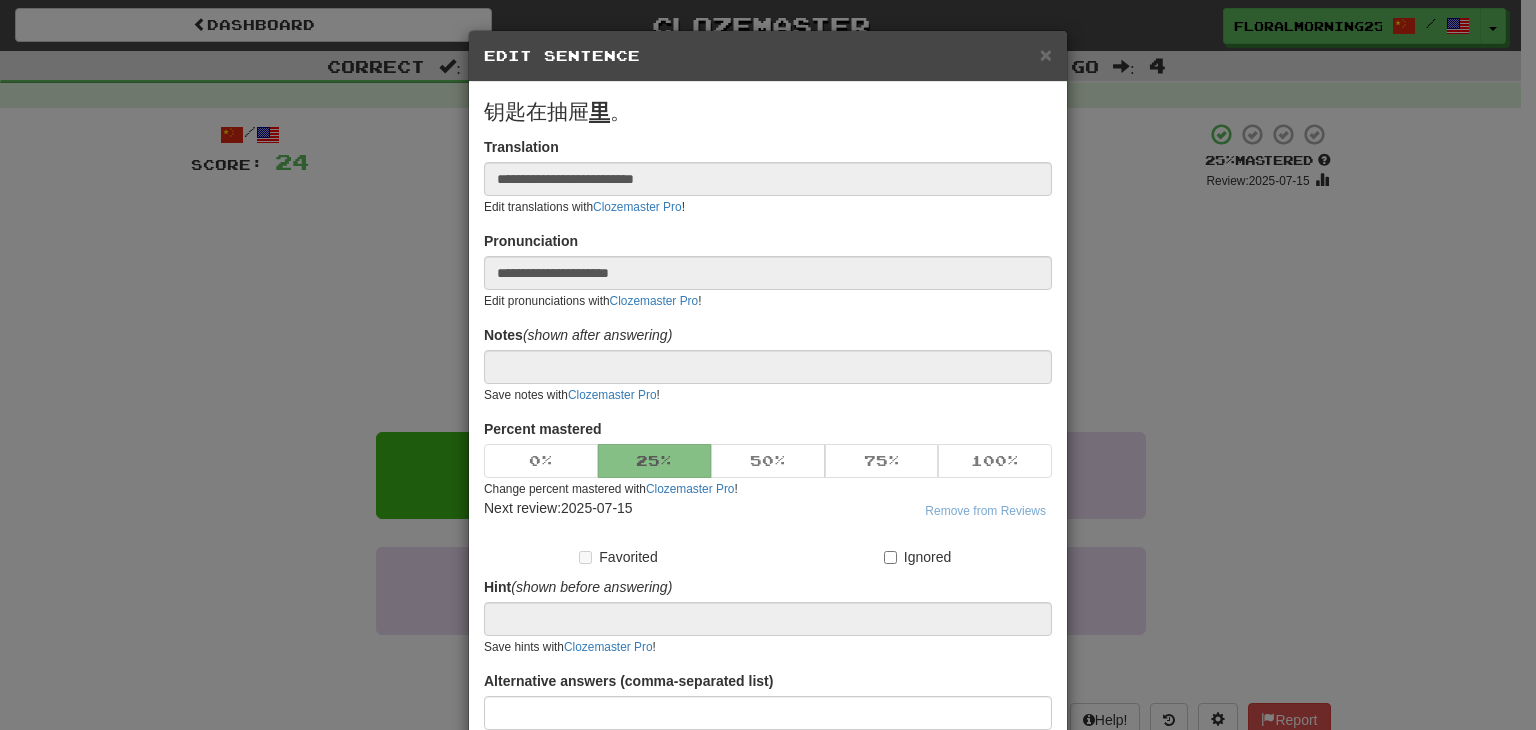 click on "× Edit Sentence" at bounding box center [768, 56] 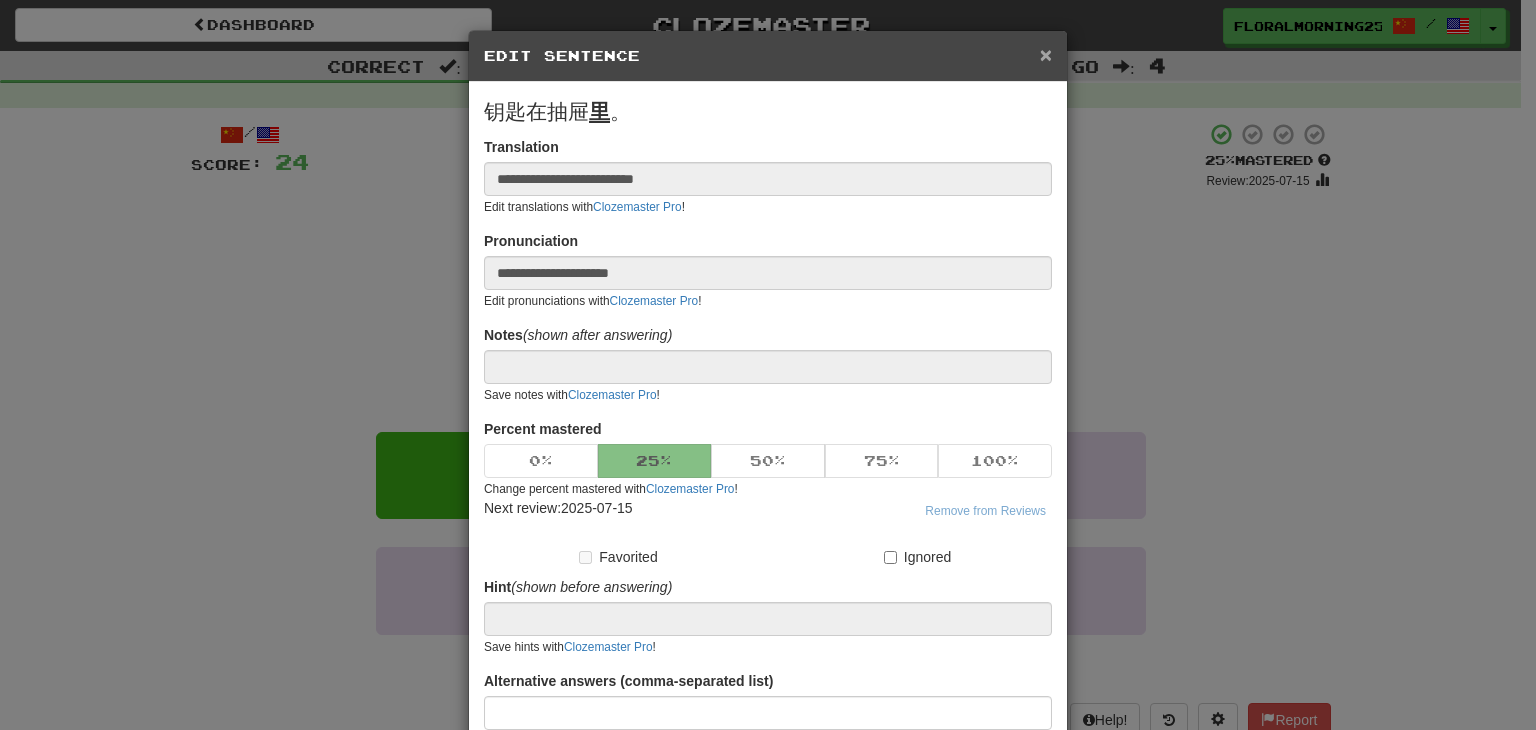 click on "×" at bounding box center [1046, 54] 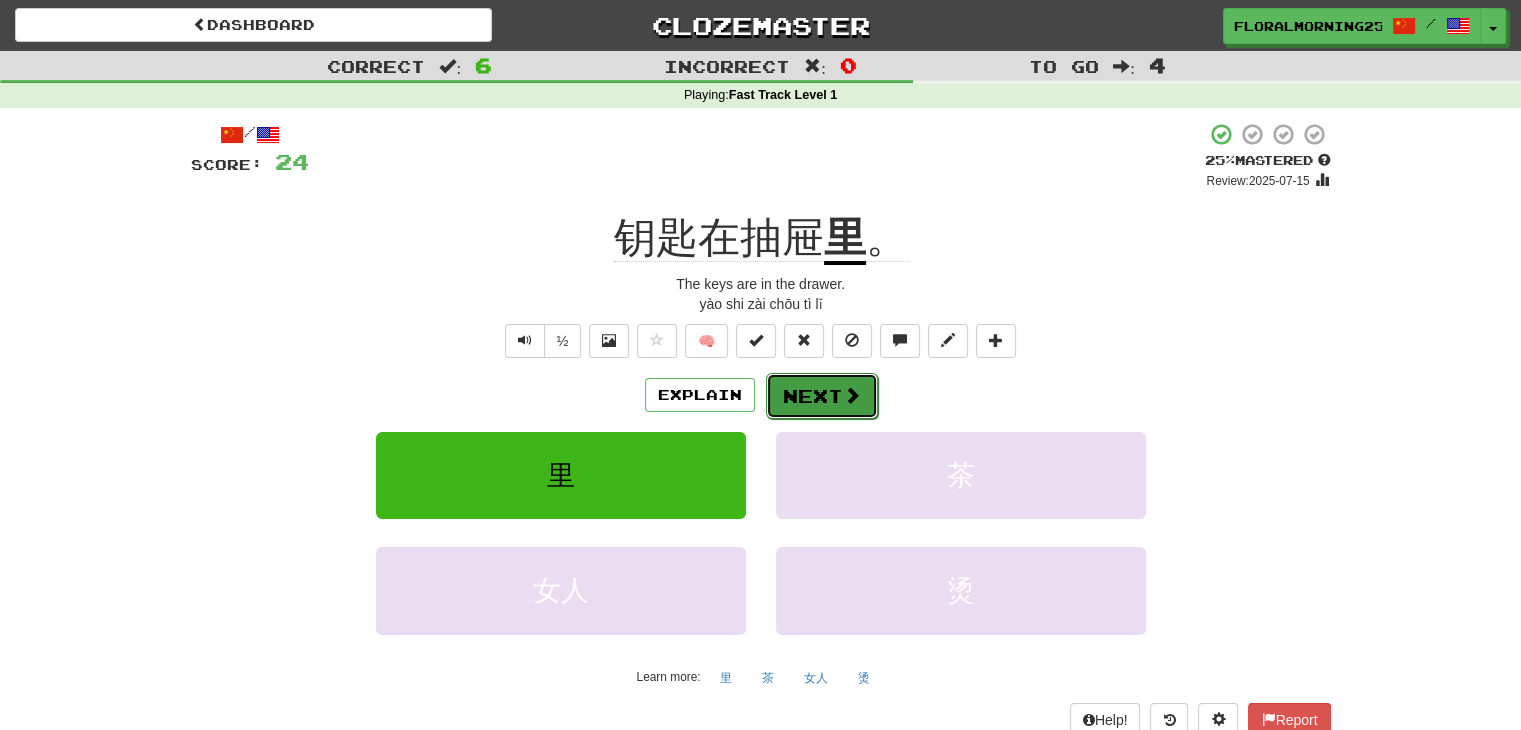 click on "Next" at bounding box center [822, 396] 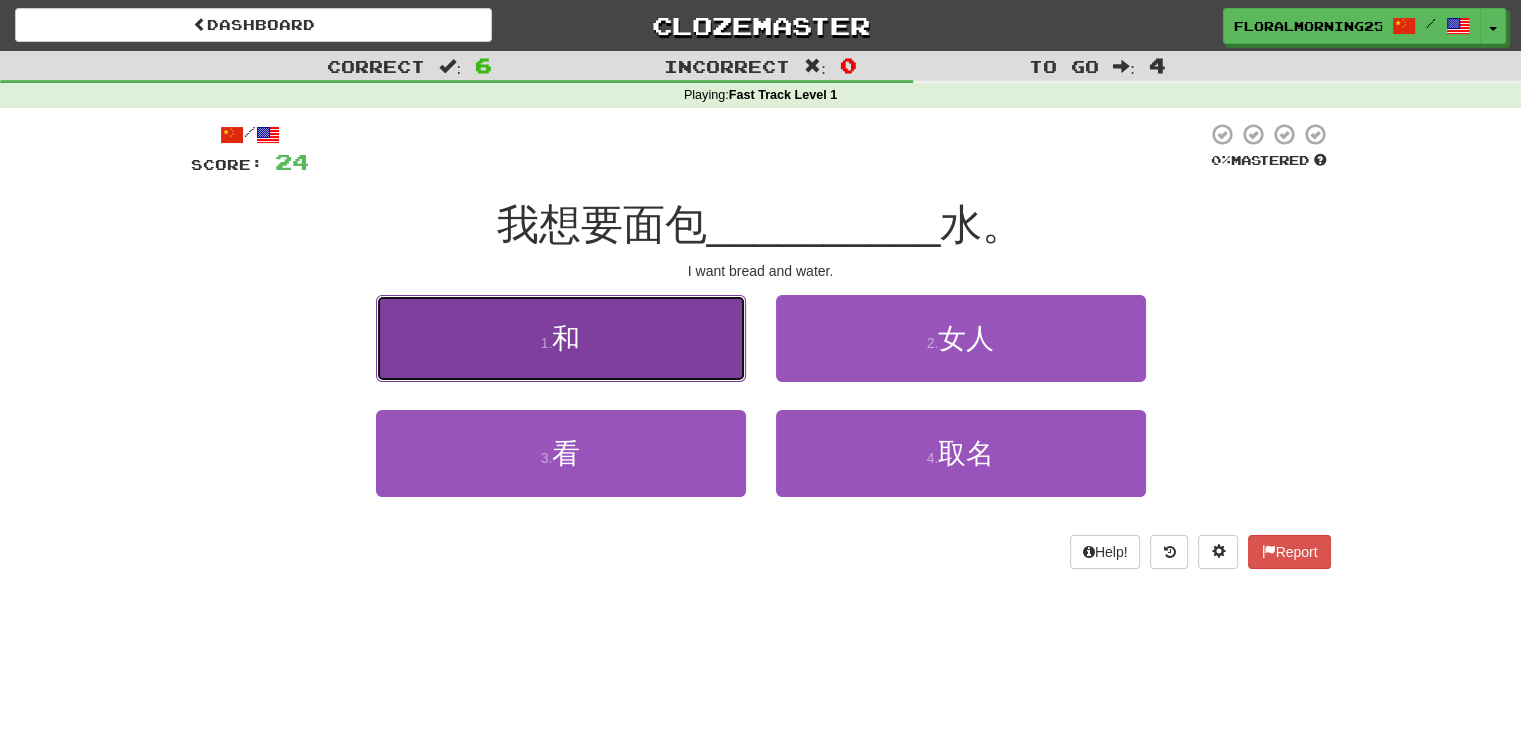 click on "1 .  和" at bounding box center (561, 338) 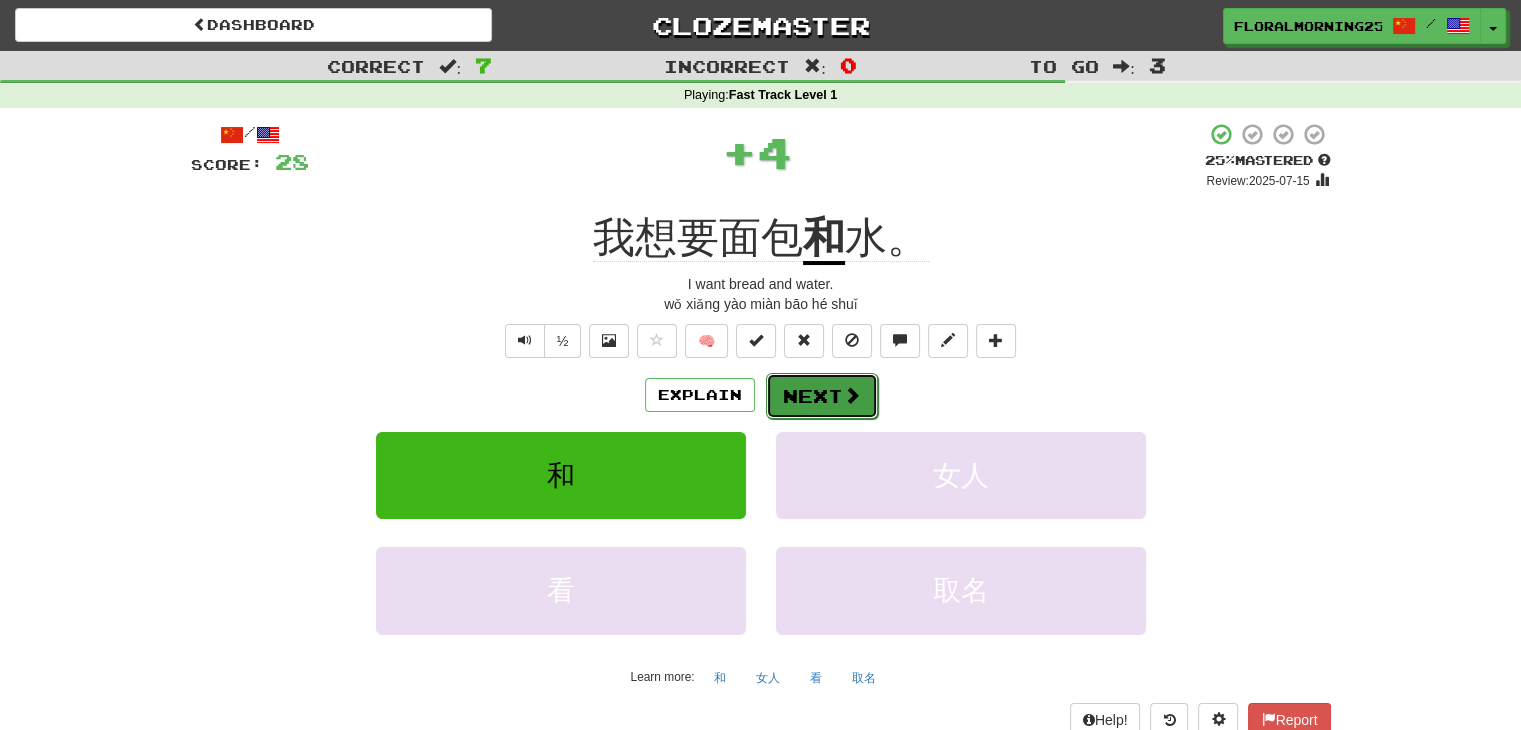 click at bounding box center (852, 395) 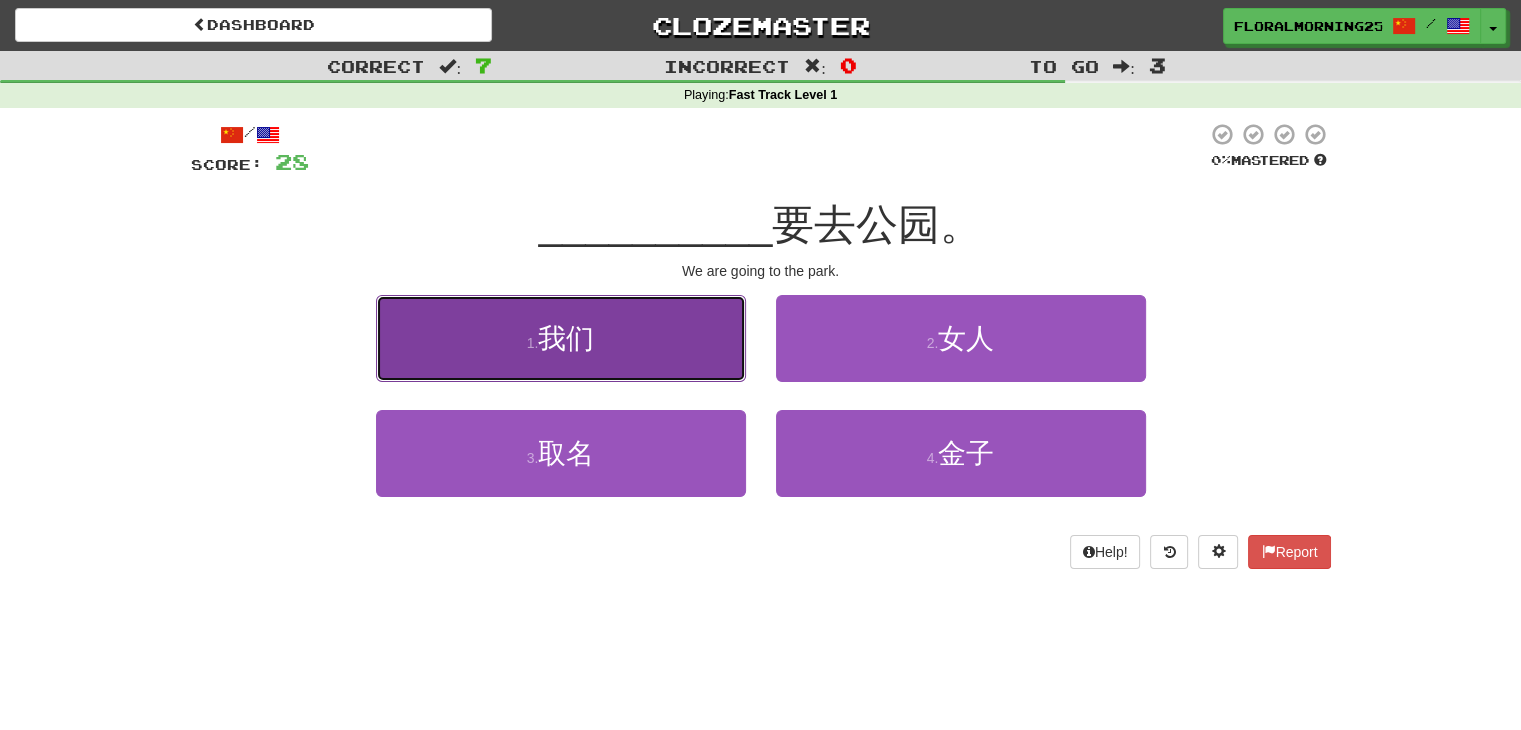 click on "1 .  我们" at bounding box center [561, 338] 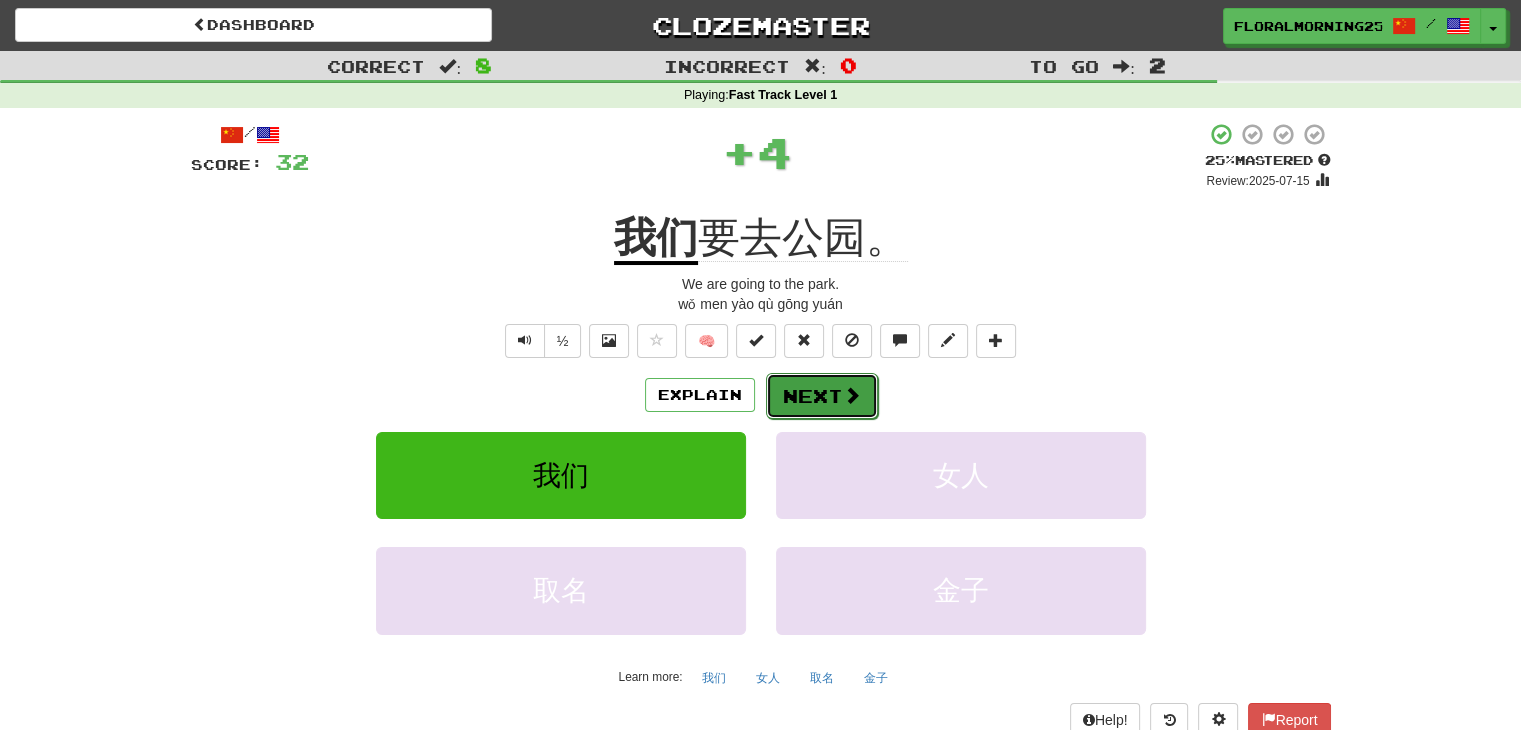 click on "Next" at bounding box center [822, 396] 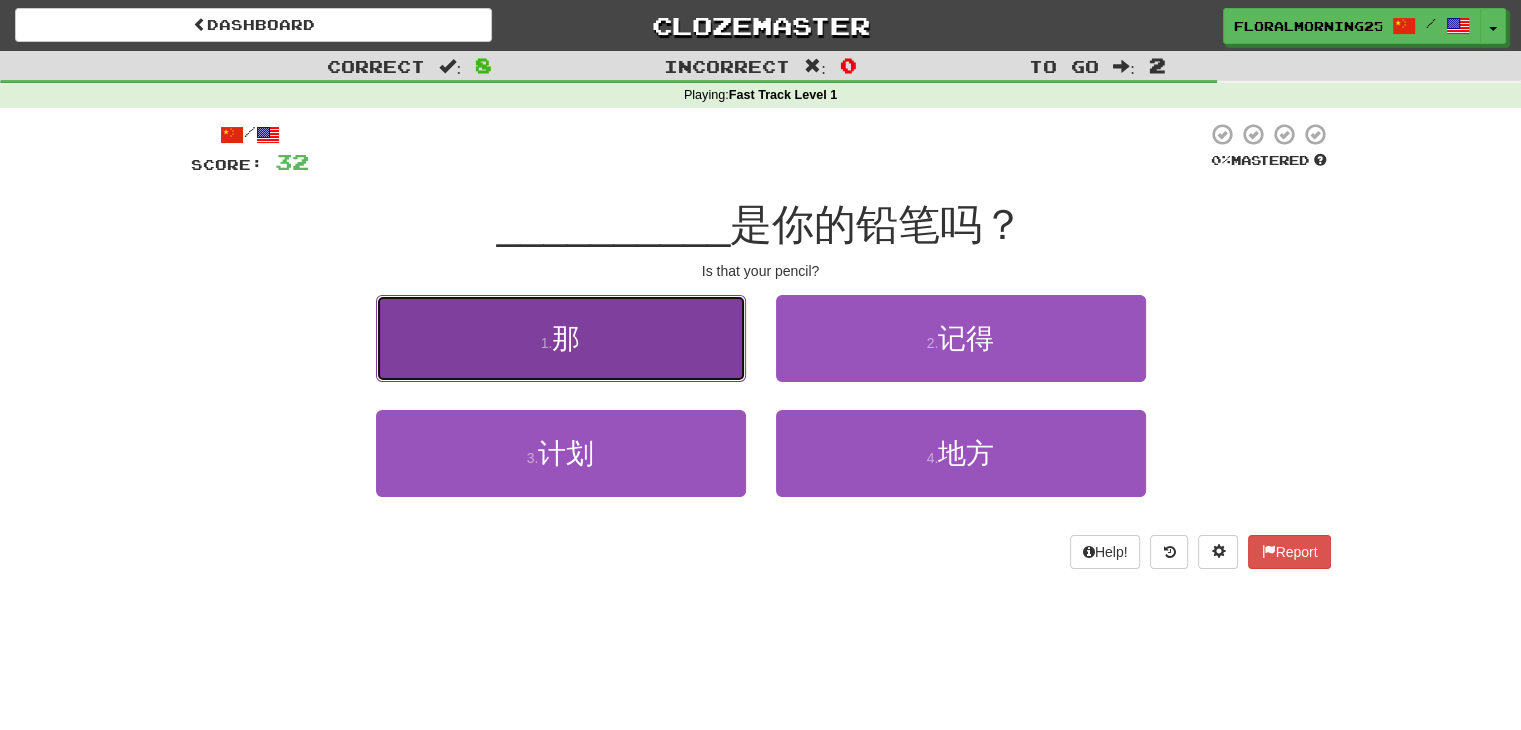 click on "1 .  那" at bounding box center [561, 338] 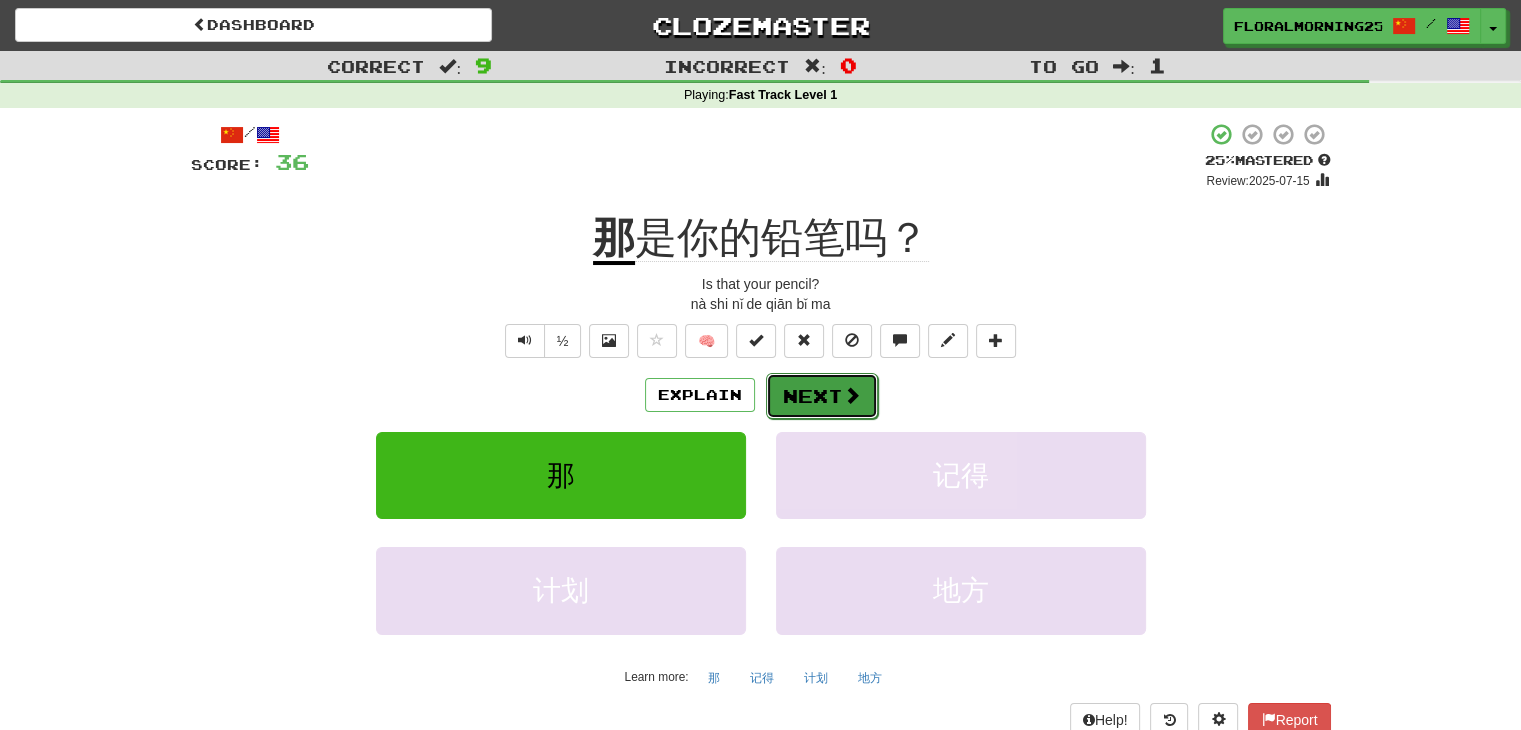 click on "Next" at bounding box center [822, 396] 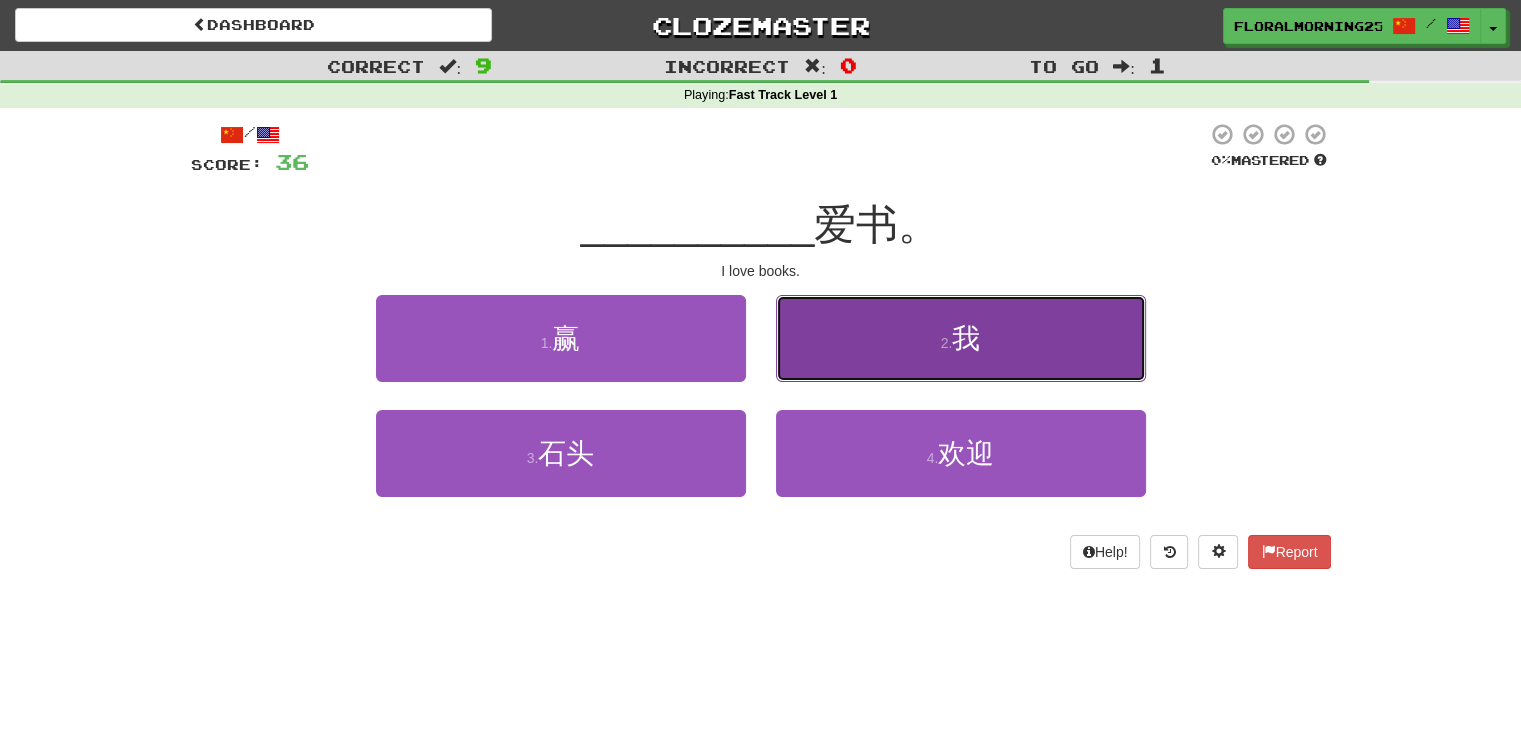 click on "我" at bounding box center [966, 338] 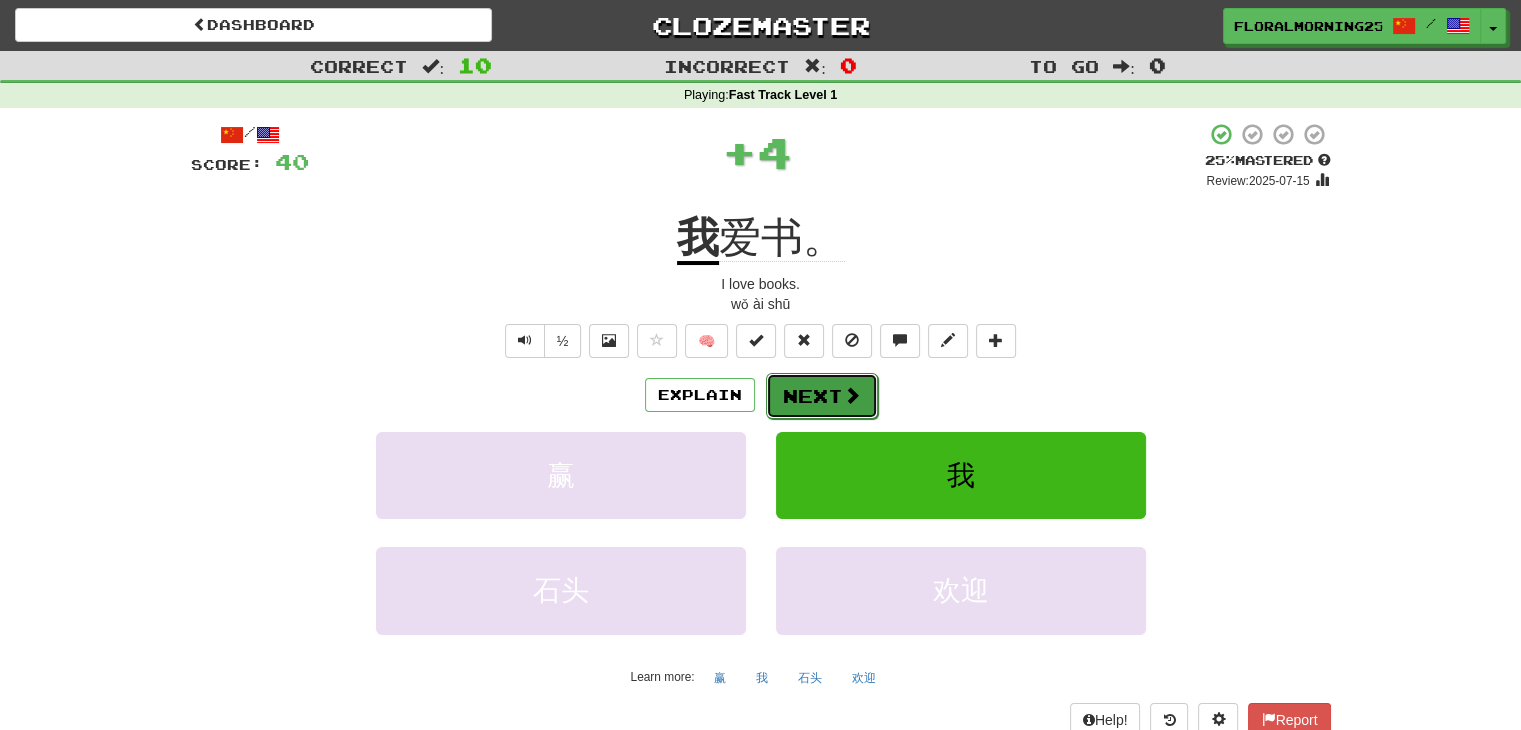 click at bounding box center [852, 395] 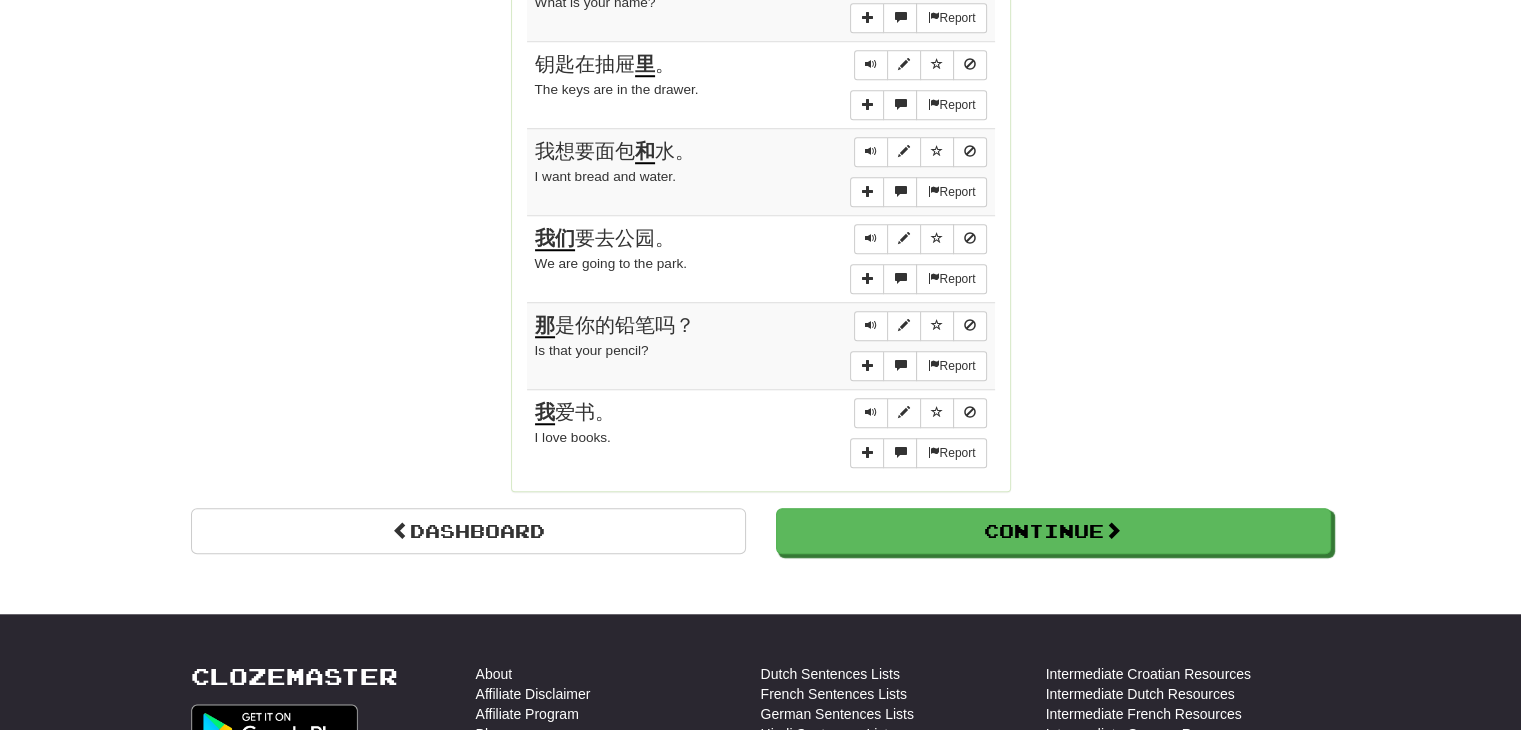 scroll, scrollTop: 1600, scrollLeft: 0, axis: vertical 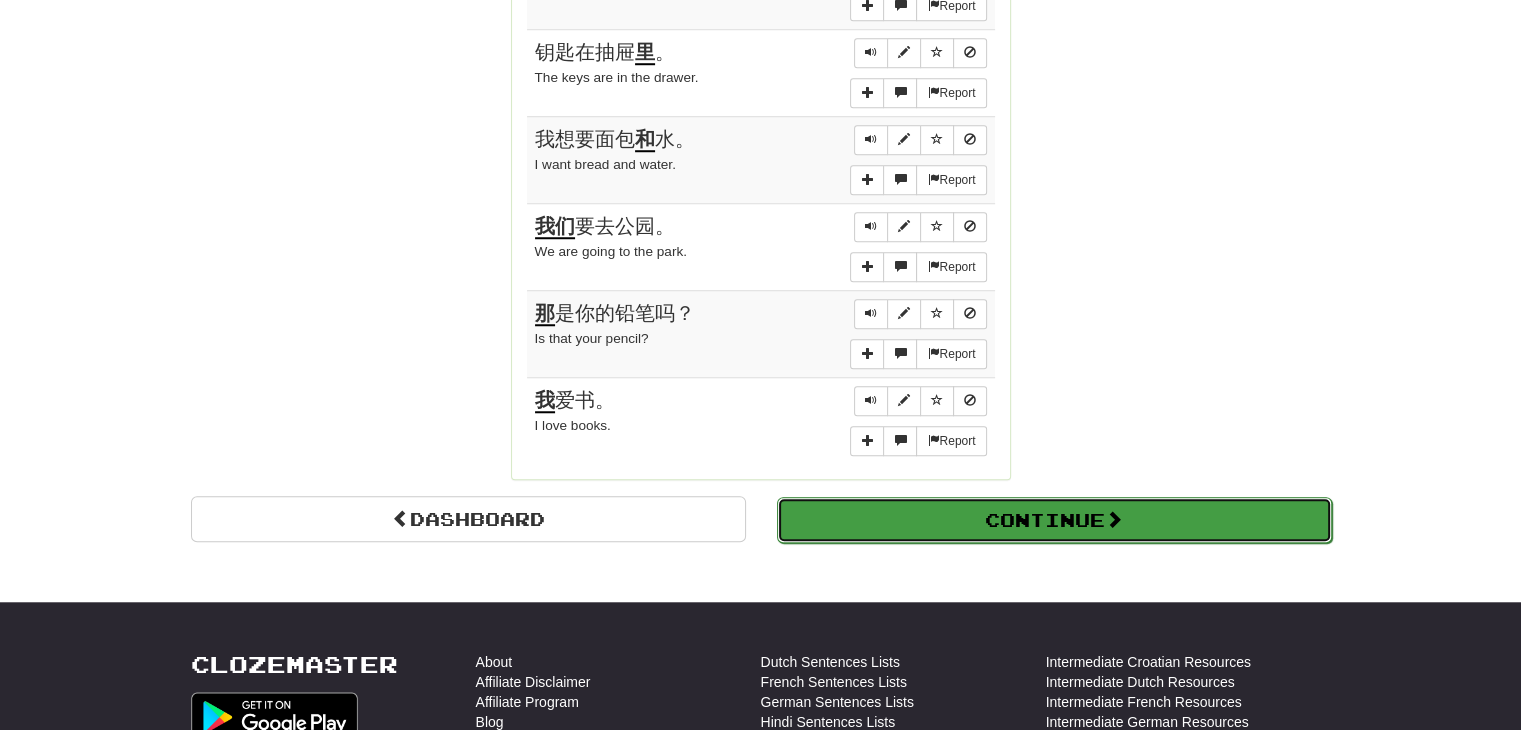 click on "Continue" at bounding box center (1054, 520) 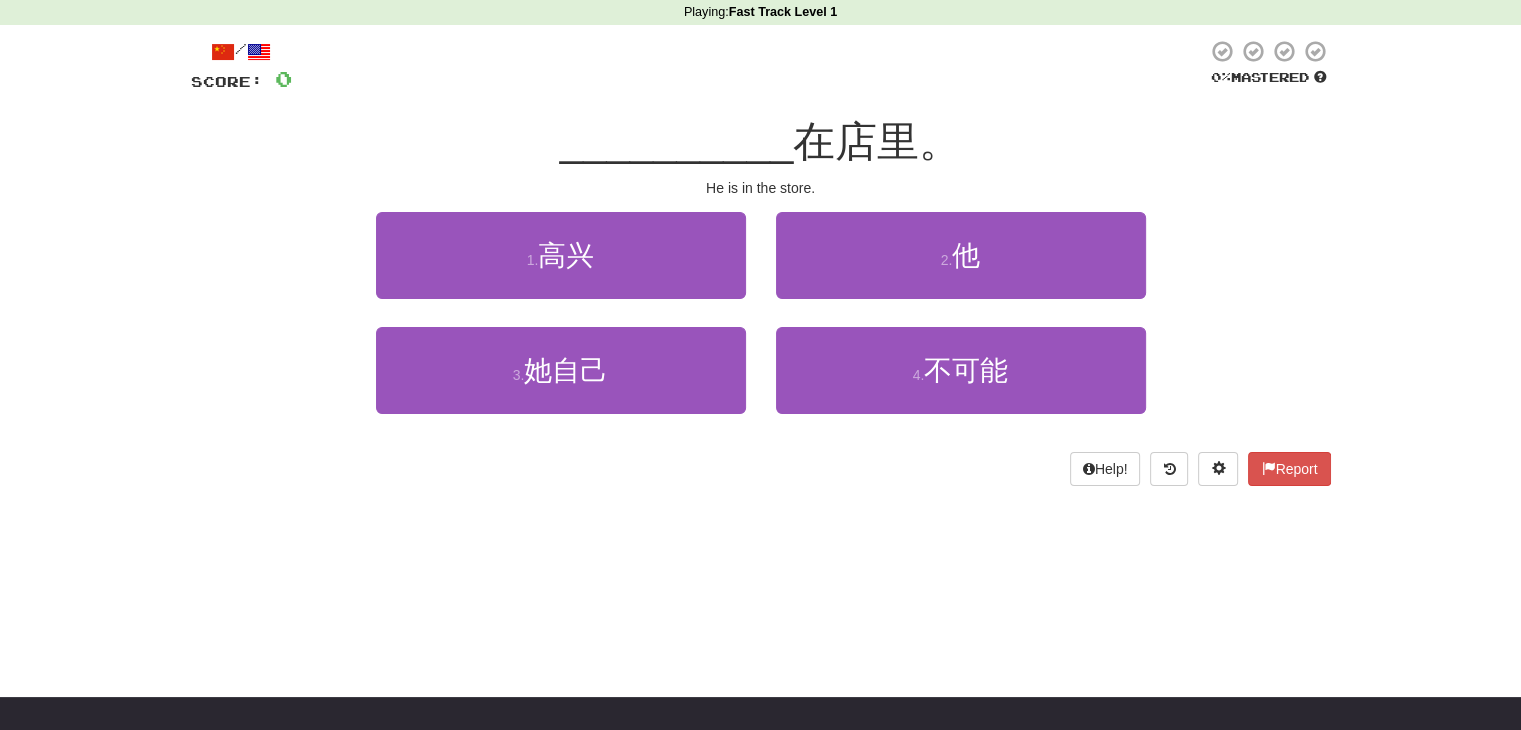 scroll, scrollTop: 10, scrollLeft: 0, axis: vertical 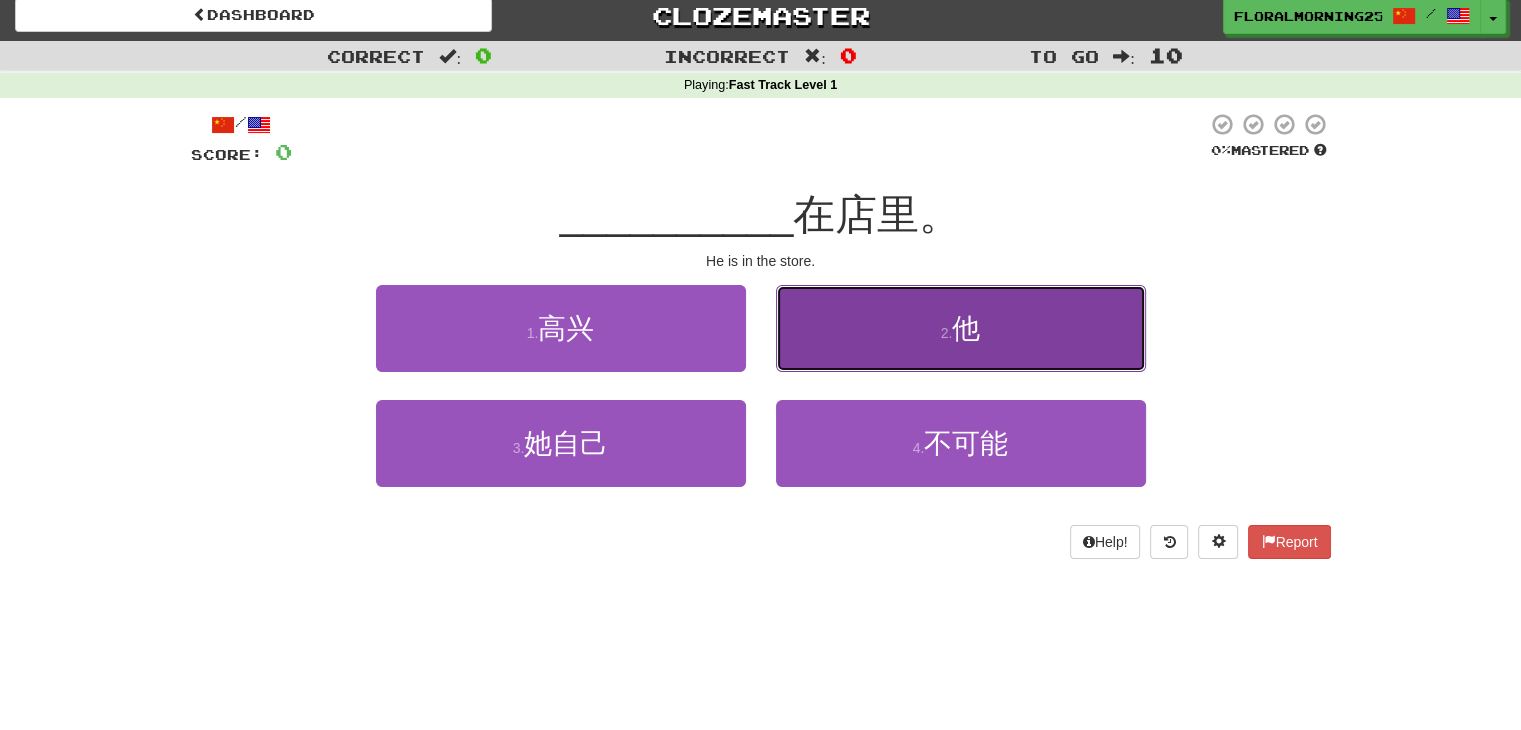 click on "2 .  他" at bounding box center [961, 328] 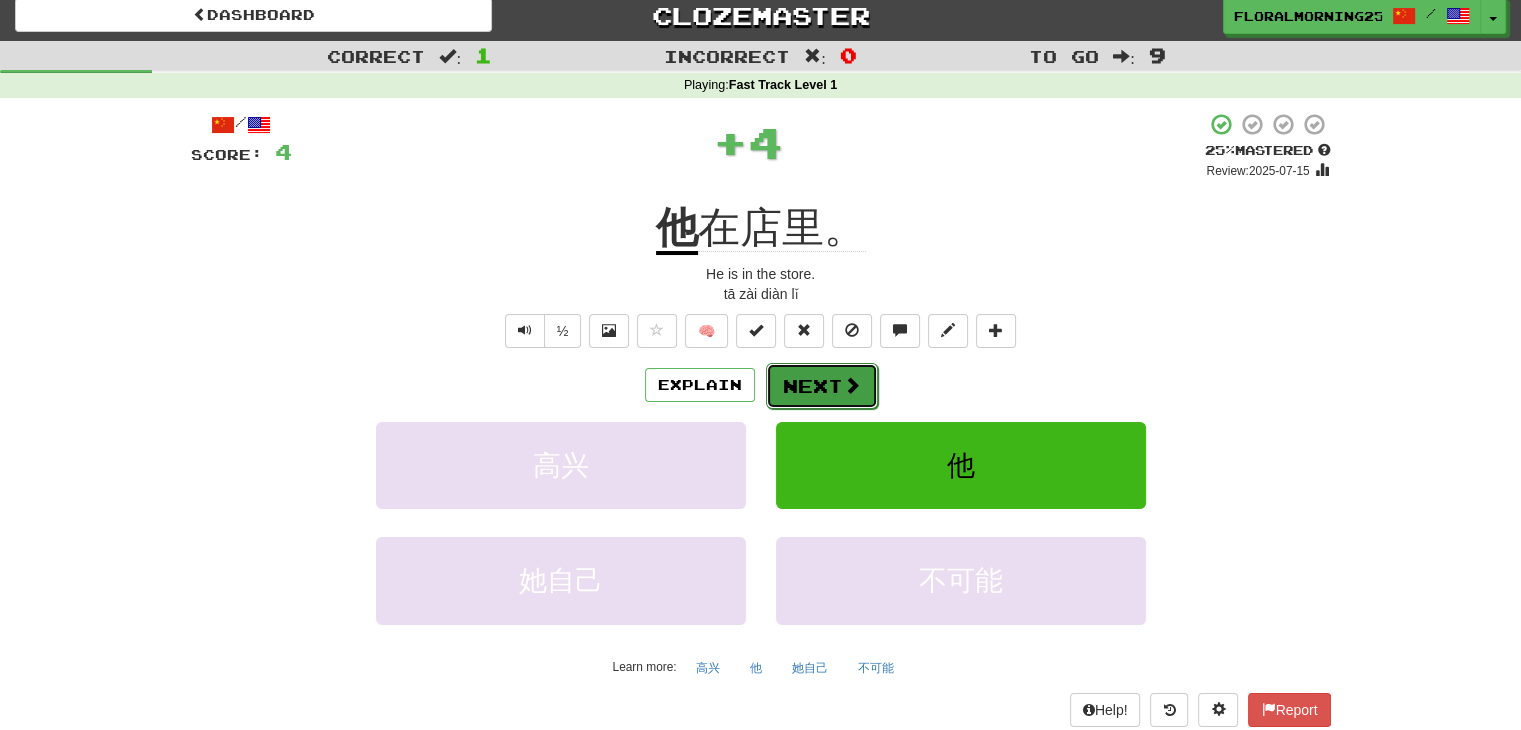 click on "Next" at bounding box center [822, 386] 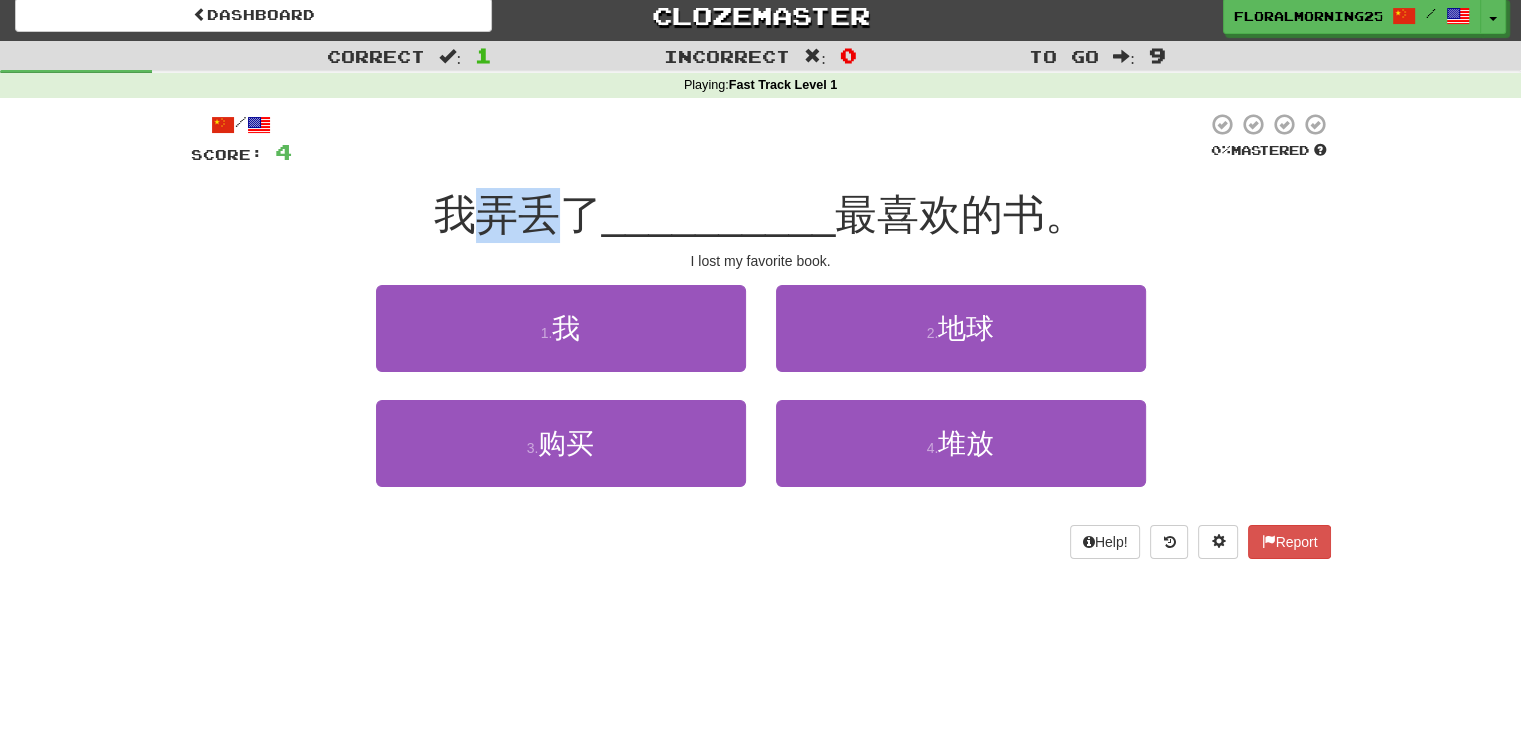 drag, startPoint x: 564, startPoint y: 222, endPoint x: 491, endPoint y: 218, distance: 73.109505 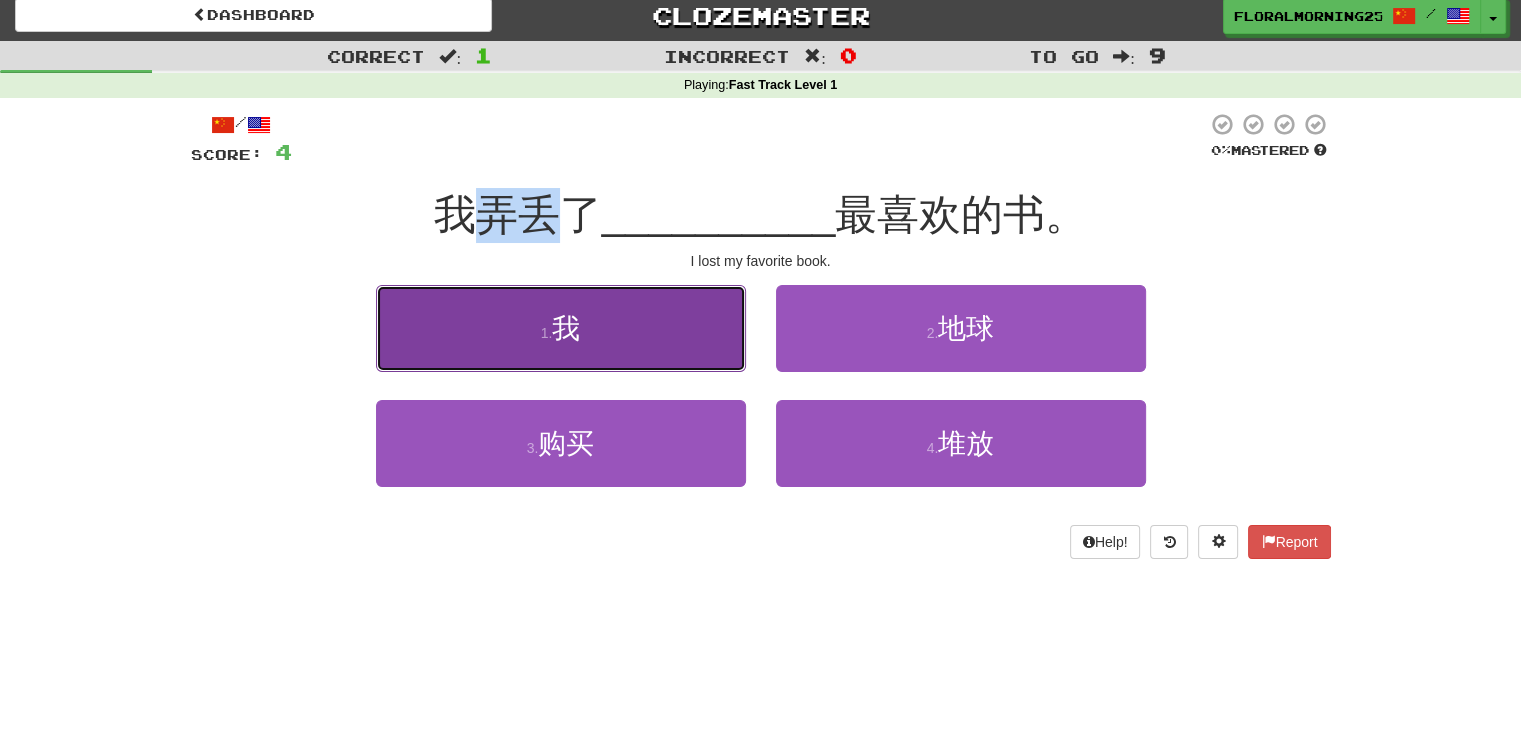 click on "1 .  我" at bounding box center [561, 328] 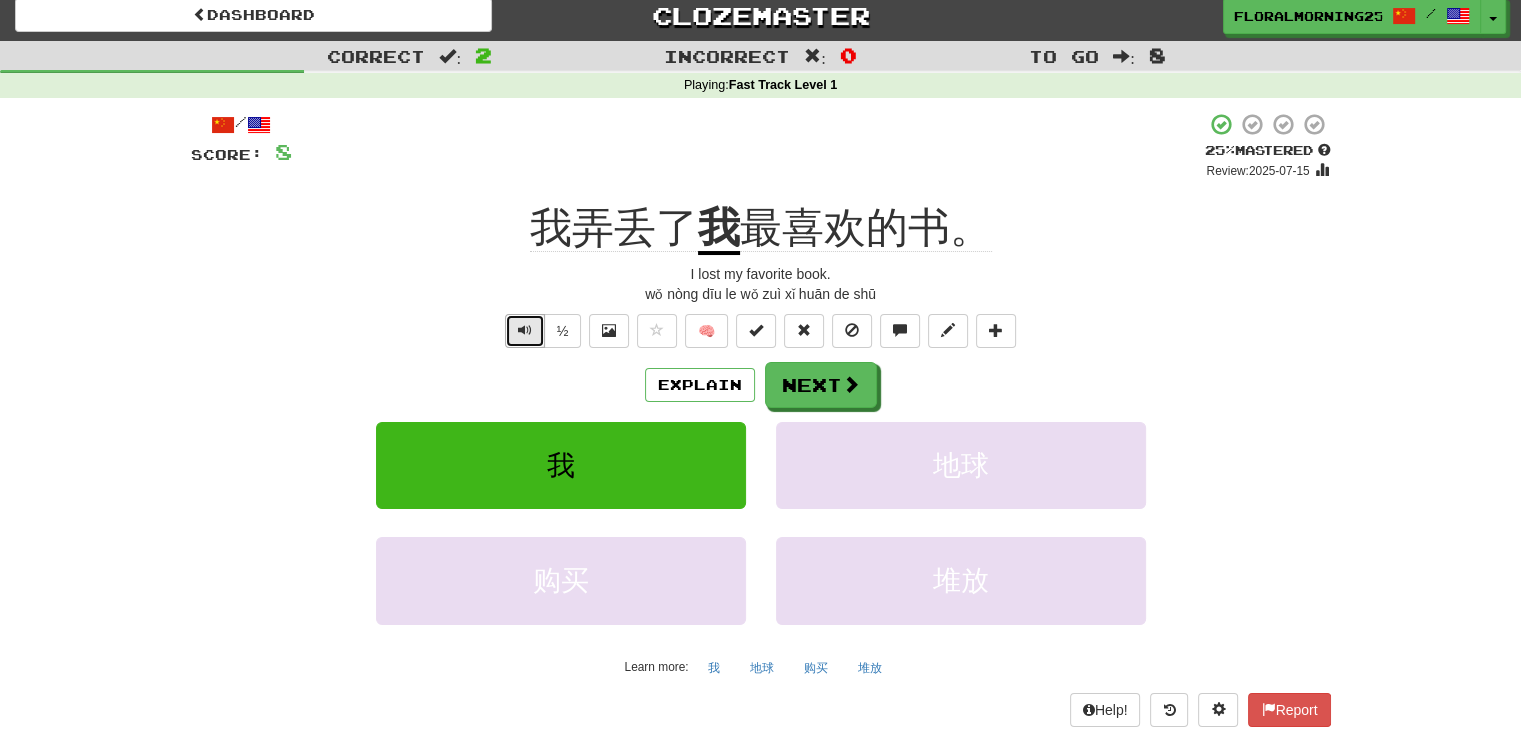 click at bounding box center (525, 331) 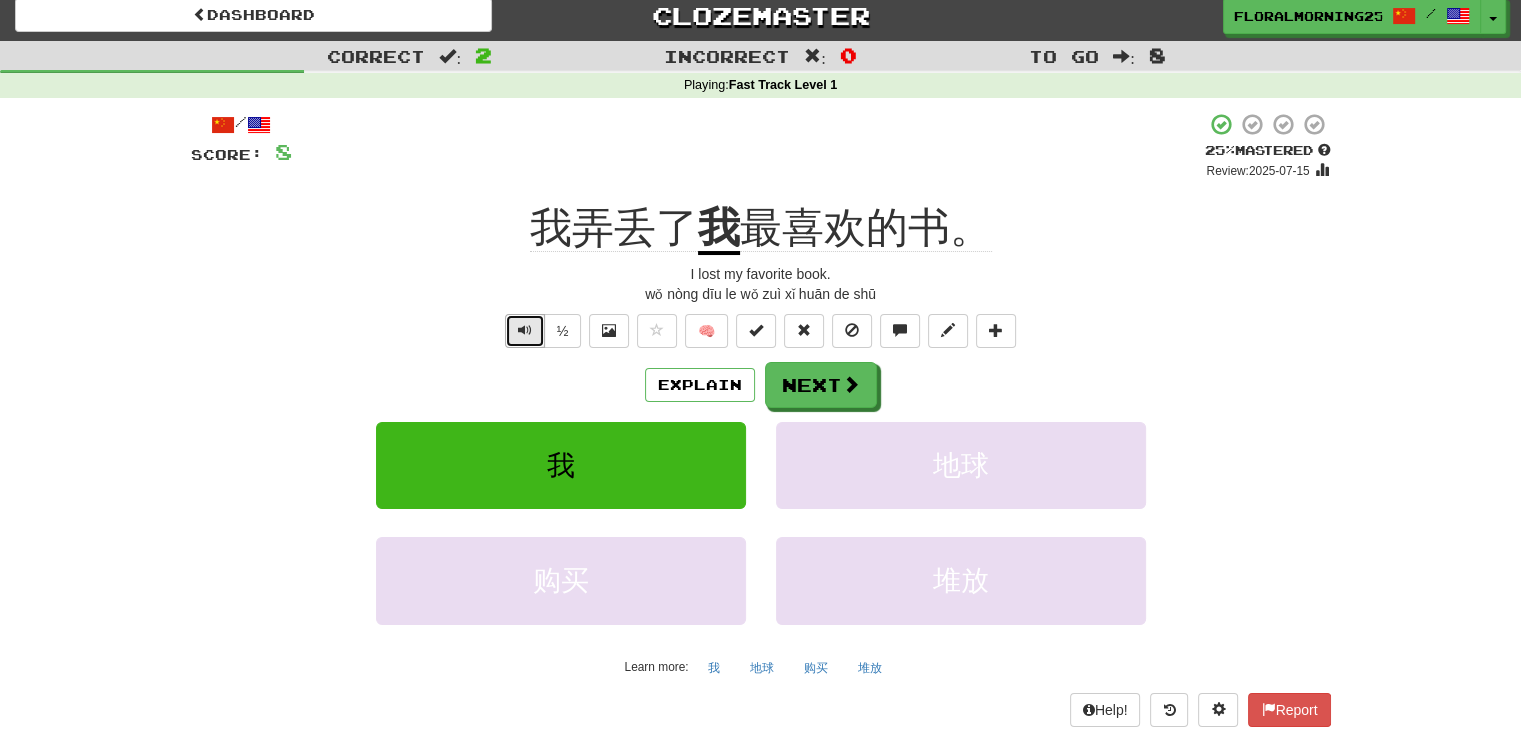 click at bounding box center (525, 330) 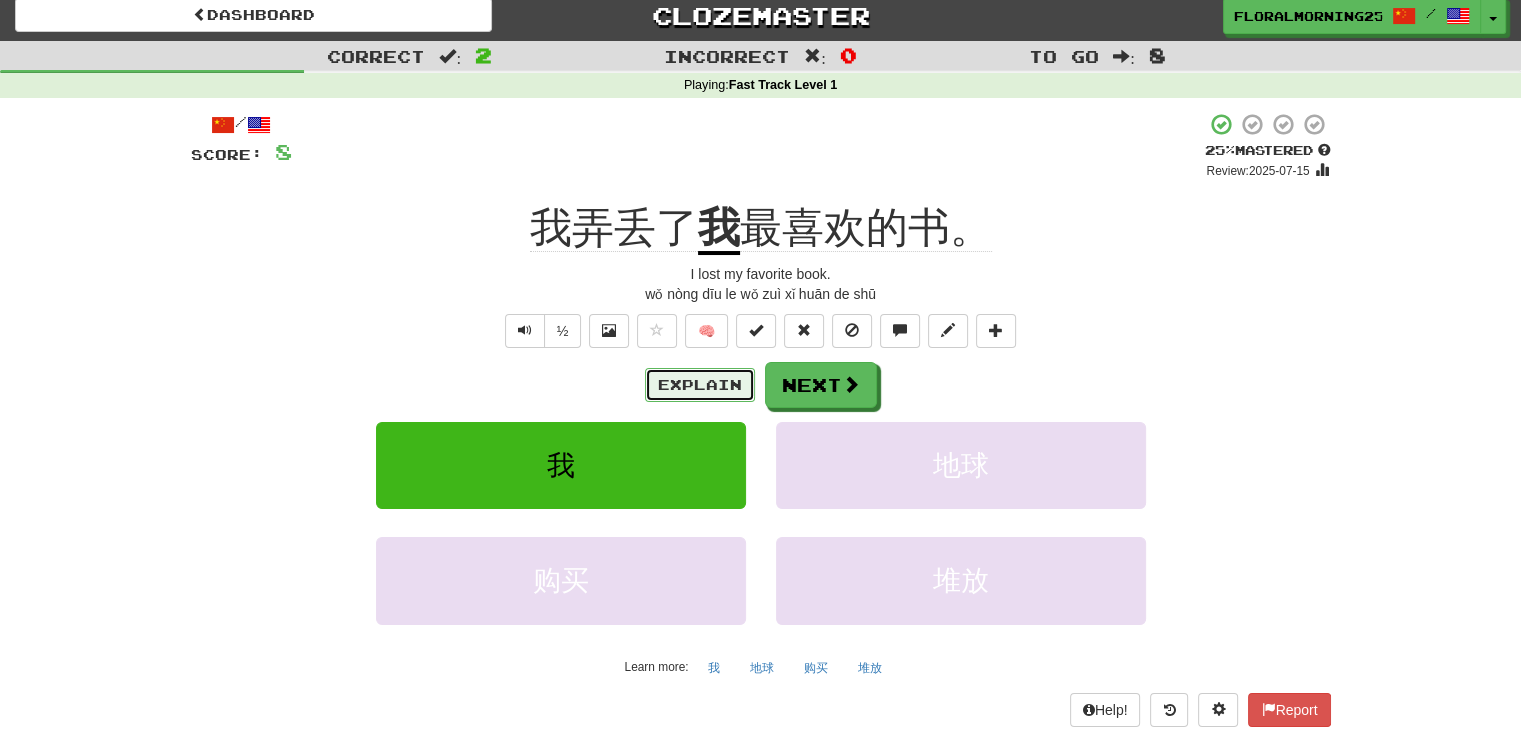 click on "Explain" at bounding box center [700, 385] 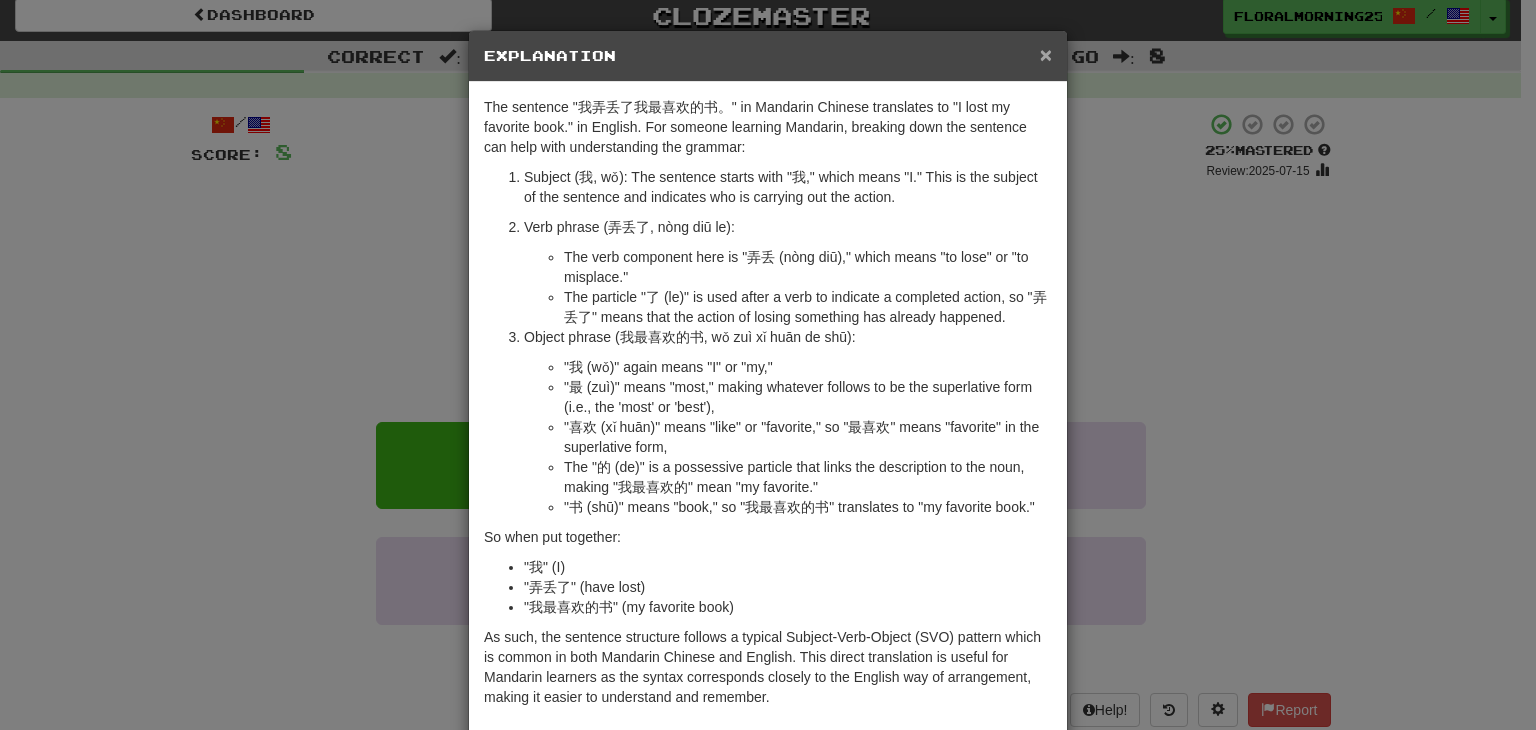 click on "×" at bounding box center [1046, 54] 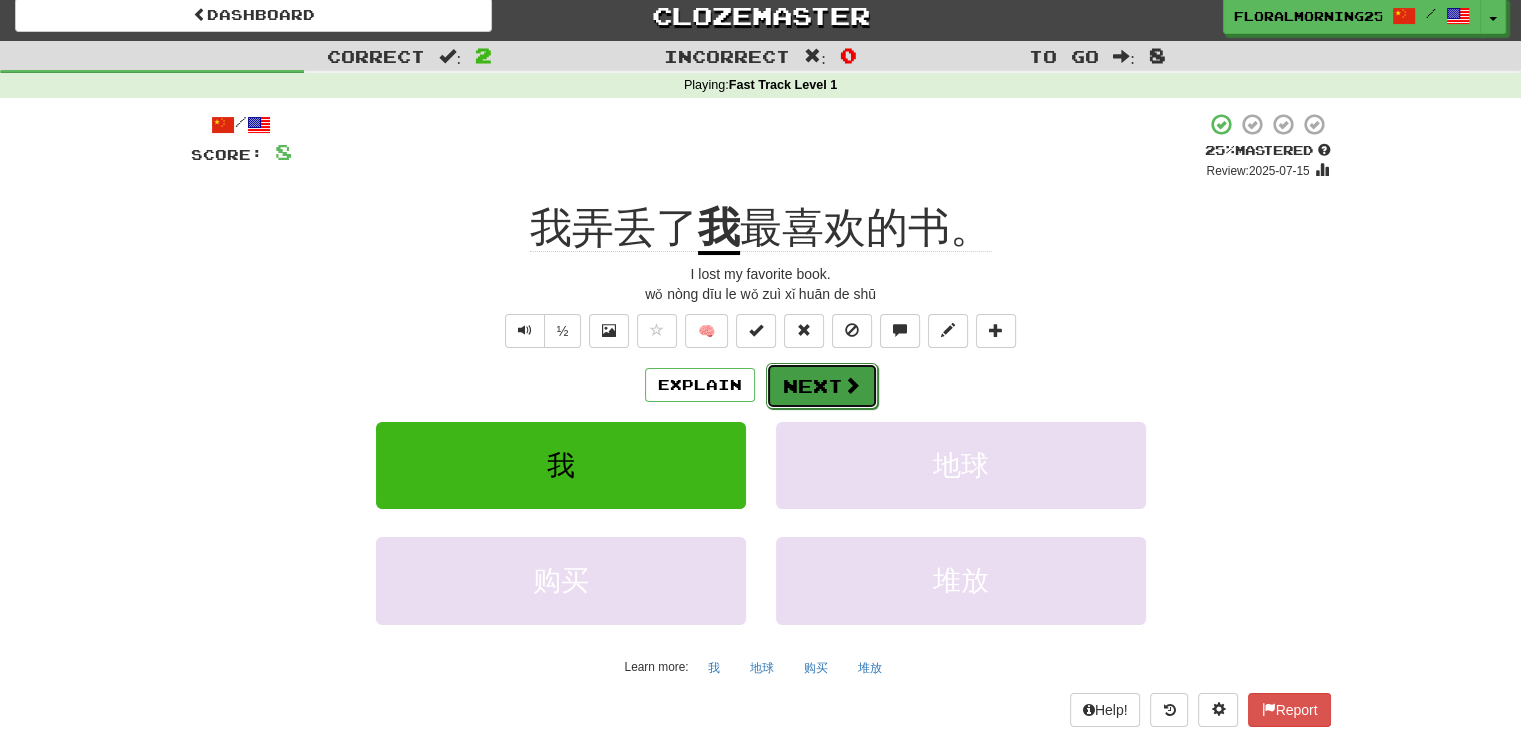 click on "Next" at bounding box center [822, 386] 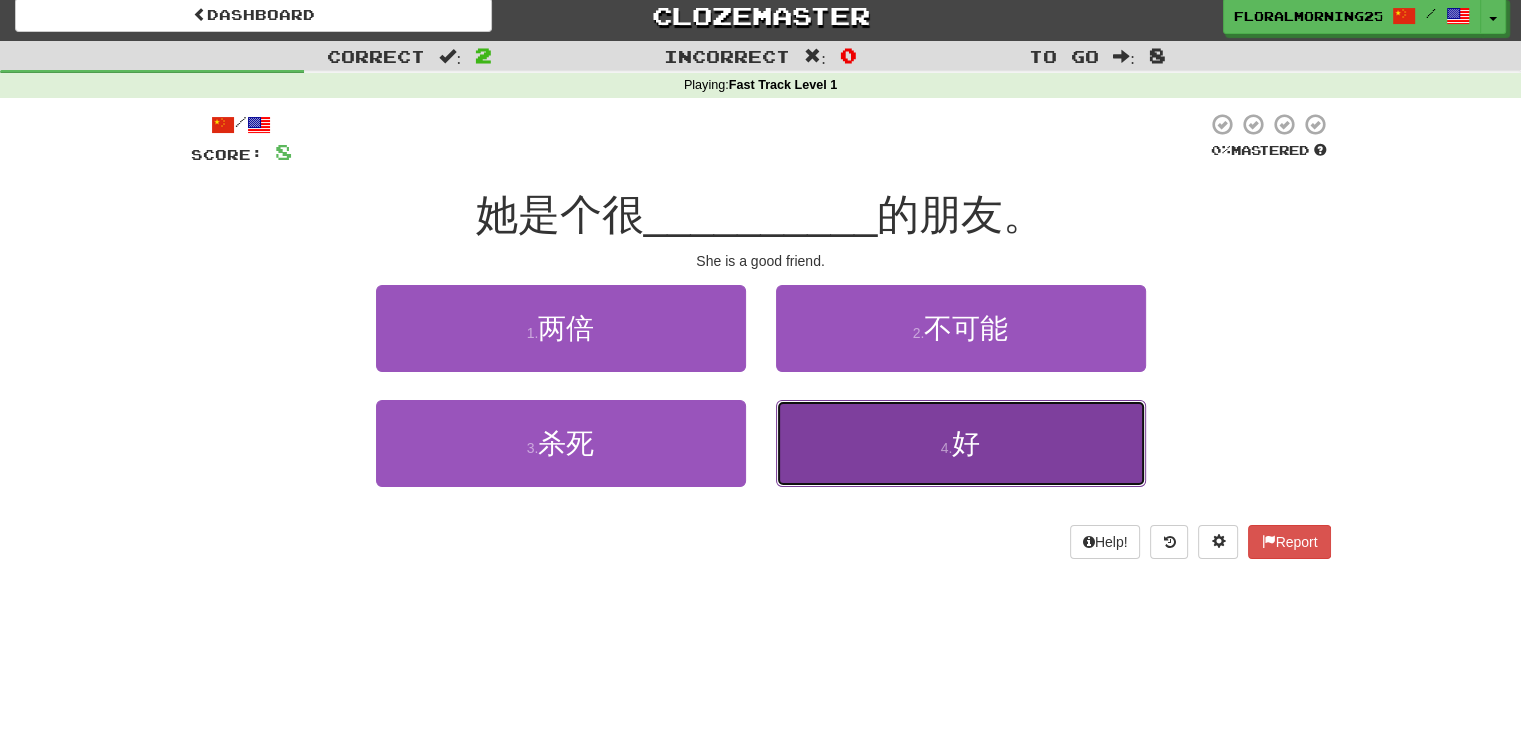 click on "4 .  好" at bounding box center [961, 443] 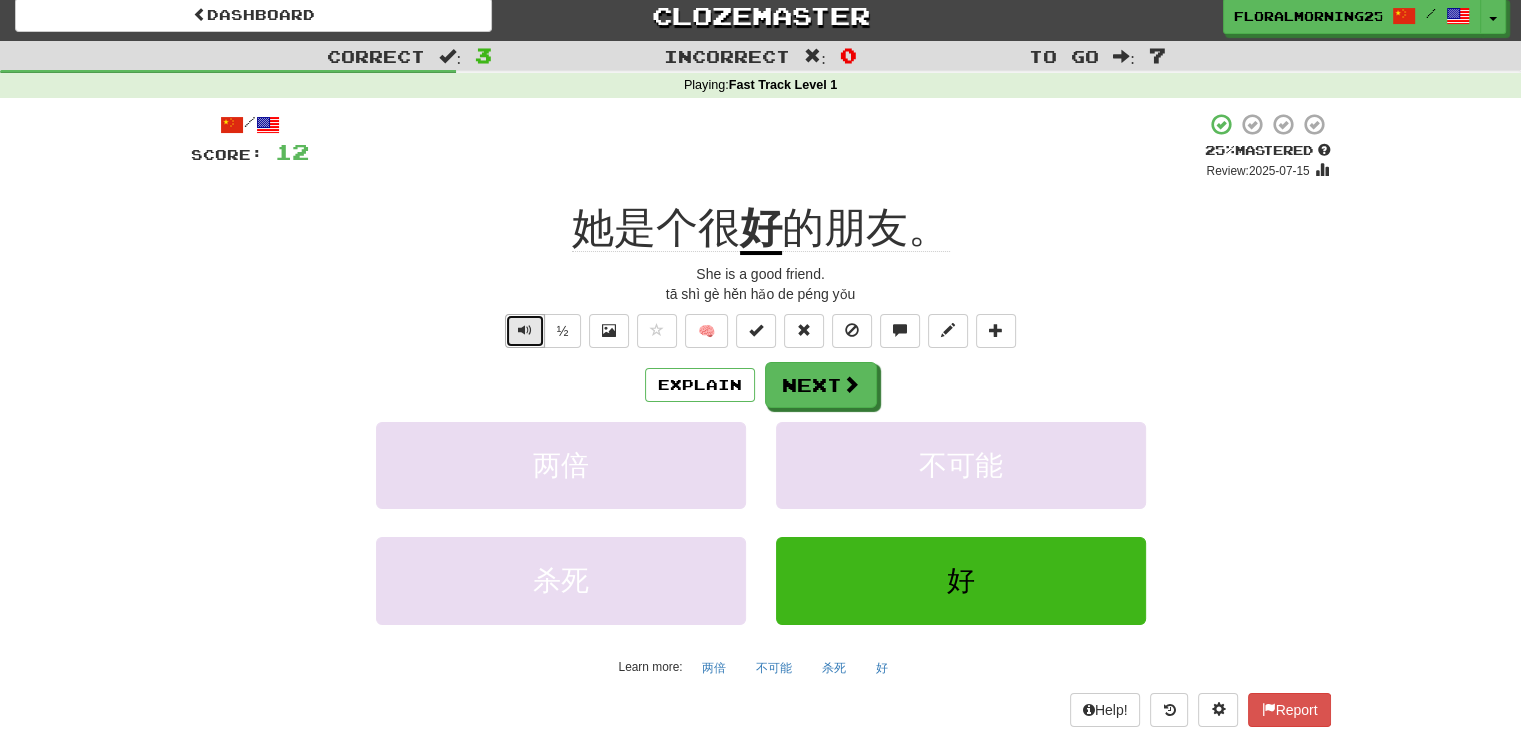click at bounding box center [525, 331] 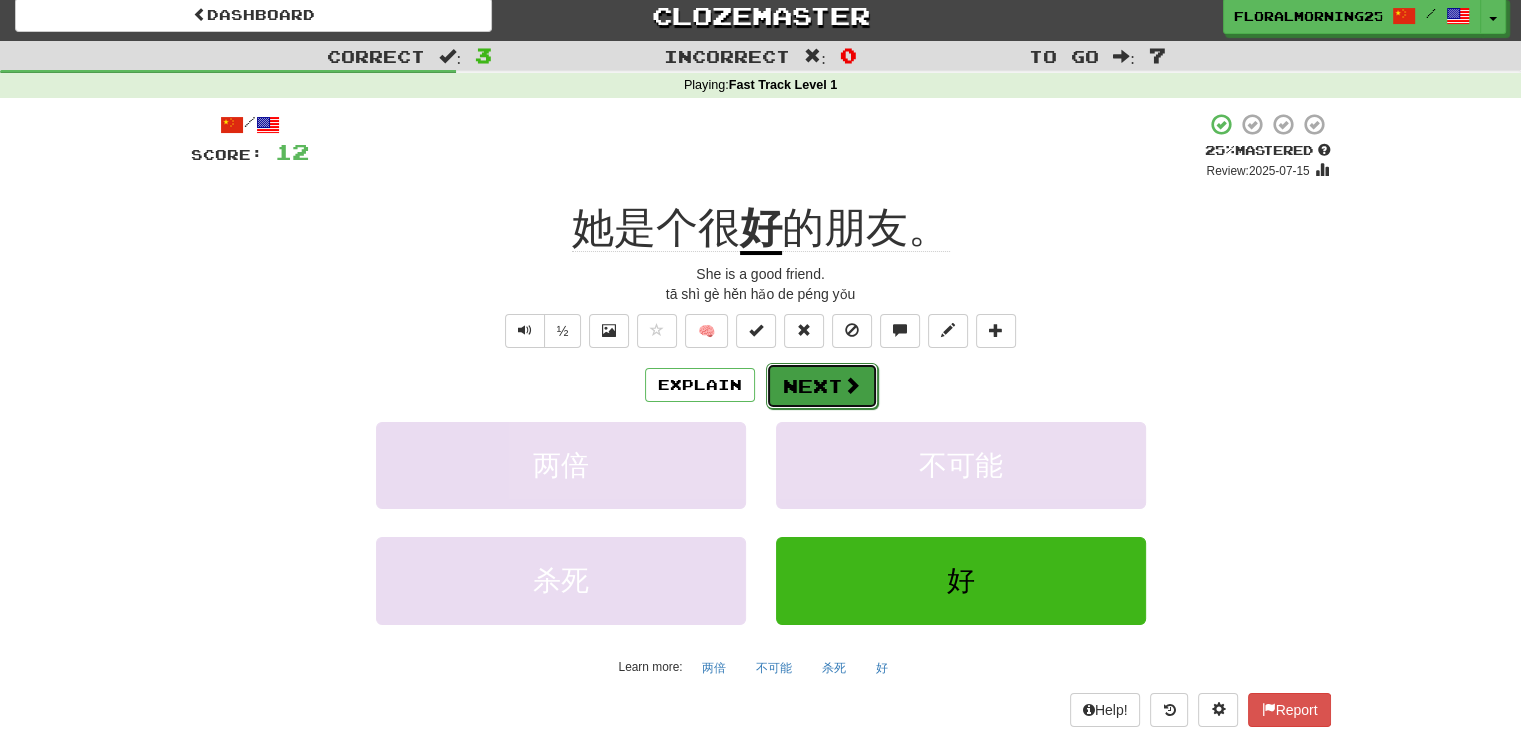 click at bounding box center [852, 385] 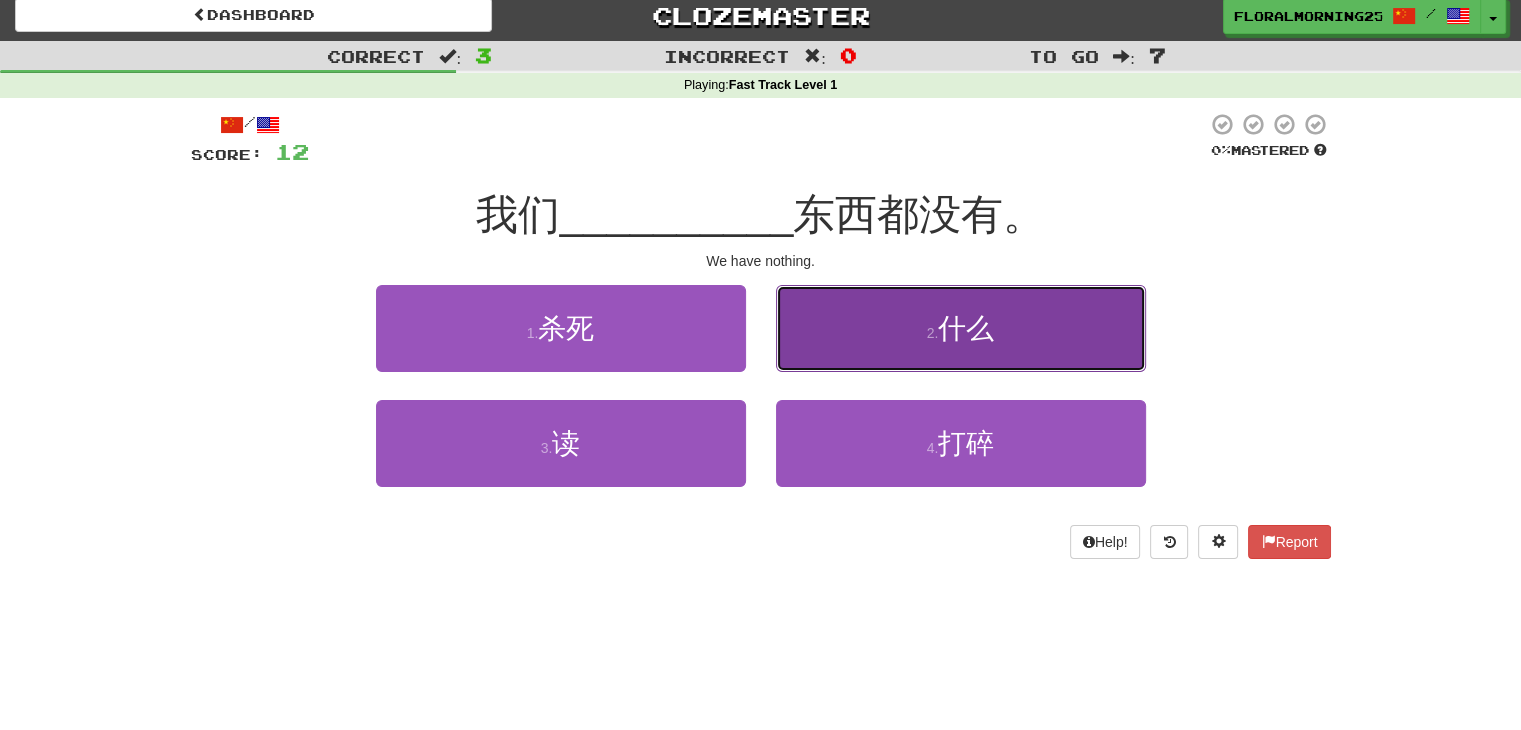 click on "2 .  什么" at bounding box center [961, 328] 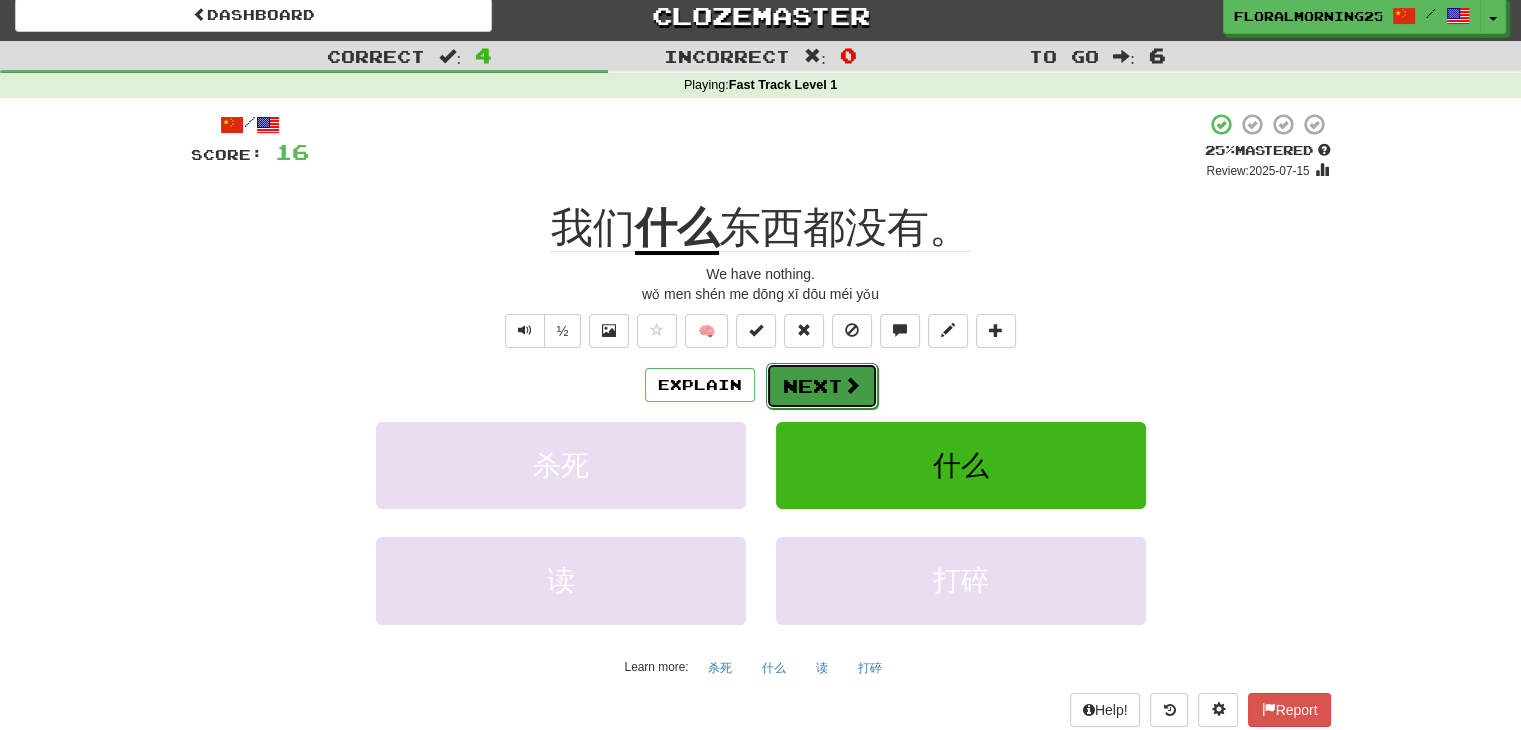 click on "Next" at bounding box center (822, 386) 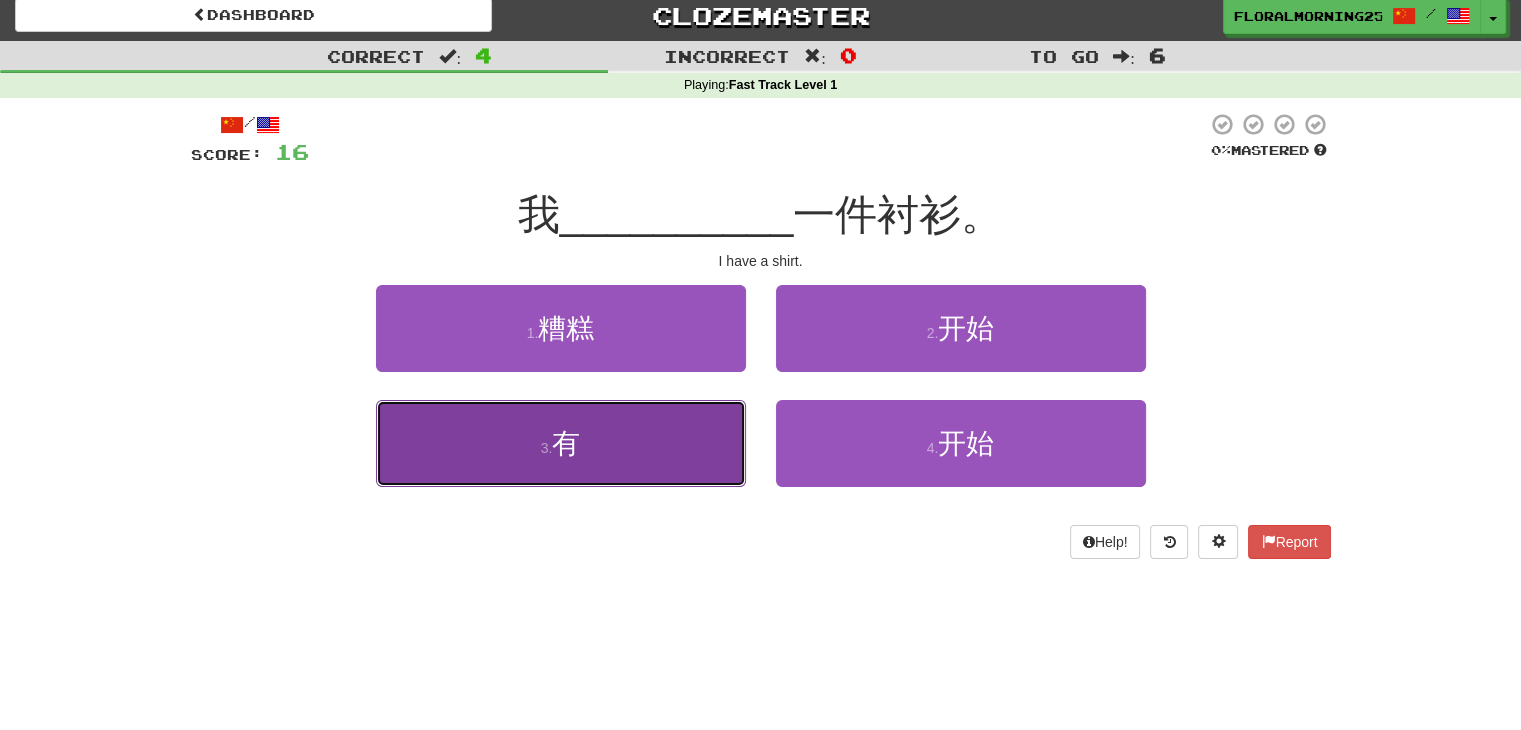 click on "3 .  有" at bounding box center (561, 443) 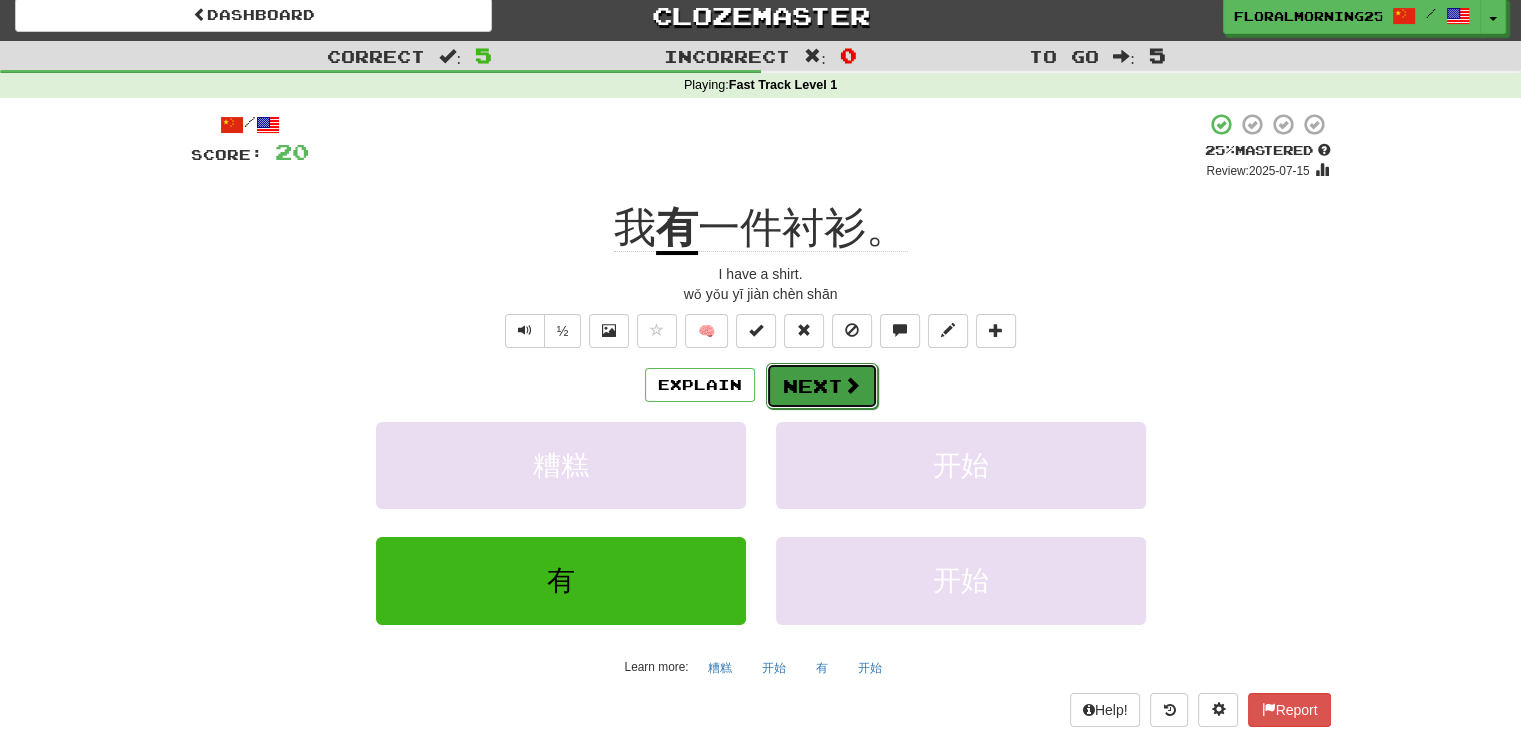 click on "Next" at bounding box center [822, 386] 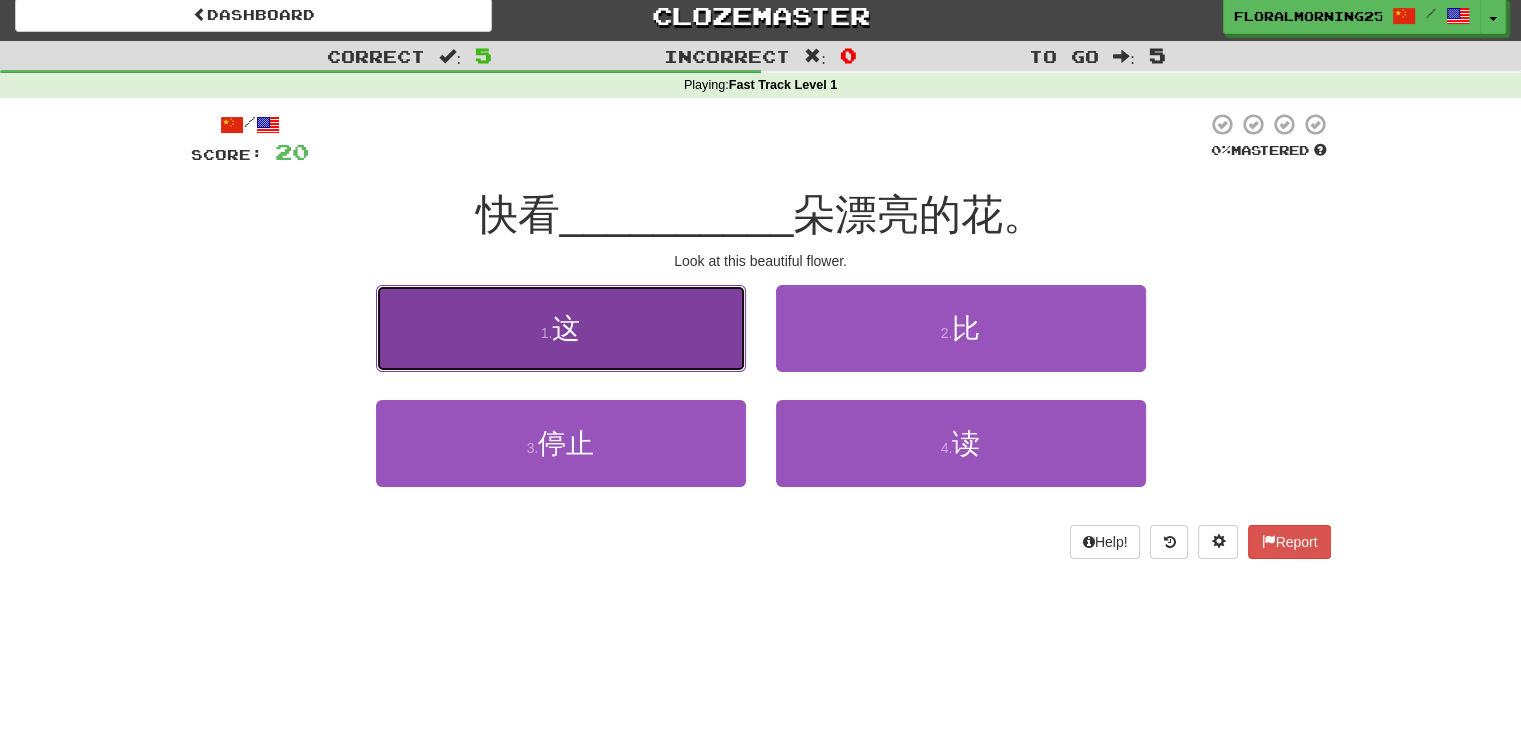 click on "1 .  这" at bounding box center (561, 328) 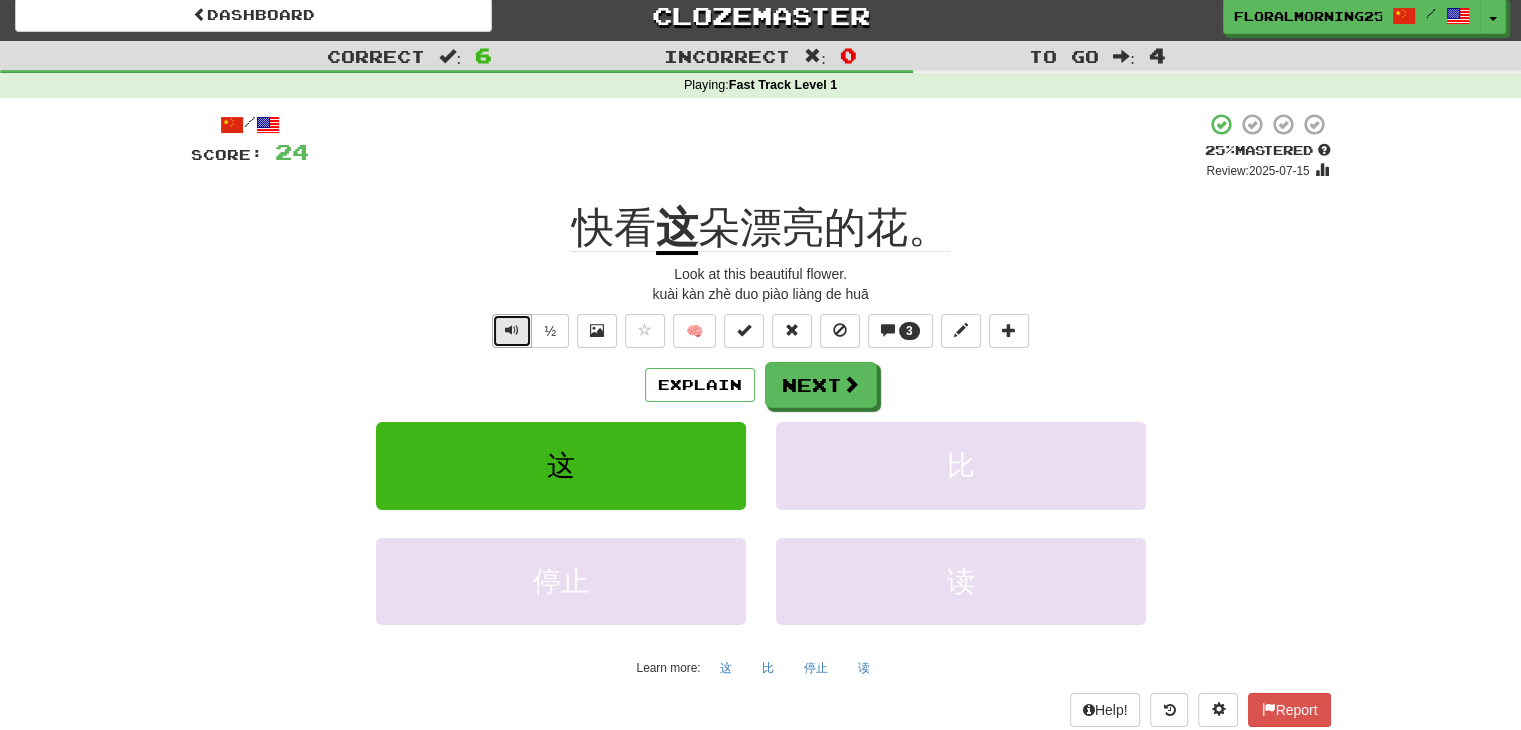 click at bounding box center [512, 330] 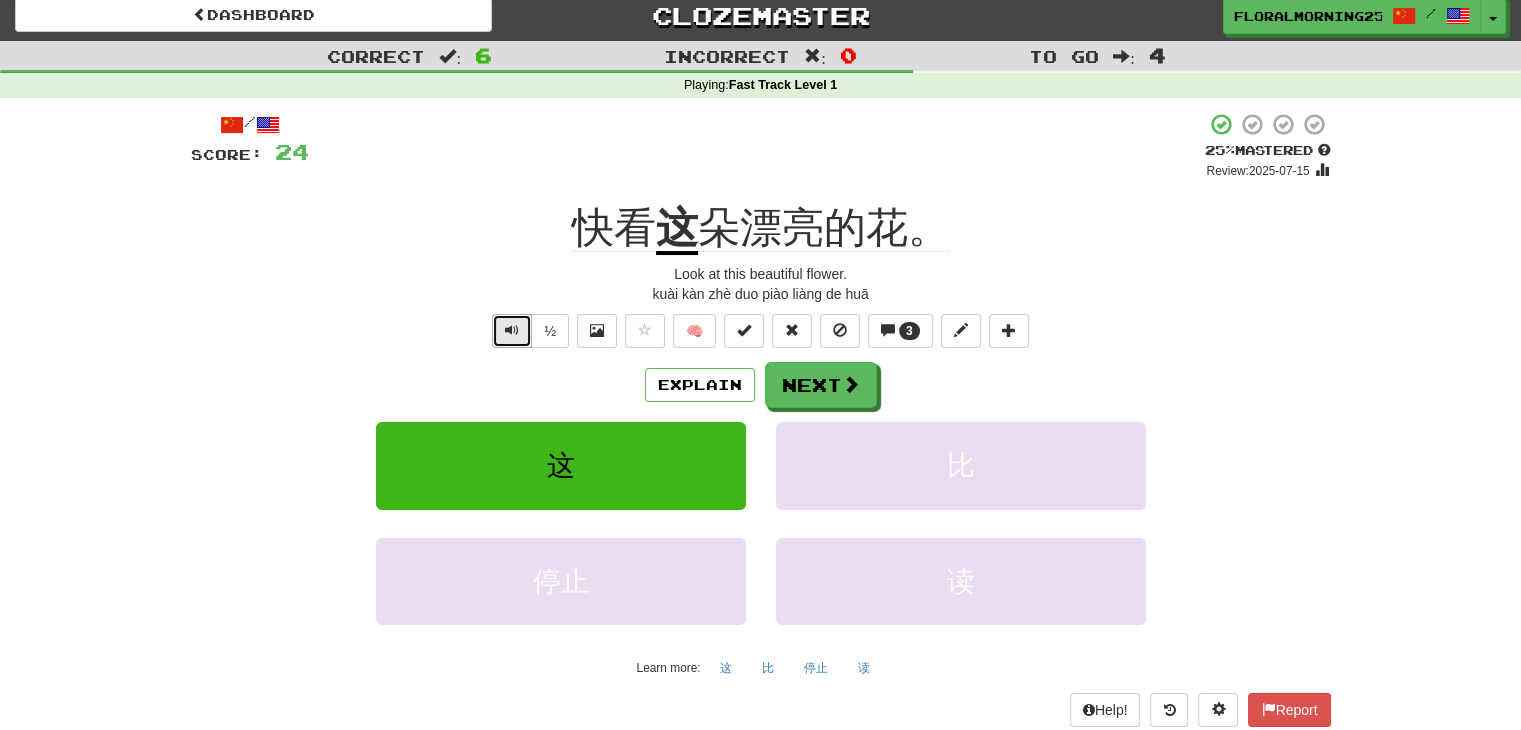 click at bounding box center [512, 330] 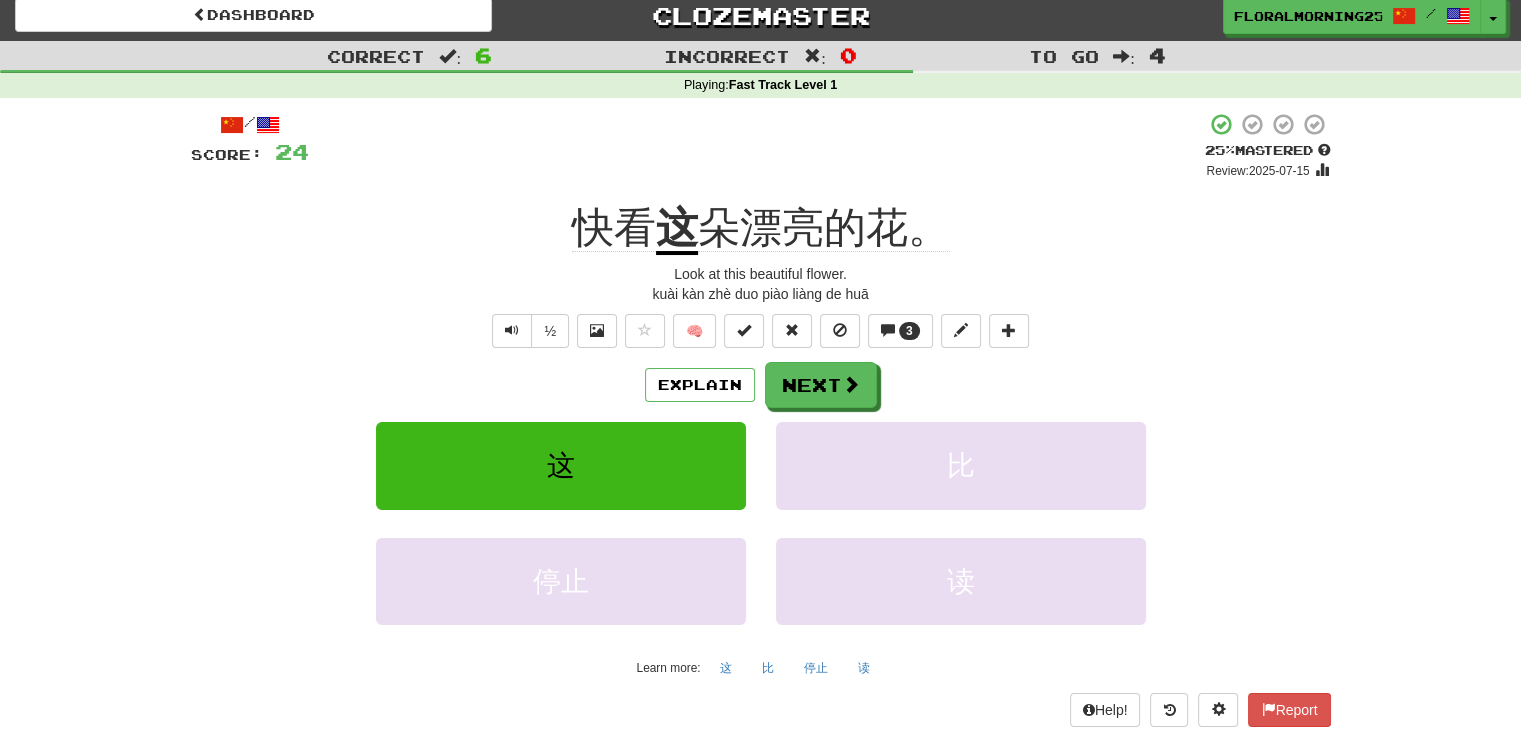 click on "朵漂亮的花。" 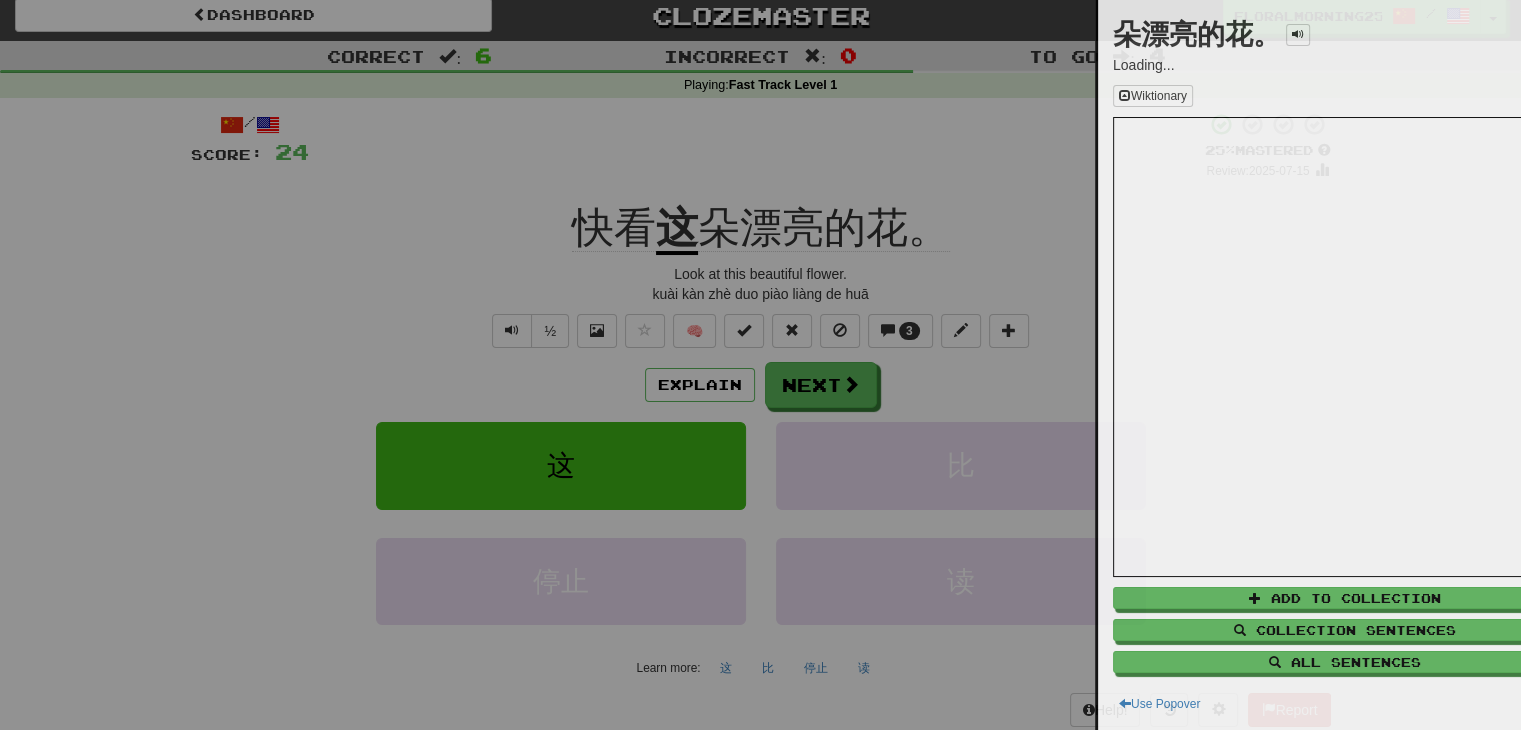 click at bounding box center (760, 365) 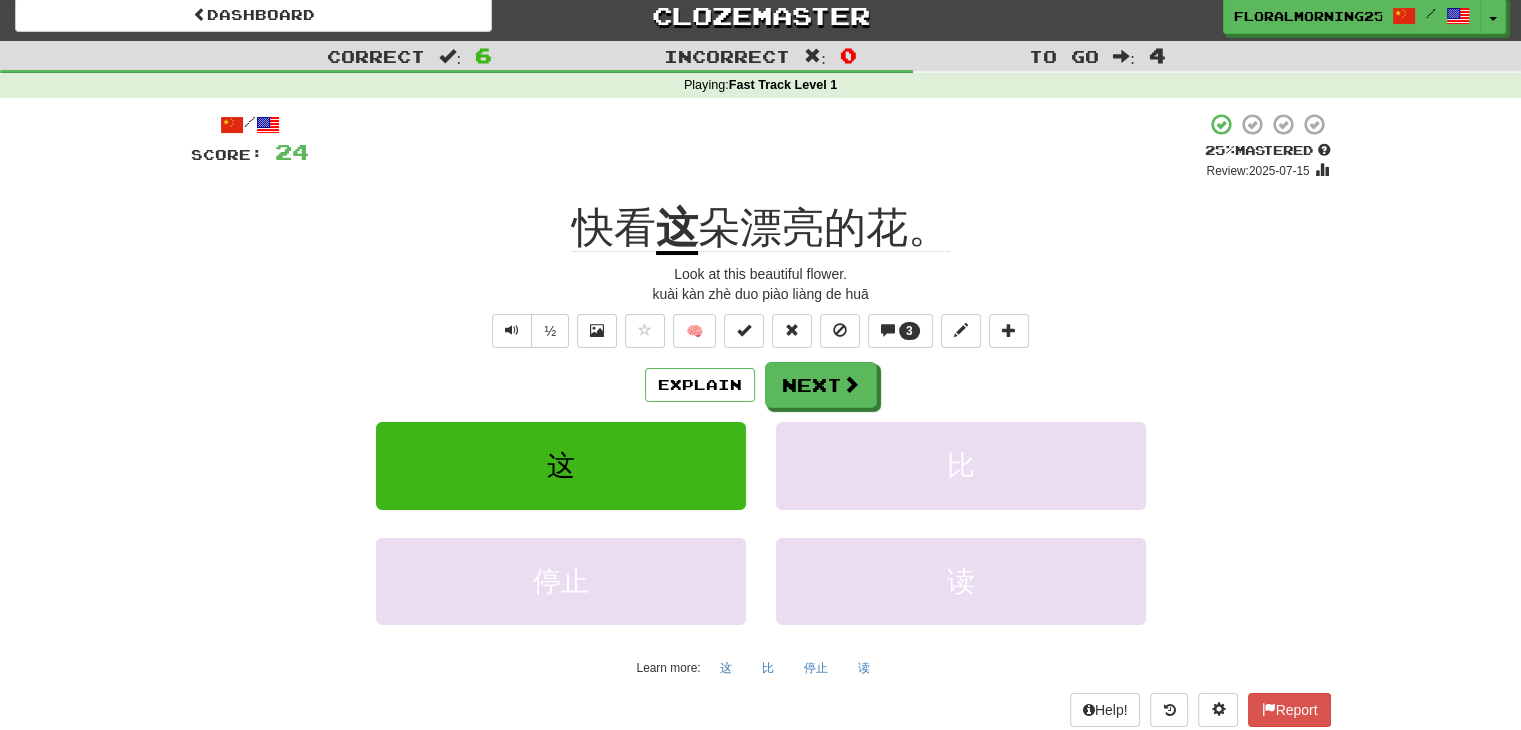 click on "朵漂亮的花。" 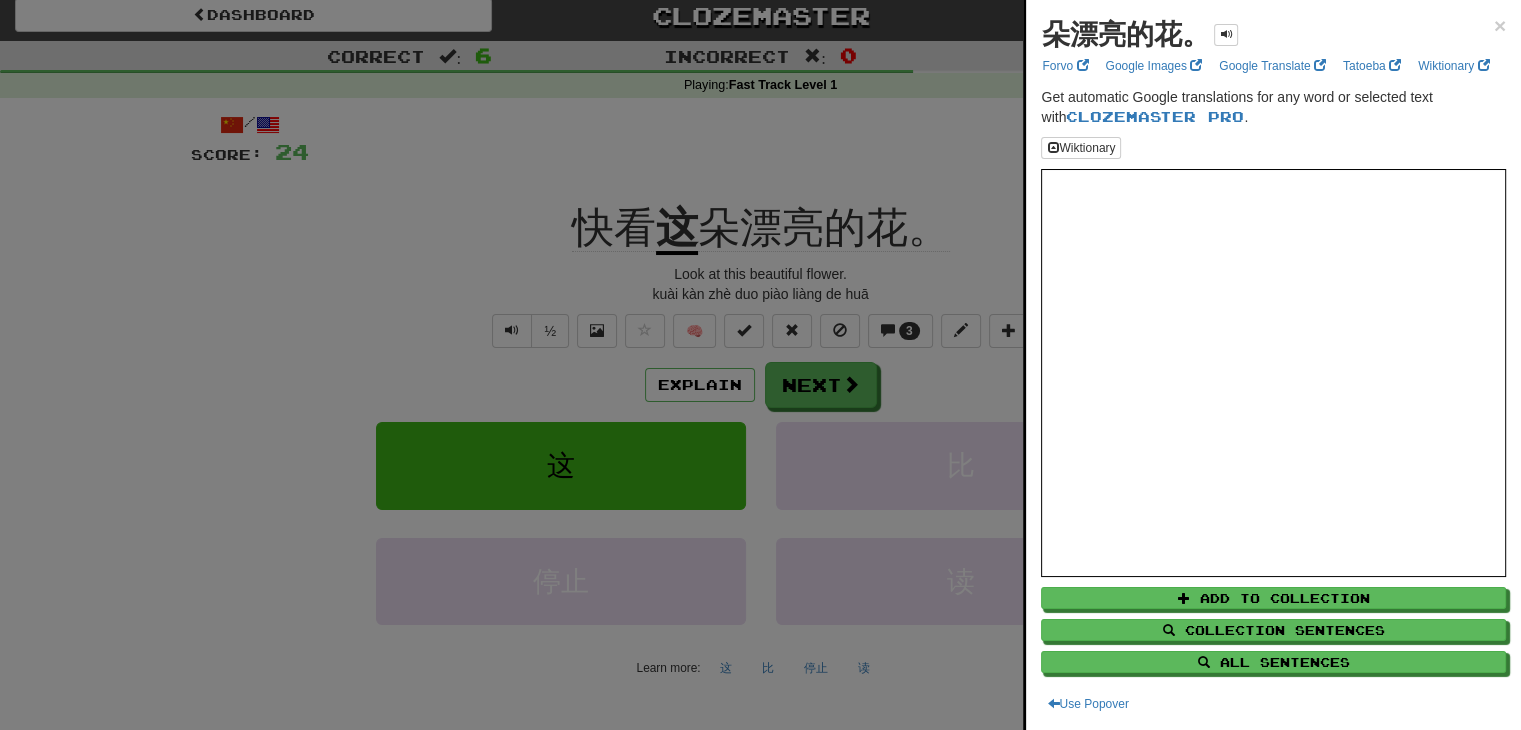 click at bounding box center [760, 365] 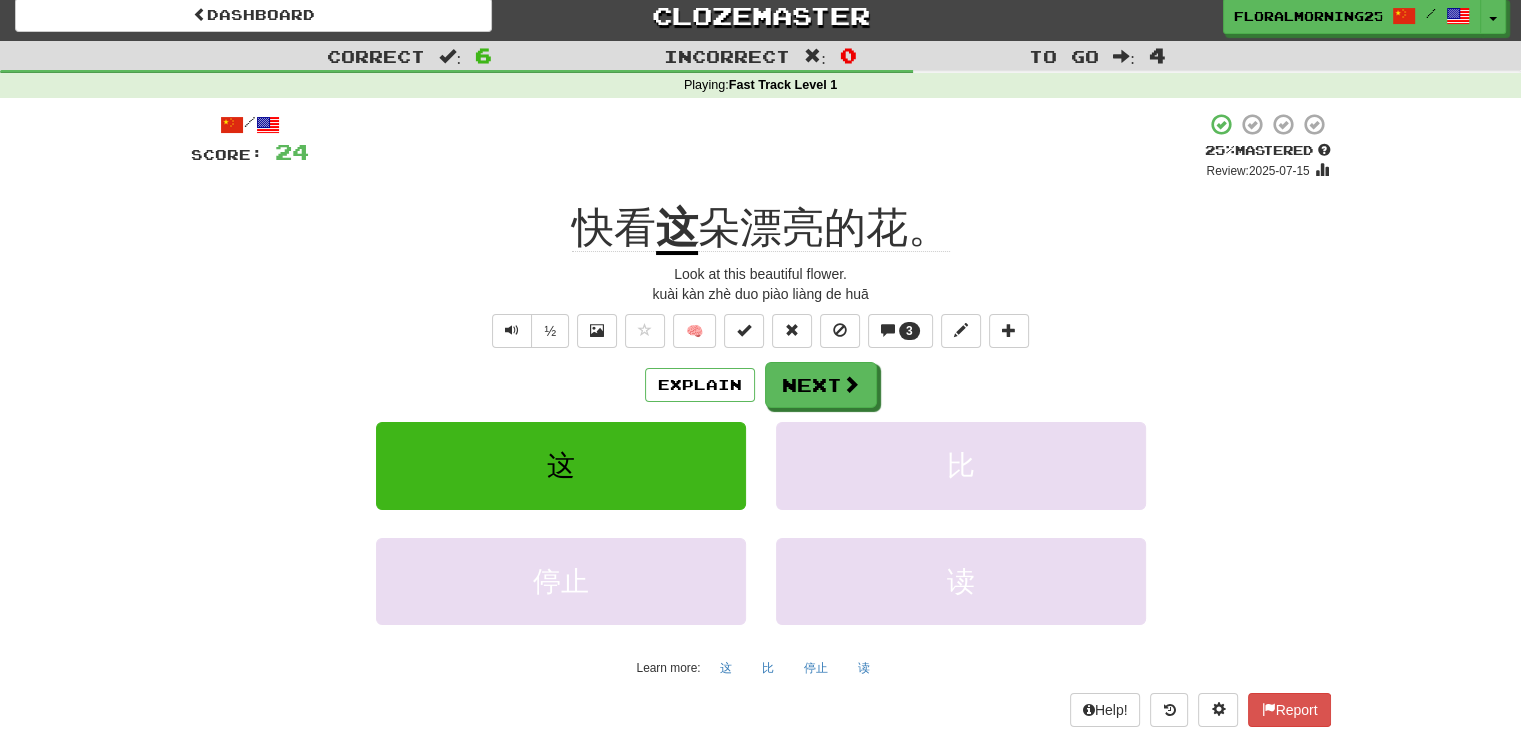 click on "朵漂亮的花。" 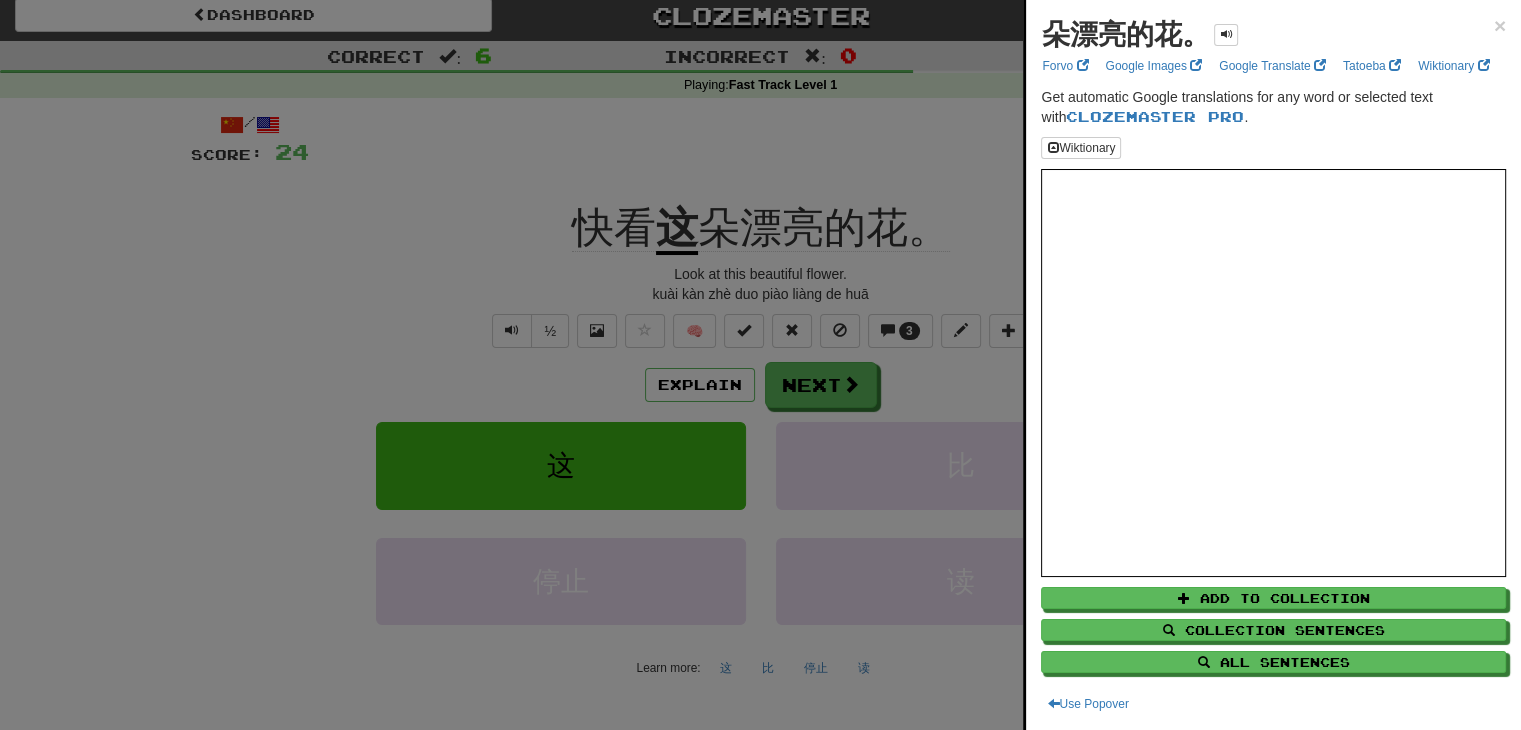 click at bounding box center (760, 365) 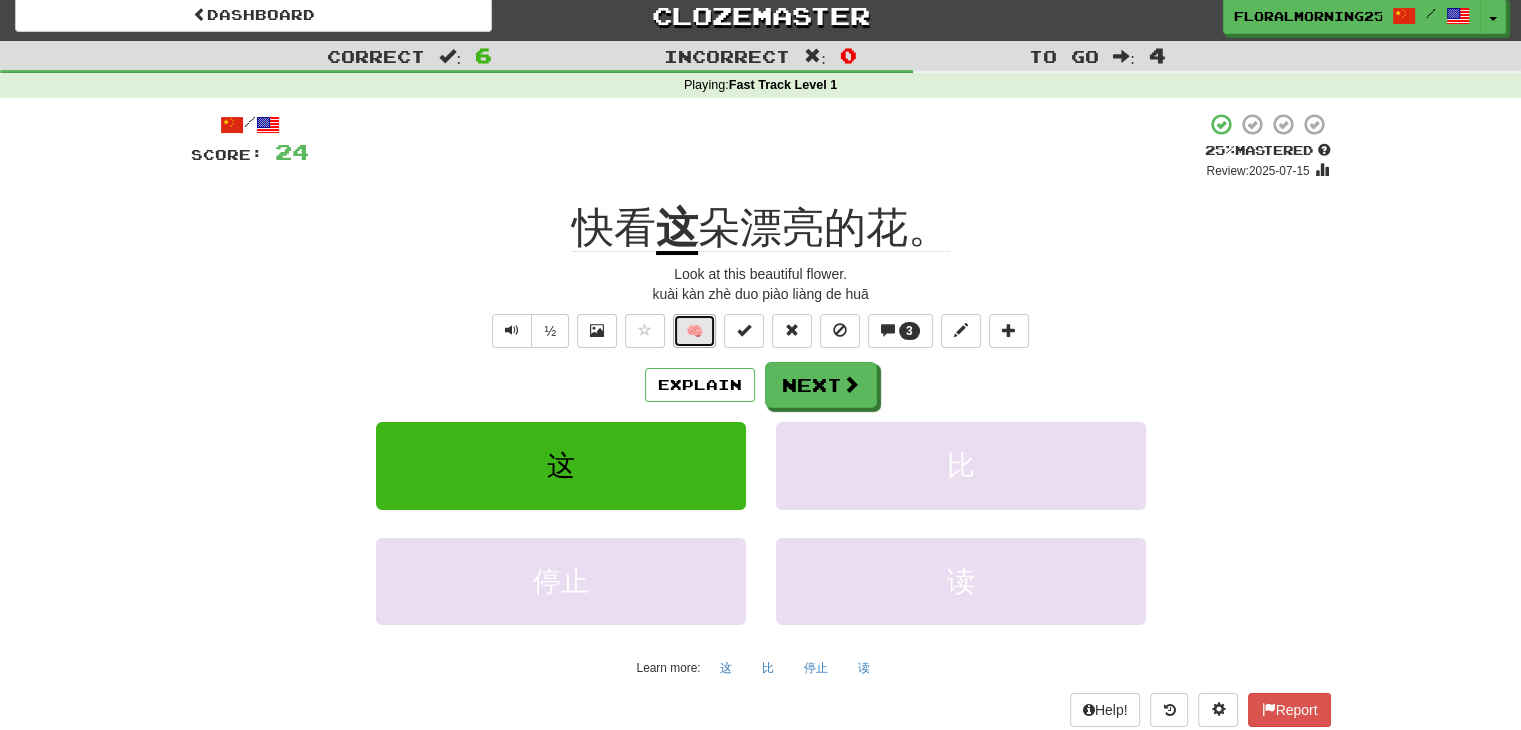 click on "🧠" at bounding box center [694, 331] 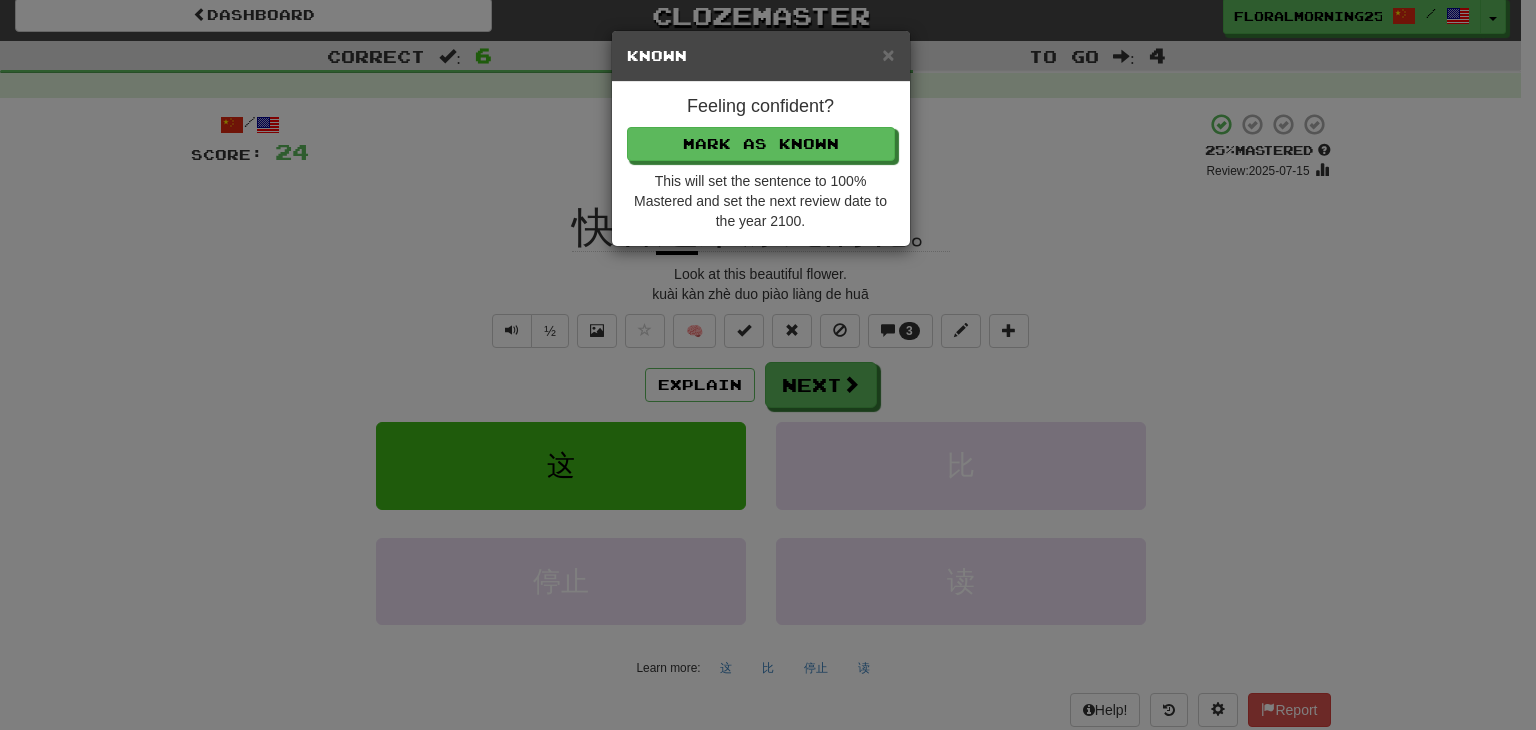 click on "× Known" at bounding box center [761, 56] 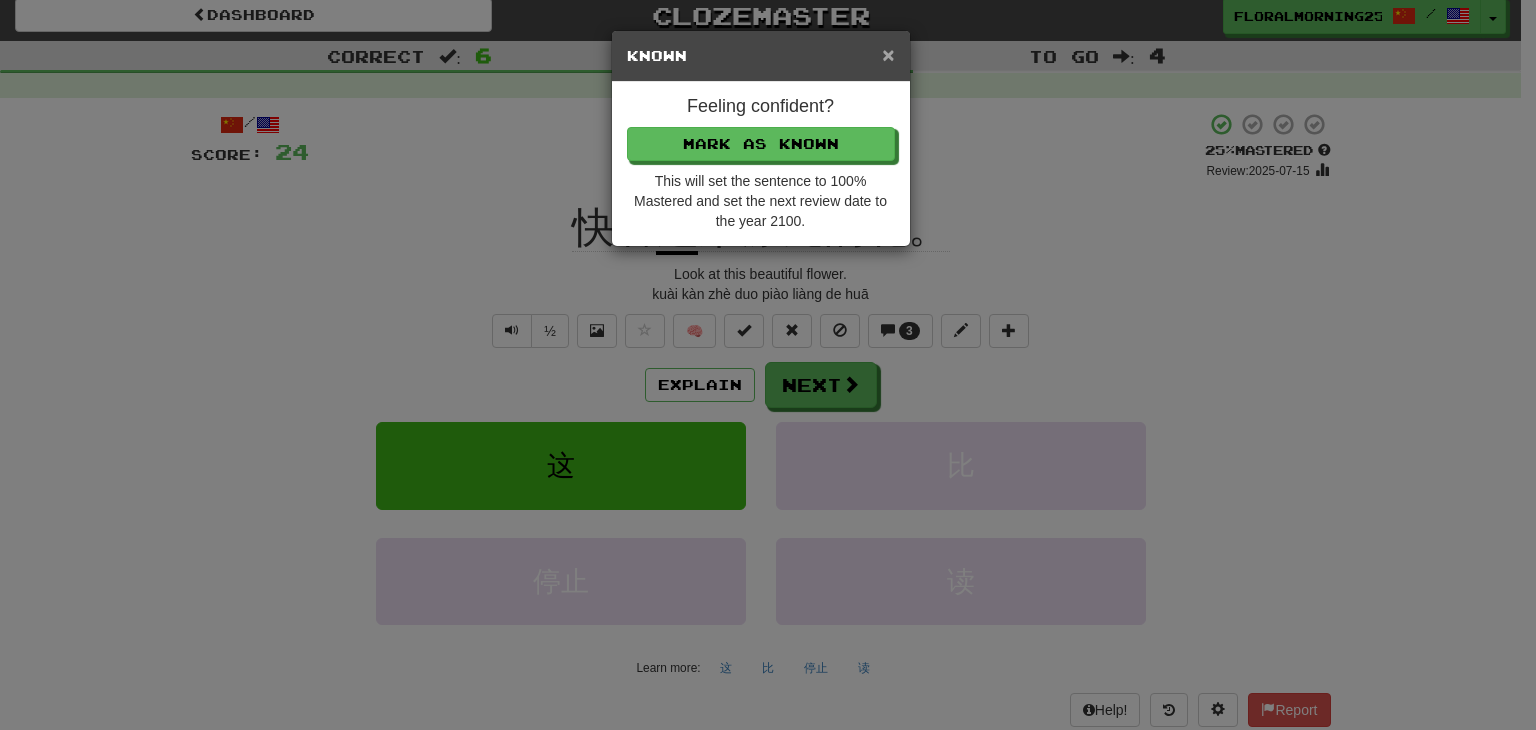 click on "×" at bounding box center [888, 54] 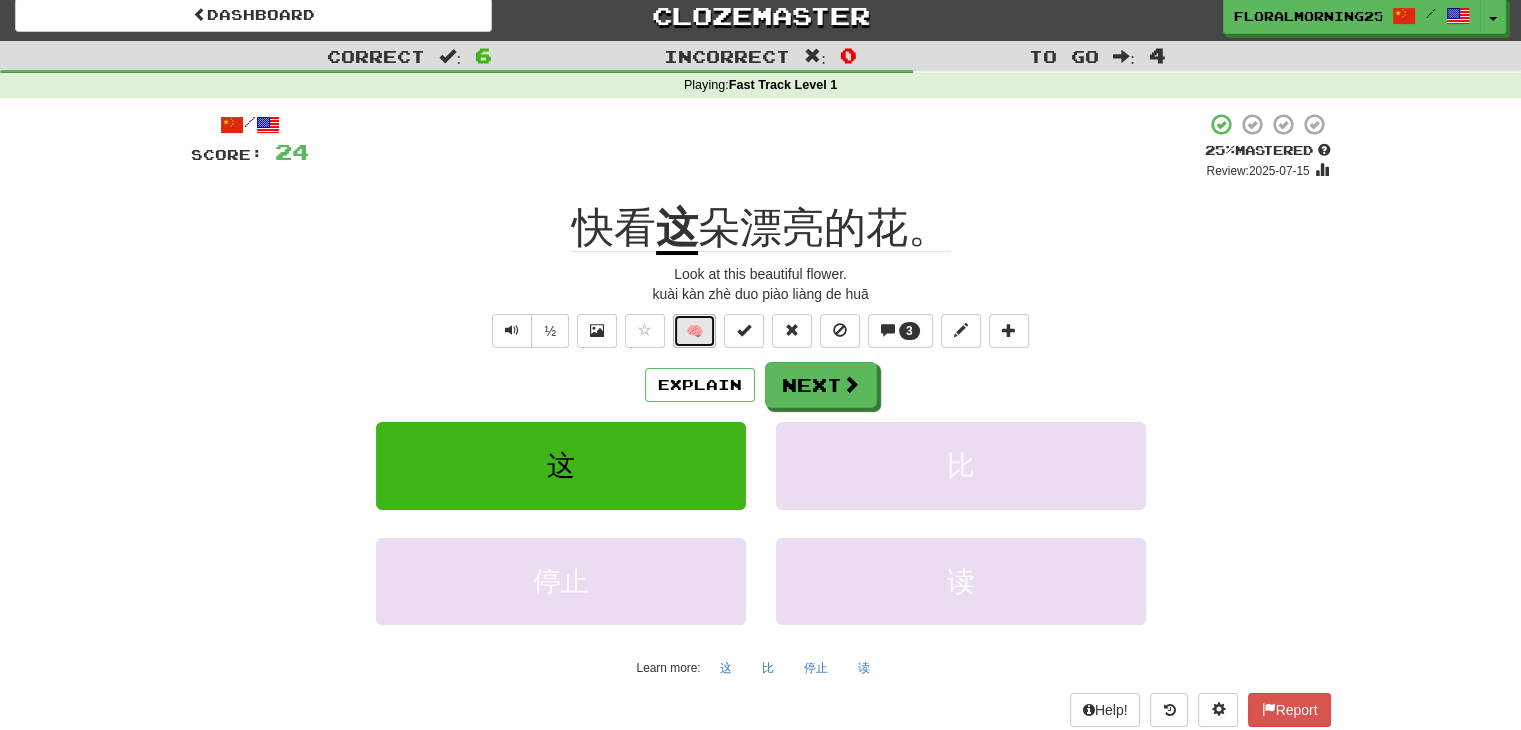 click on "🧠" at bounding box center [694, 331] 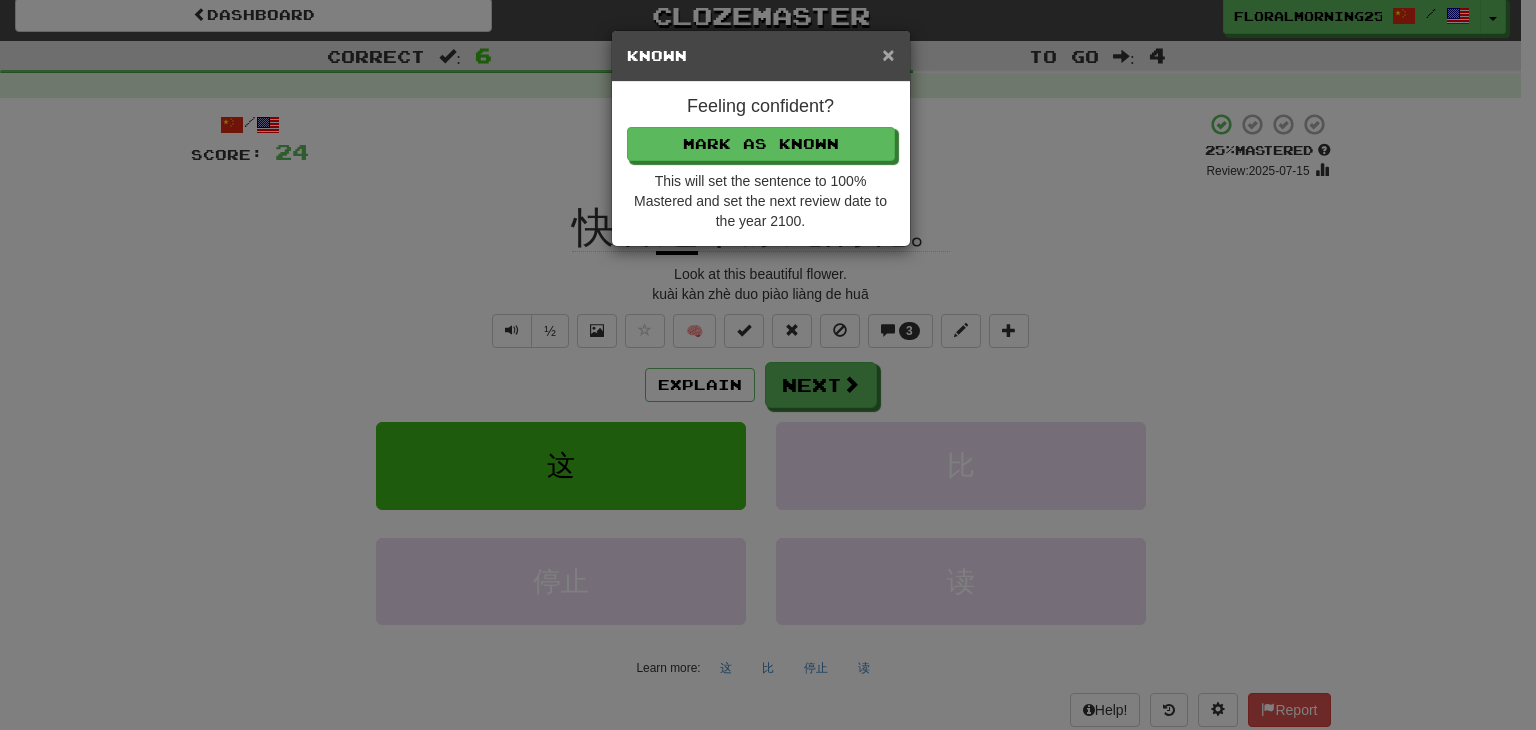 click on "×" at bounding box center [888, 54] 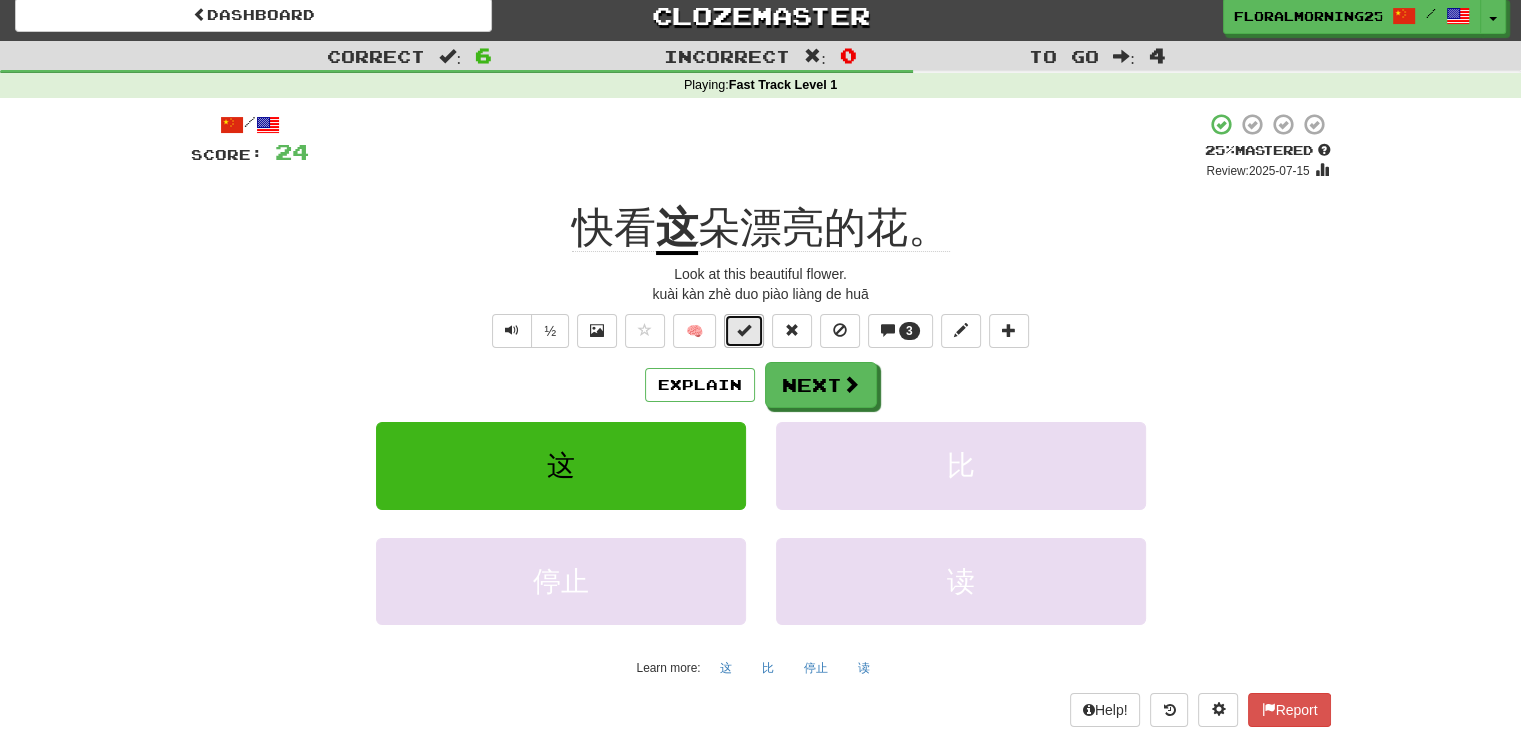 click at bounding box center [744, 331] 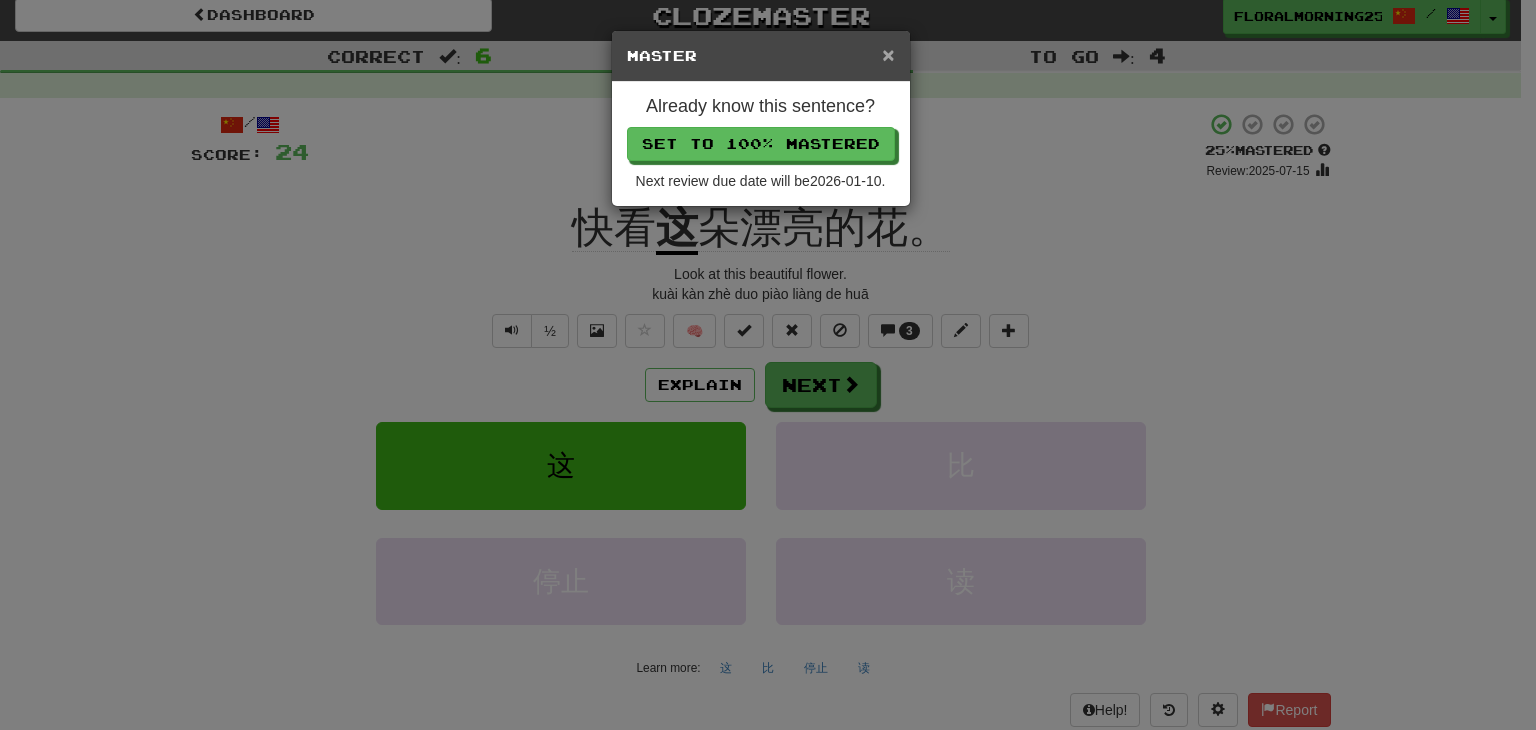 click on "×" at bounding box center (888, 54) 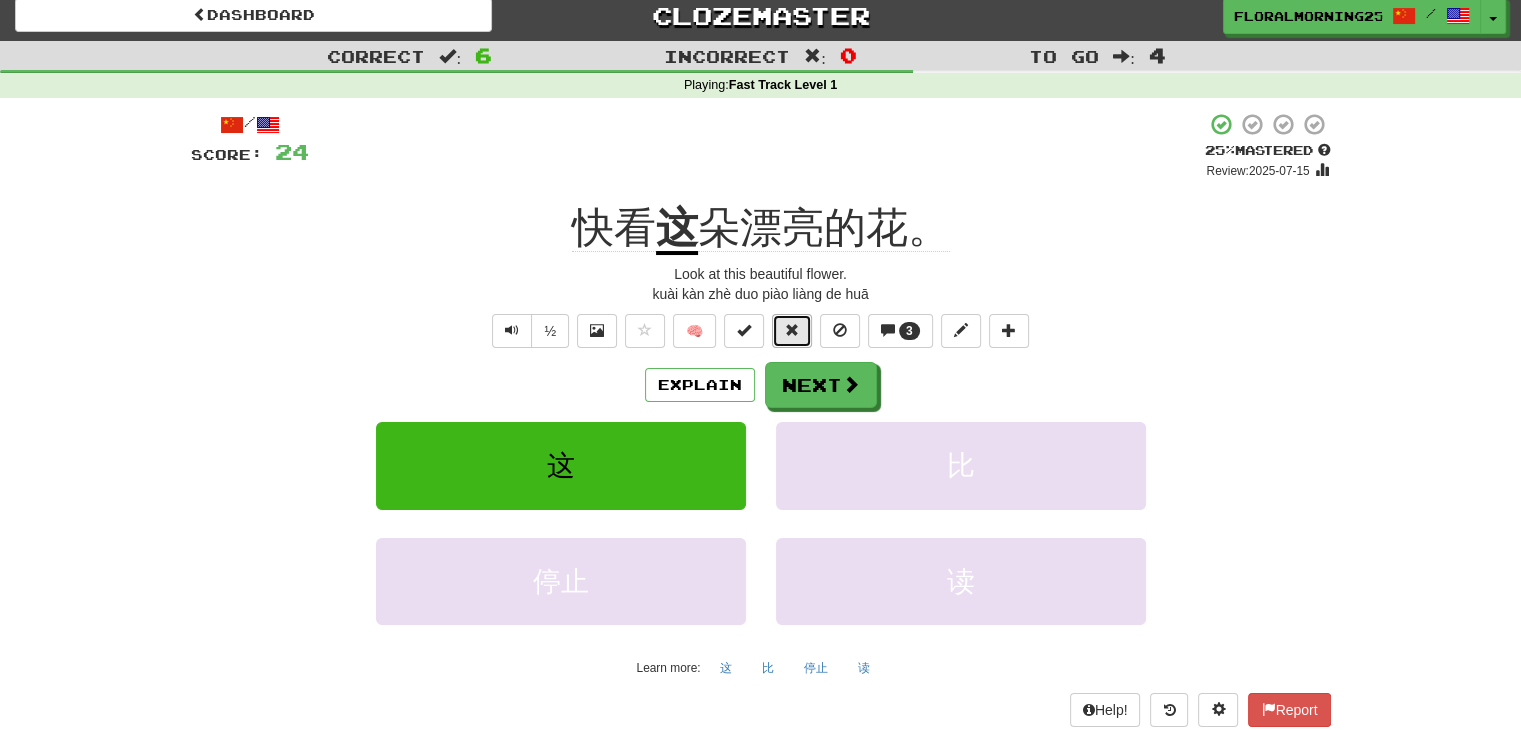 click at bounding box center (792, 330) 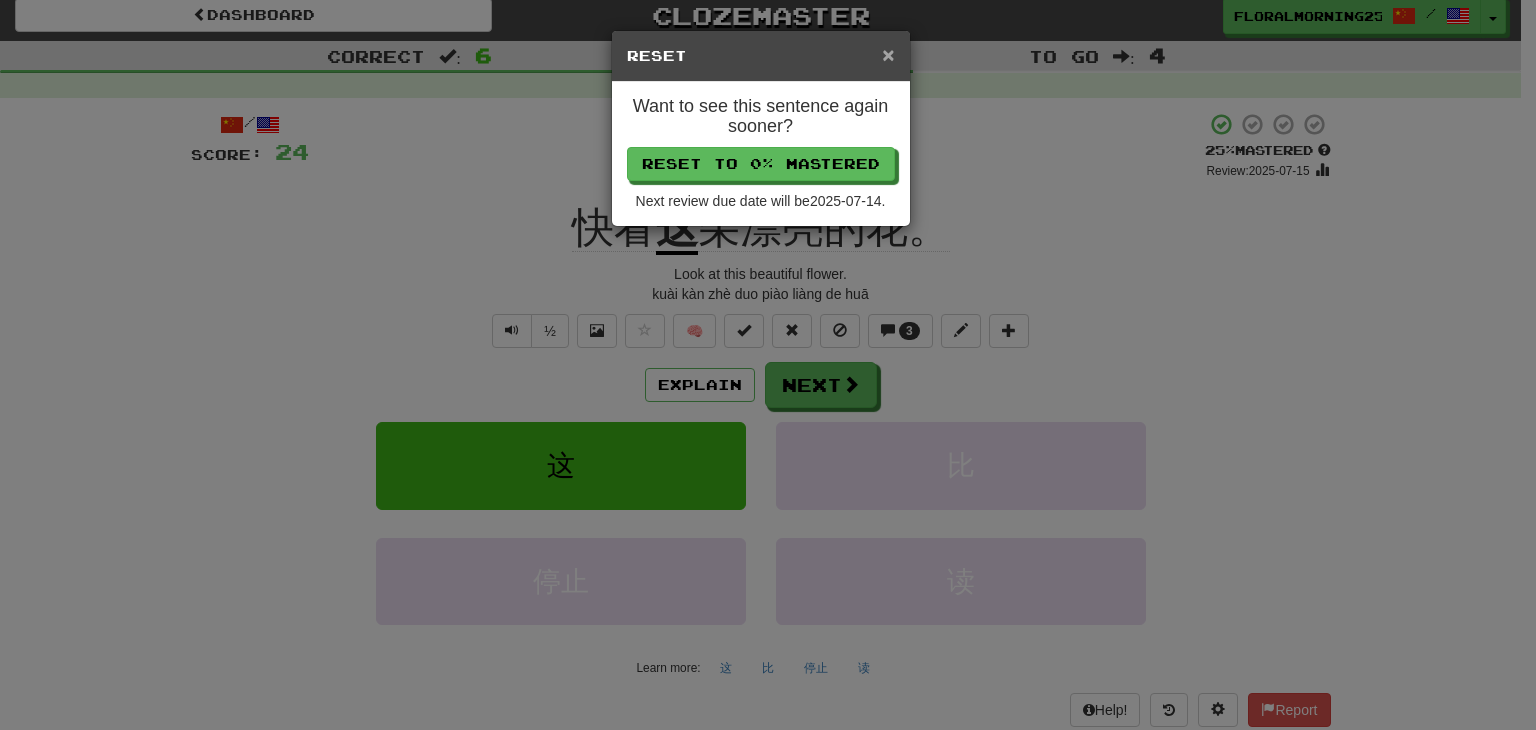 click on "×" at bounding box center (888, 54) 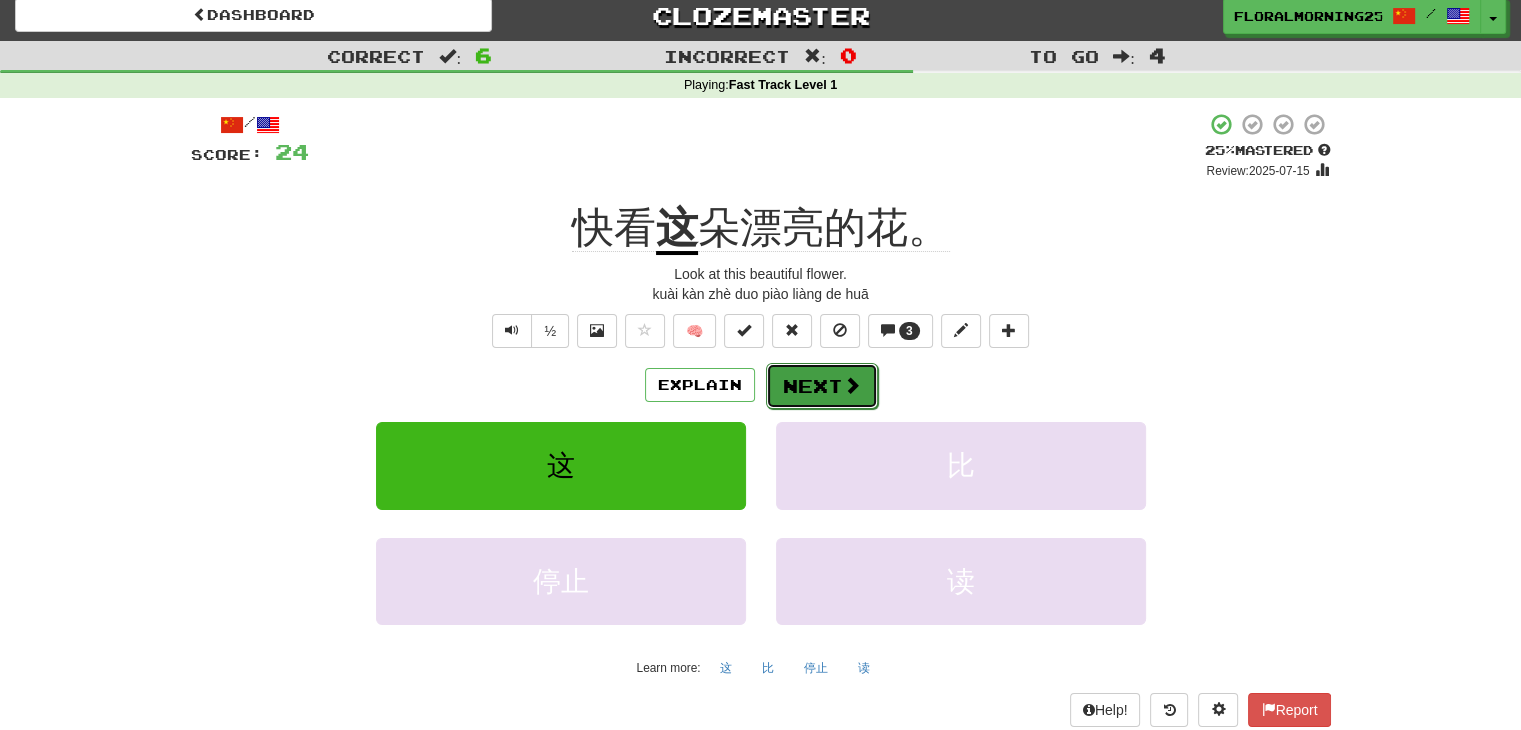 click at bounding box center (852, 385) 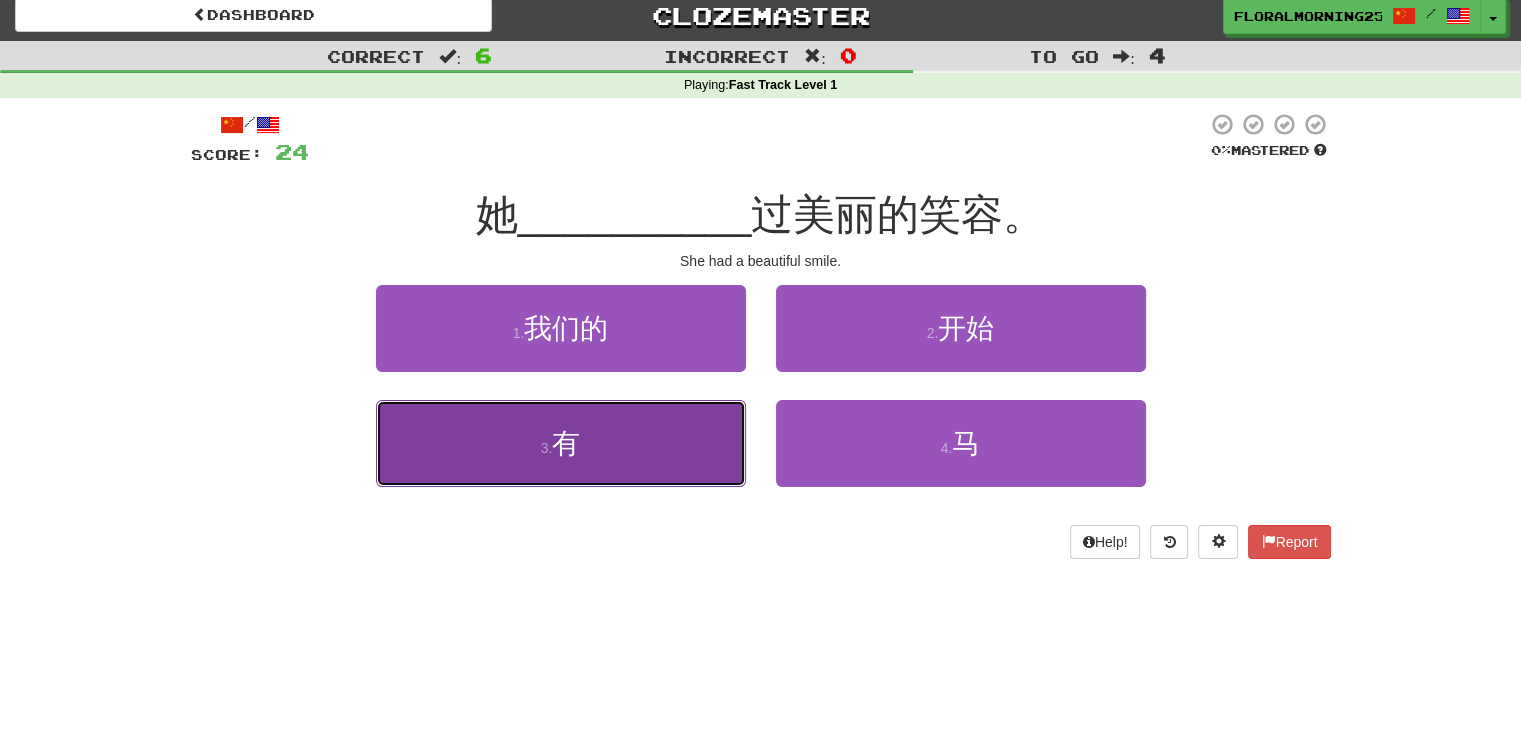 click on "3 .  有" at bounding box center [561, 443] 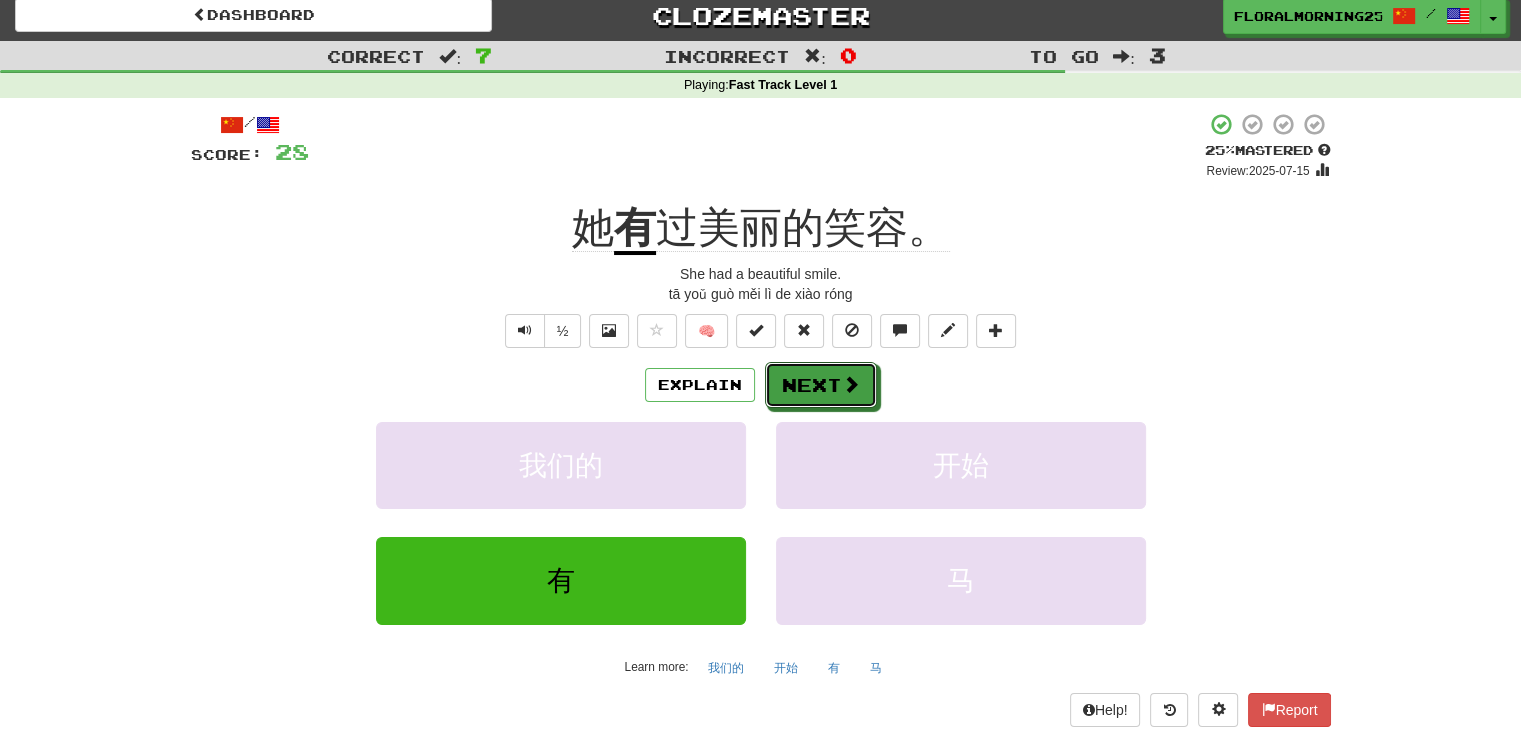 drag, startPoint x: 821, startPoint y: 392, endPoint x: 1308, endPoint y: 352, distance: 488.63995 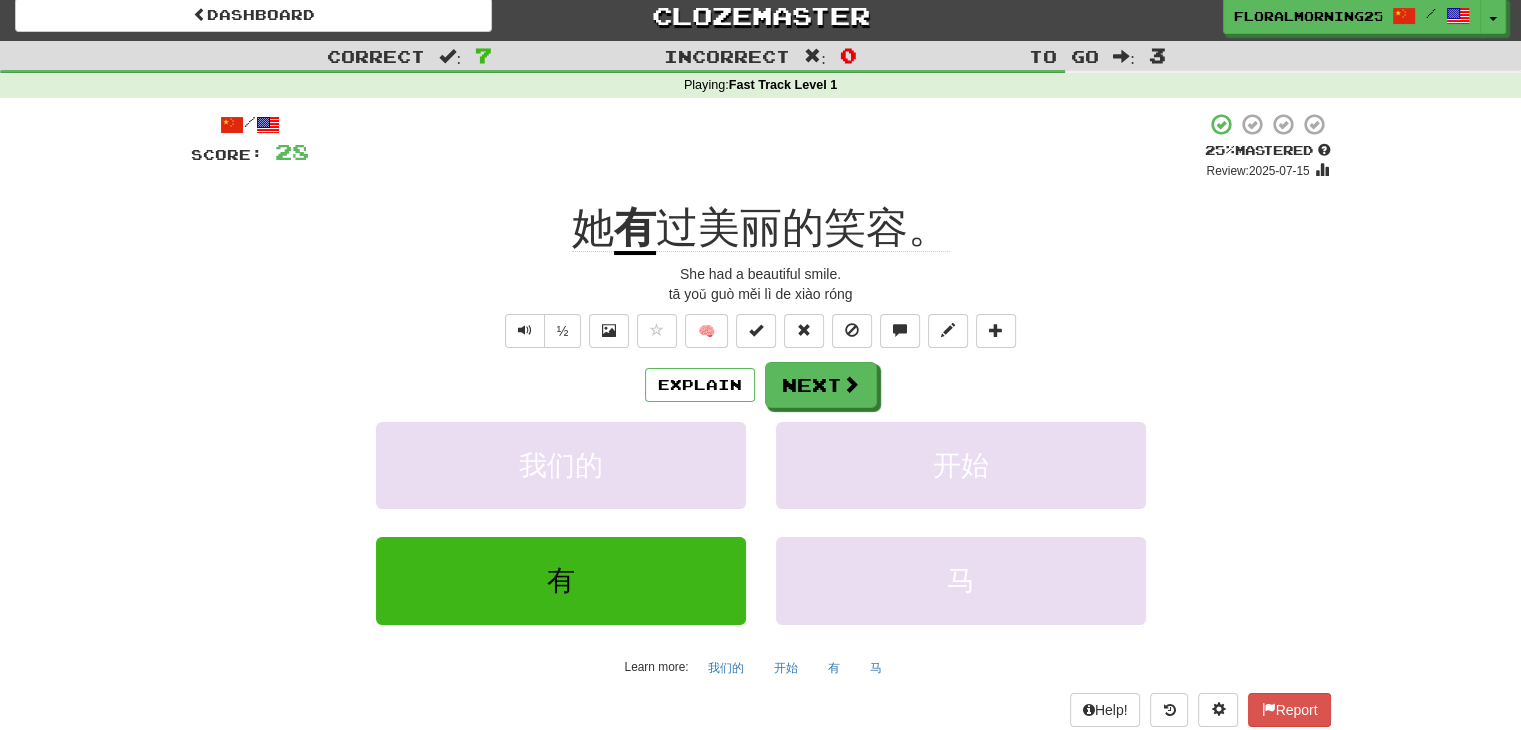 click on "过美丽的笑容。" 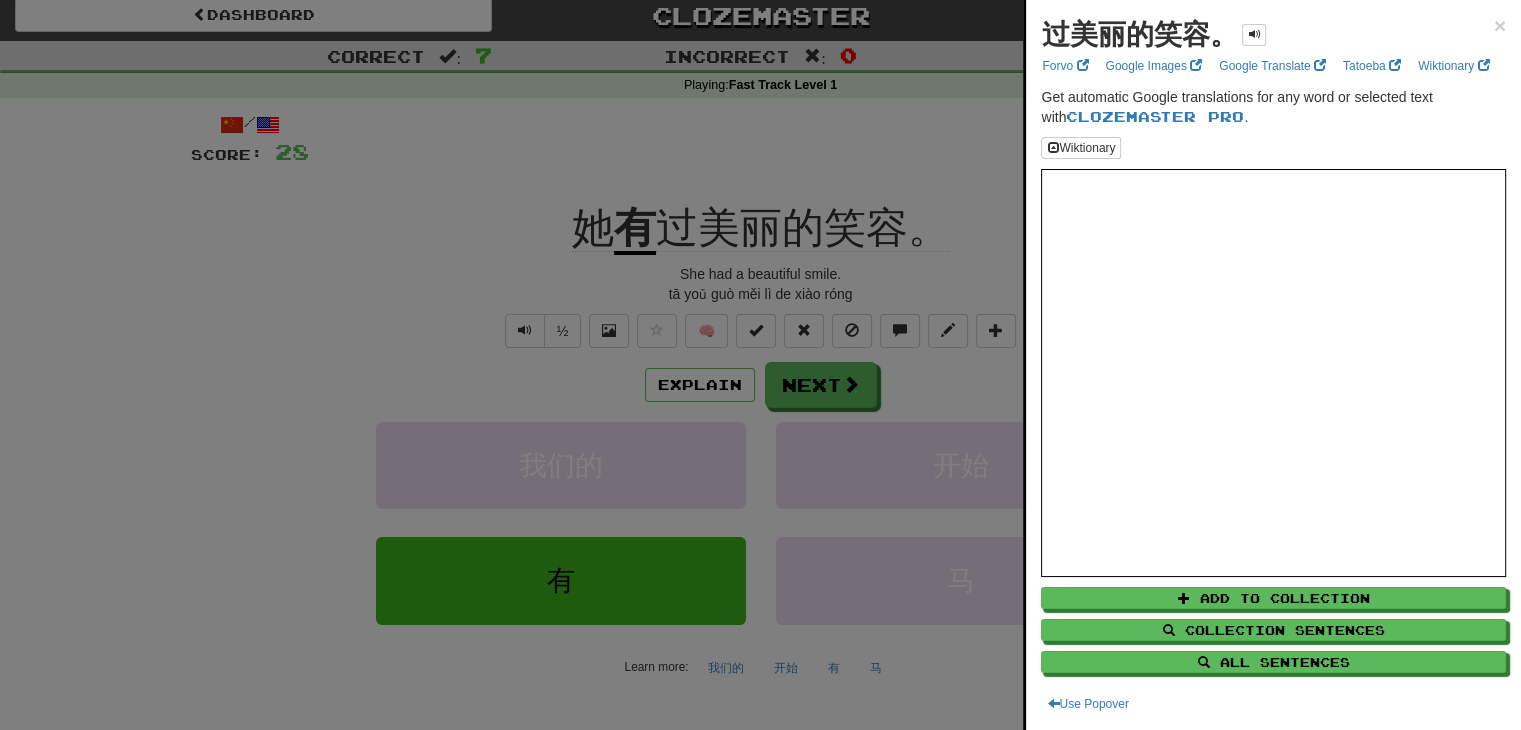 click at bounding box center (760, 365) 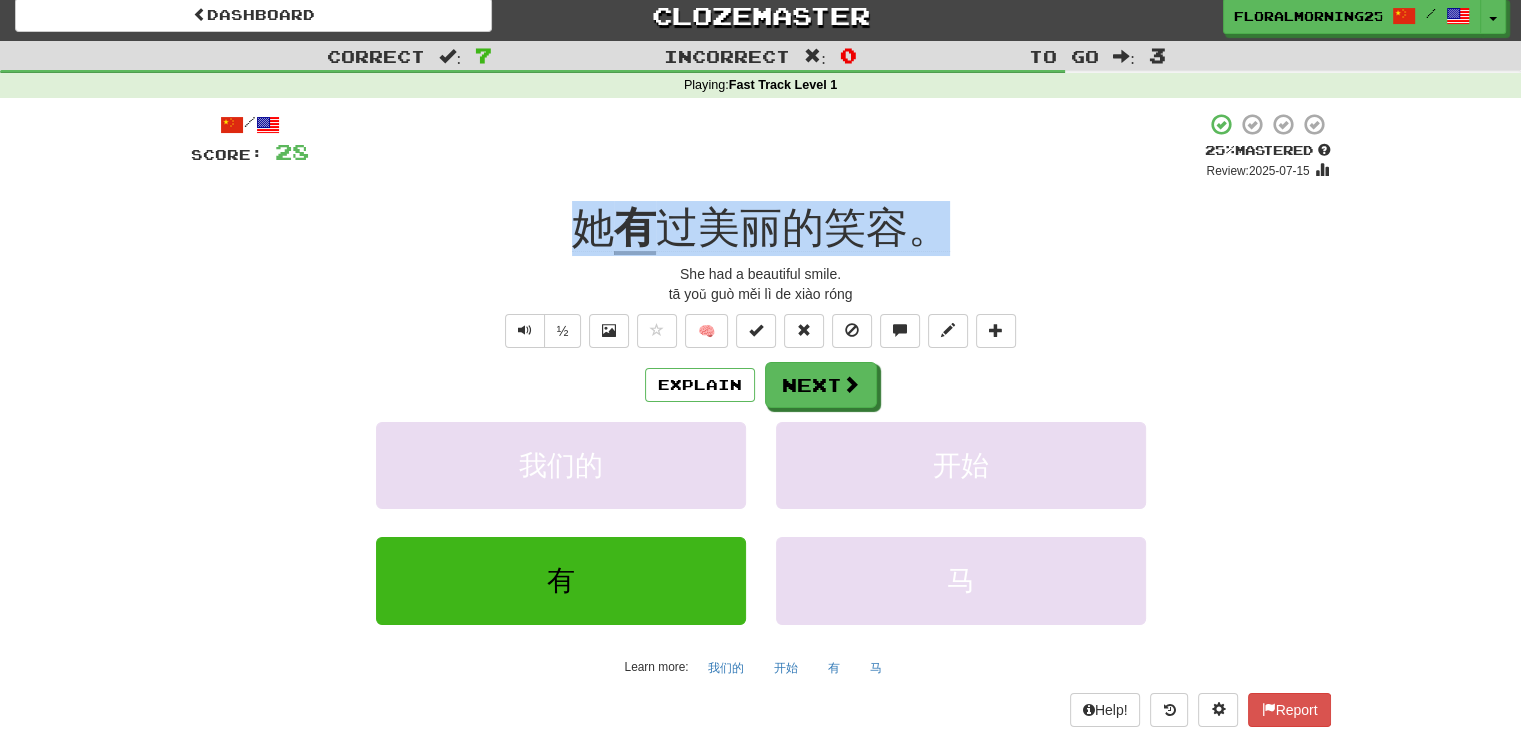 drag, startPoint x: 956, startPoint y: 238, endPoint x: 562, endPoint y: 231, distance: 394.06216 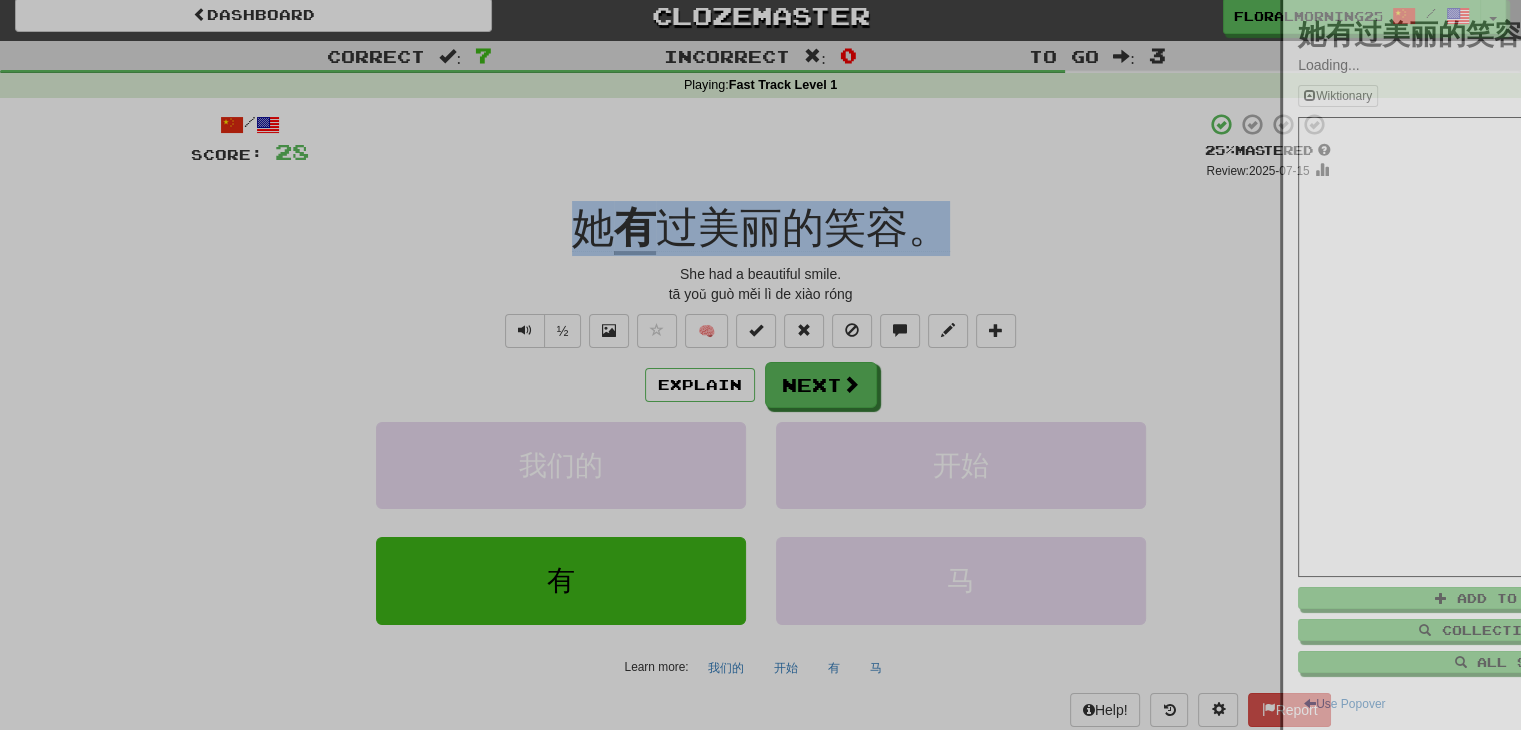 copy on "她 有 过美丽的笑容。" 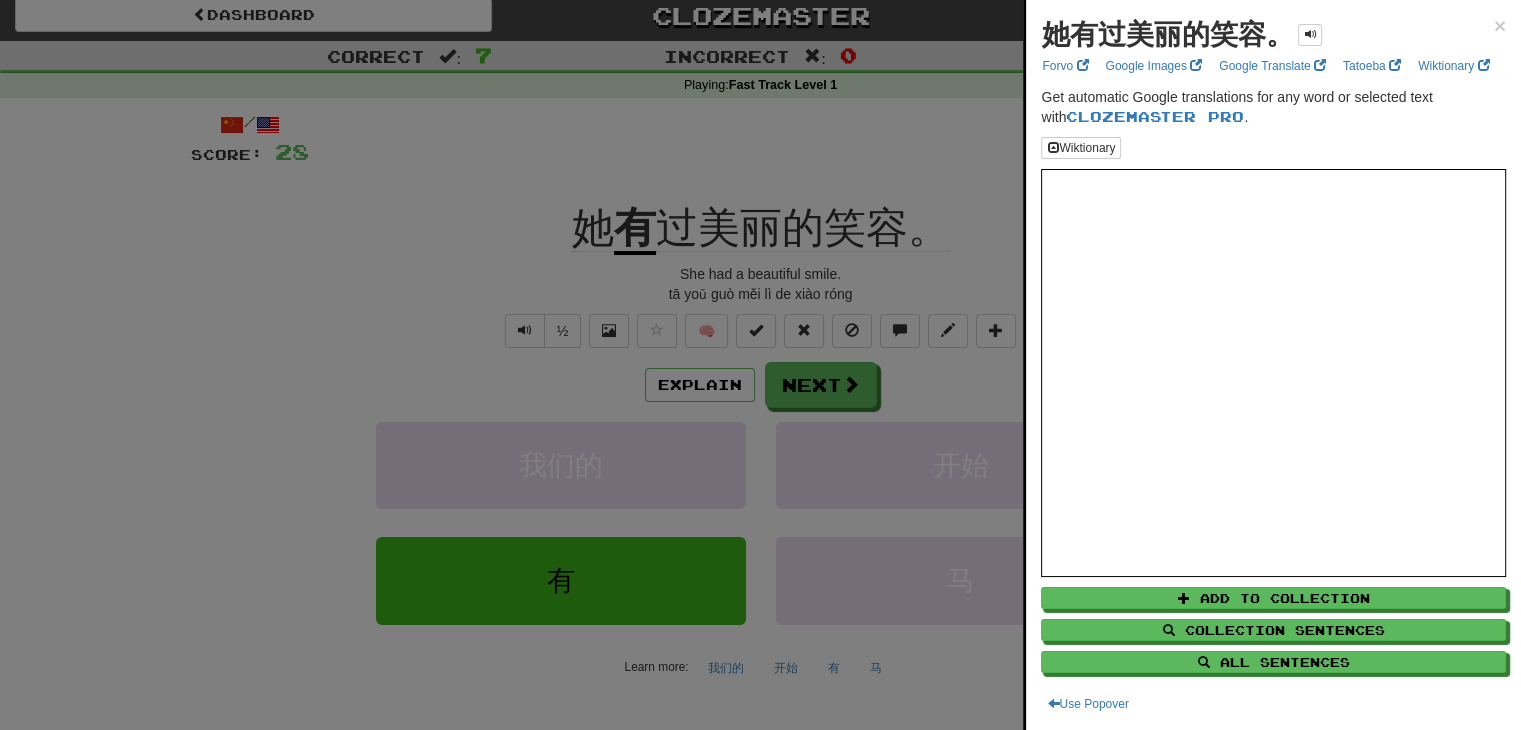 click at bounding box center [760, 365] 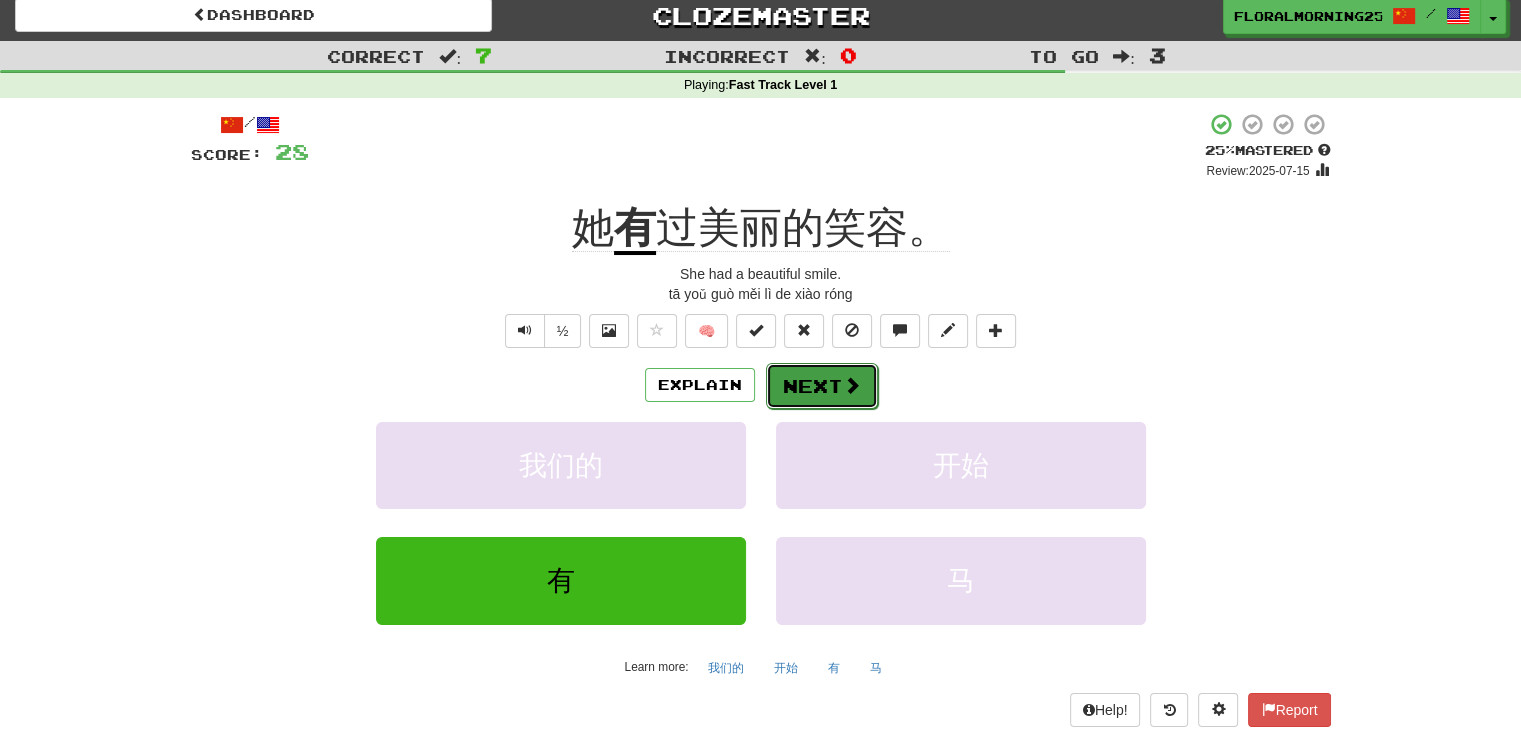 click on "Next" at bounding box center (822, 386) 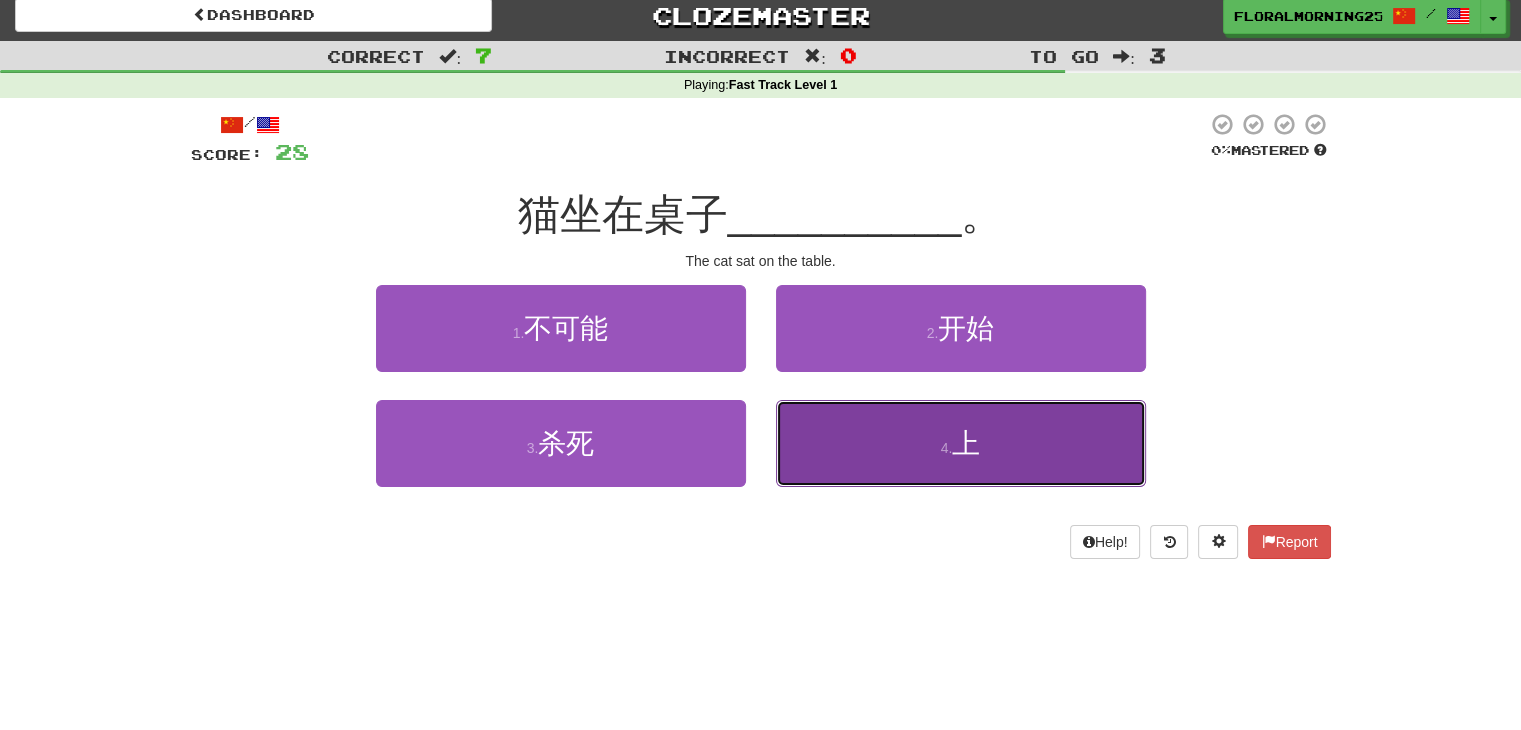 click on "4 .  上" at bounding box center [961, 443] 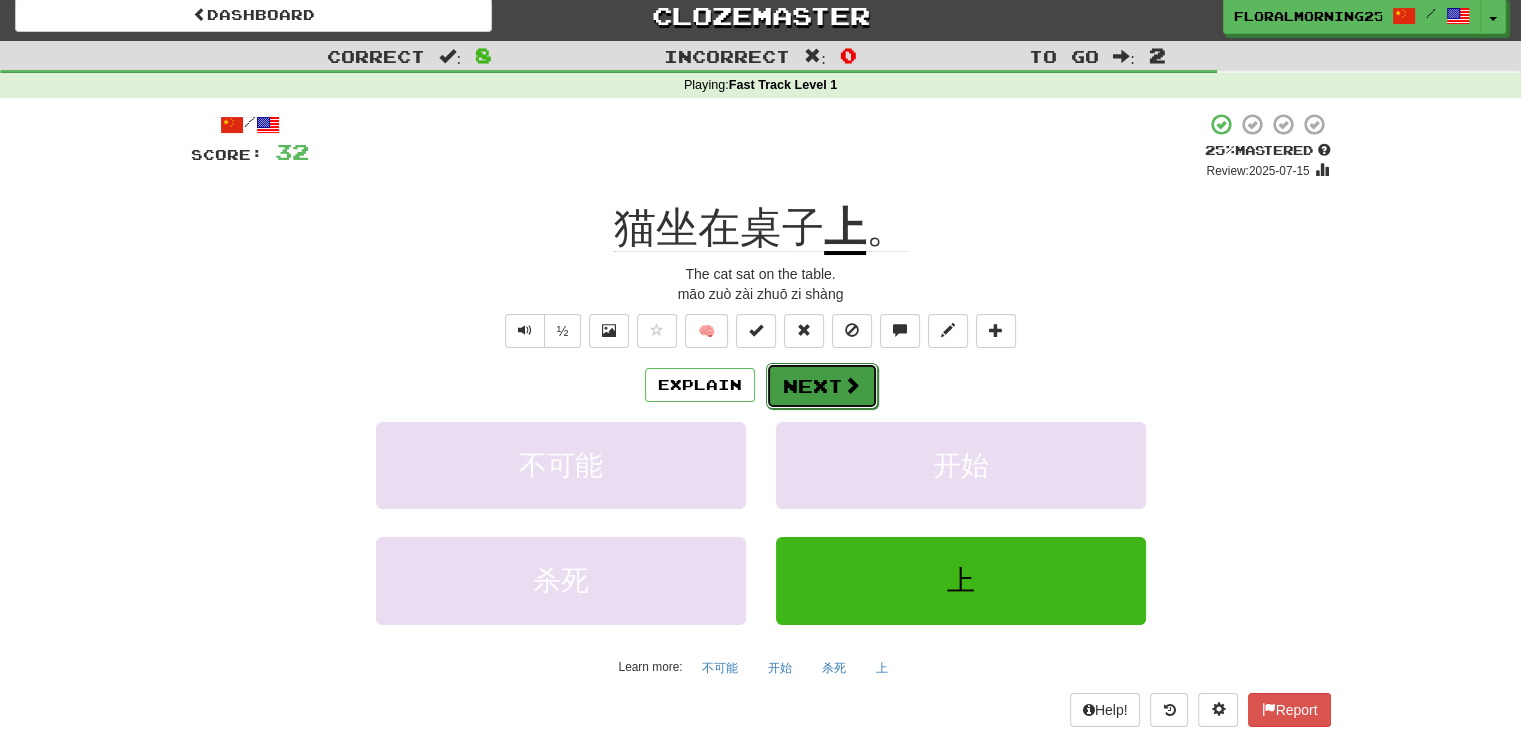 click on "Next" at bounding box center (822, 386) 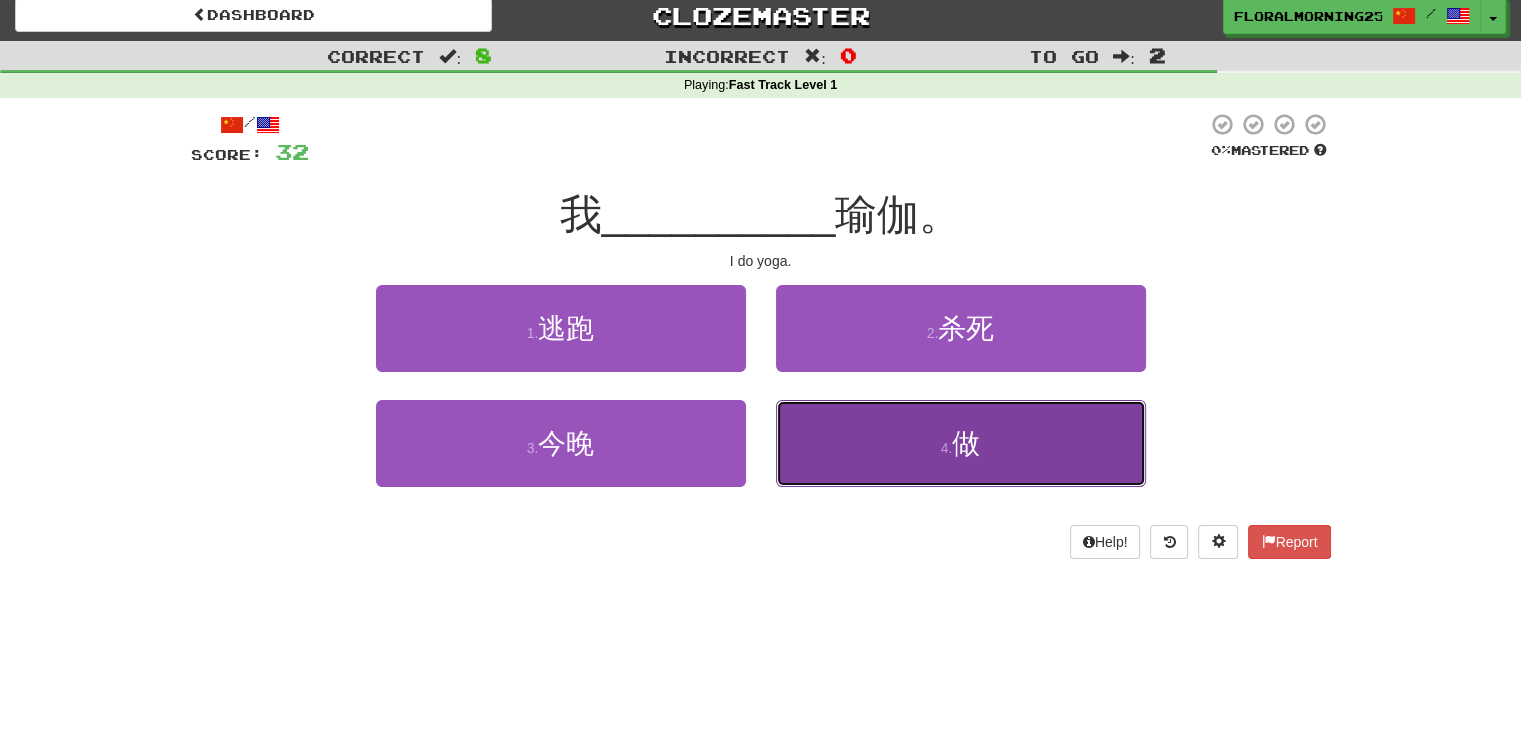 click on "4 .  做" at bounding box center [961, 443] 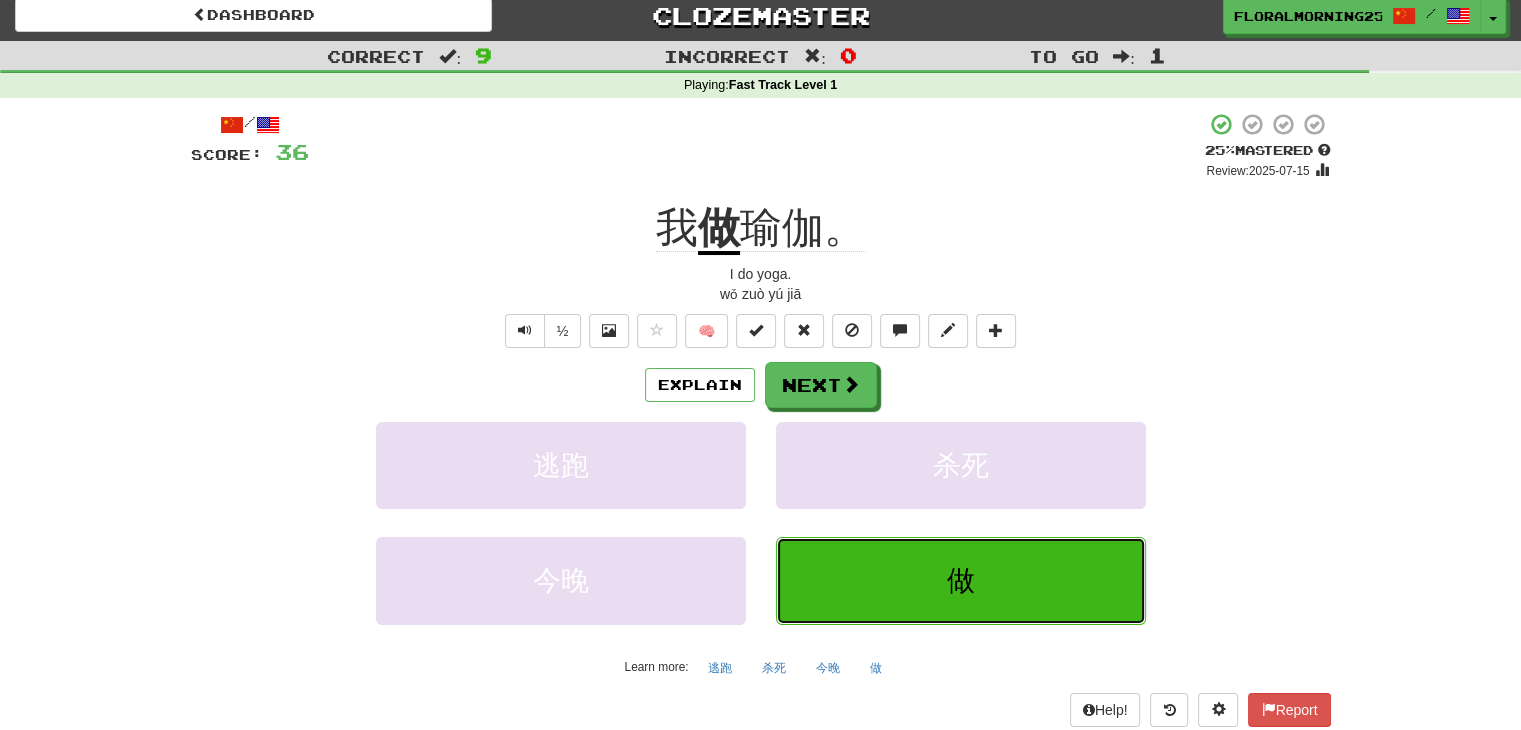 click on "做" at bounding box center (961, 580) 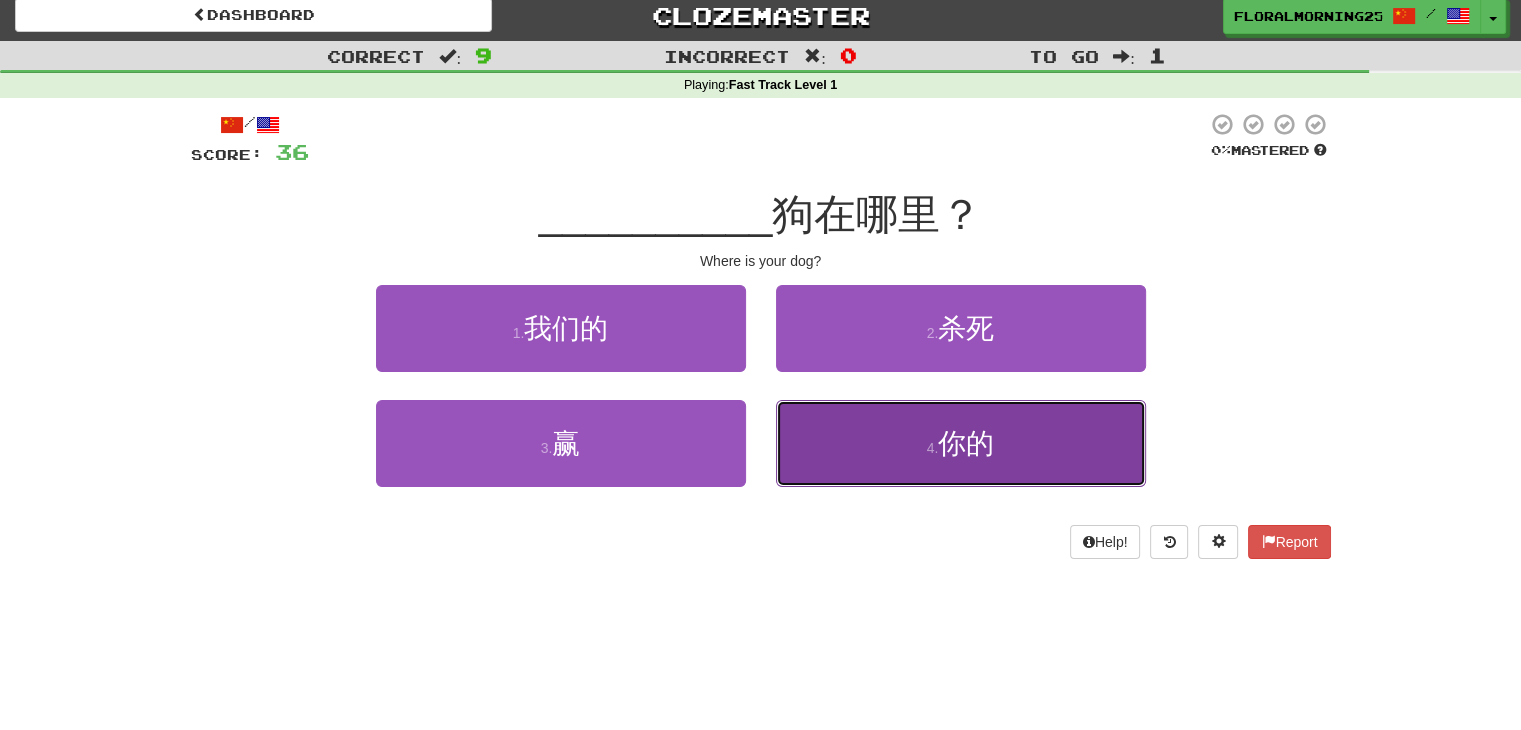 click on "4 .  你的" at bounding box center (961, 443) 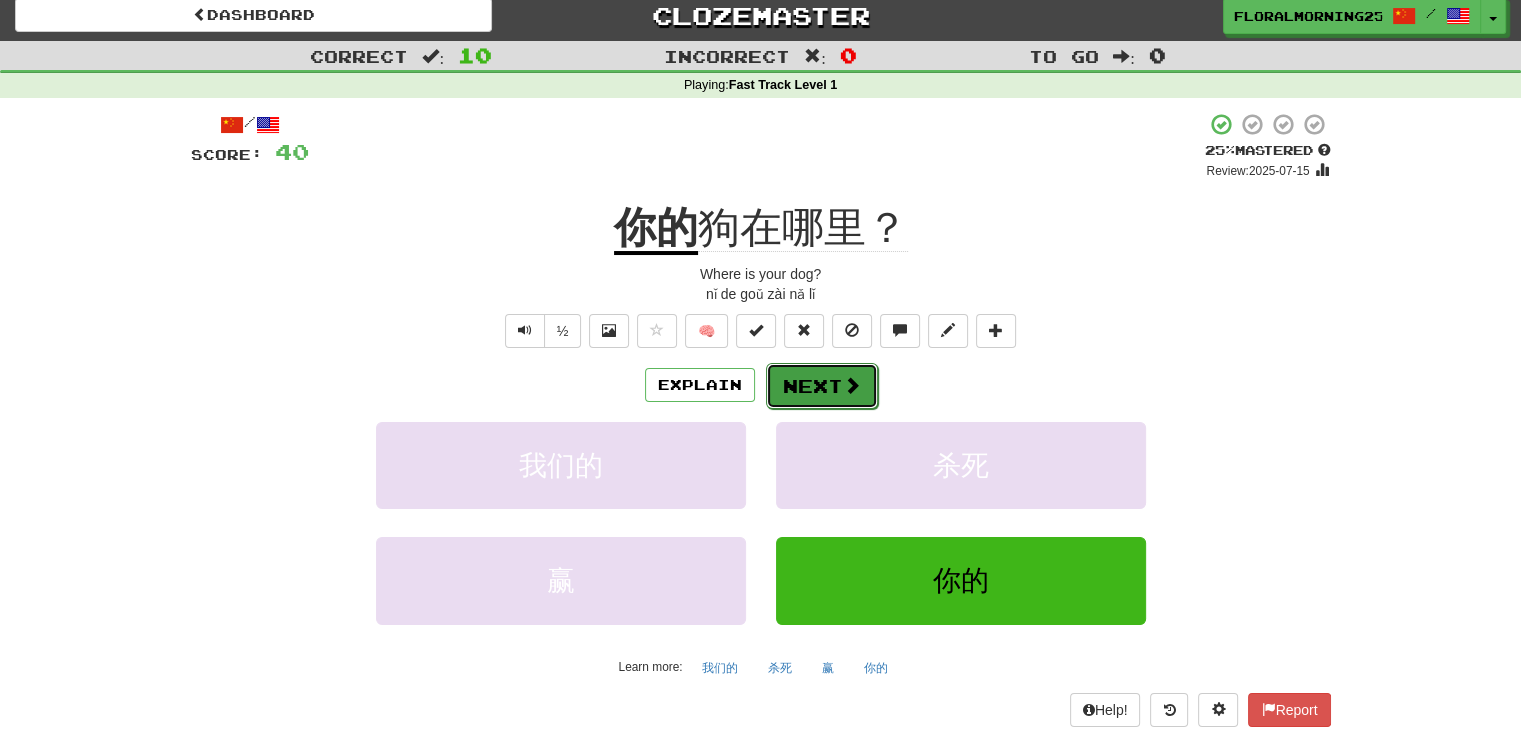 click on "Next" at bounding box center (822, 386) 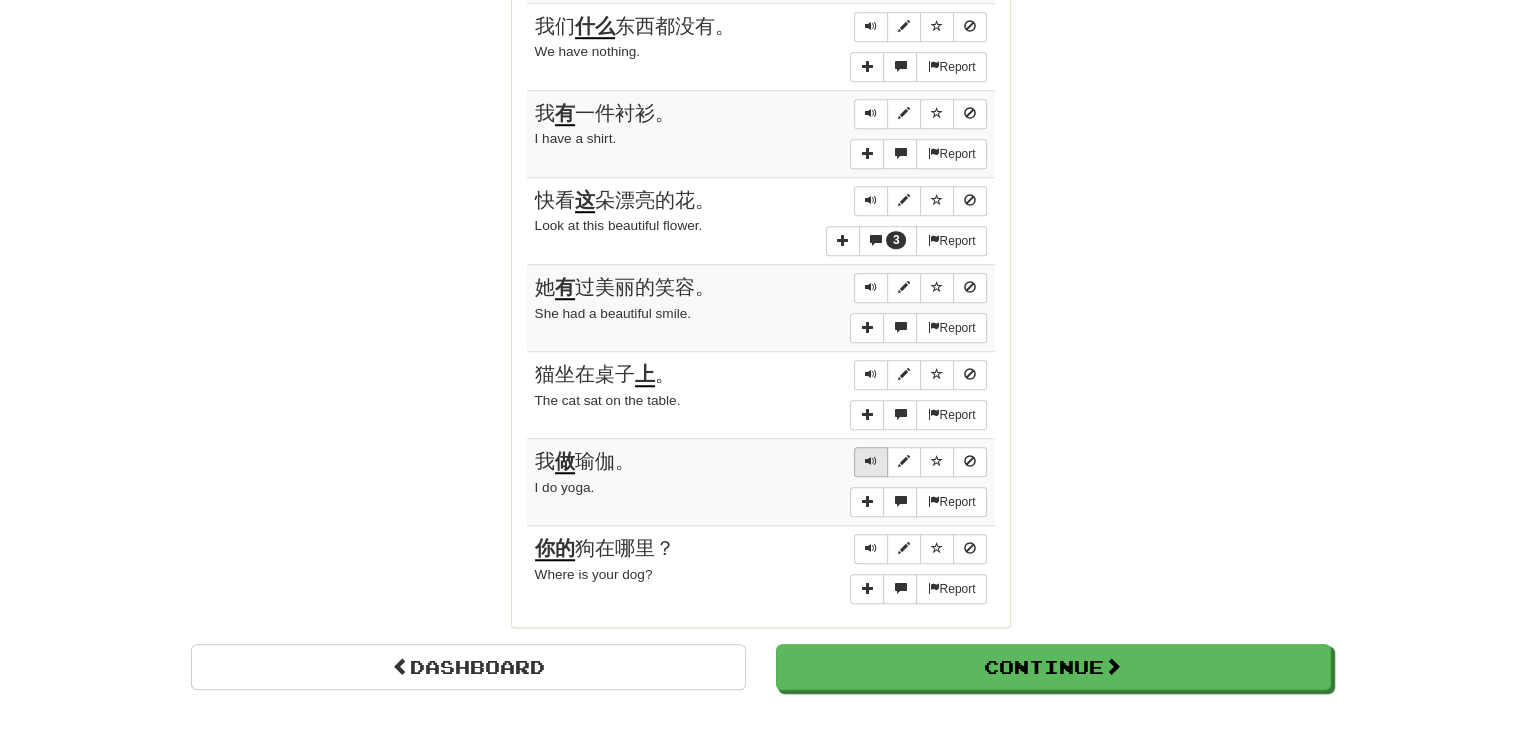 scroll, scrollTop: 1500, scrollLeft: 0, axis: vertical 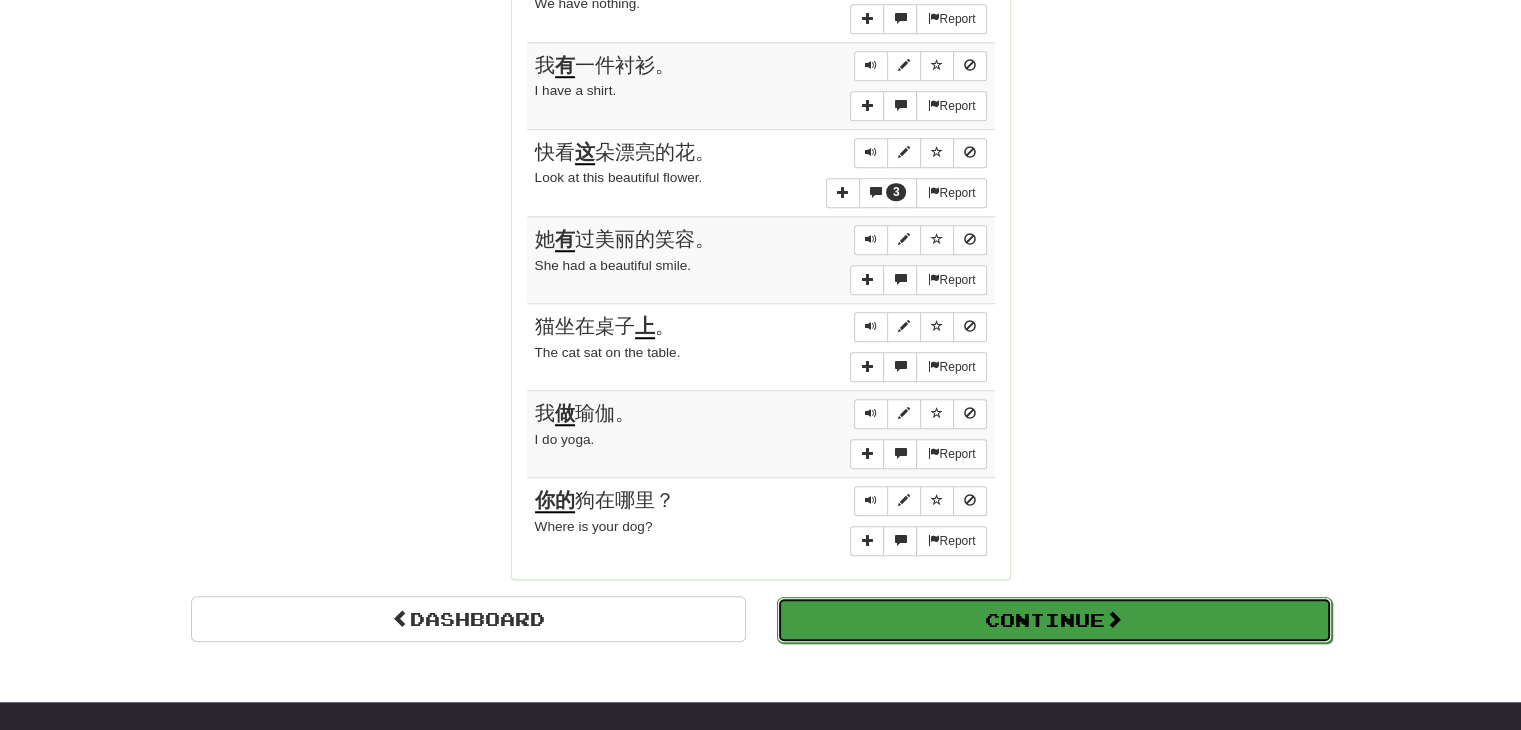 click on "Continue" at bounding box center [1054, 620] 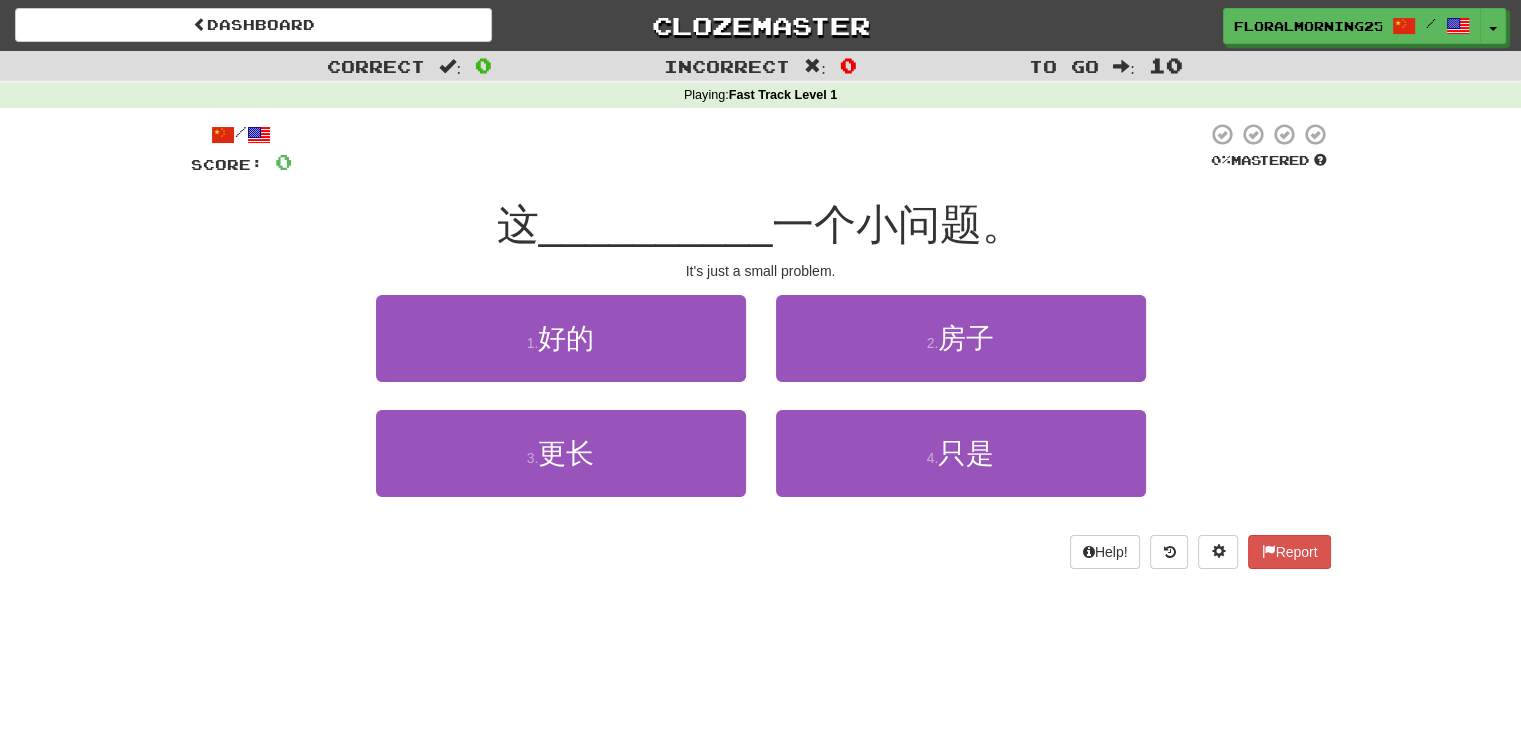 scroll, scrollTop: 100, scrollLeft: 0, axis: vertical 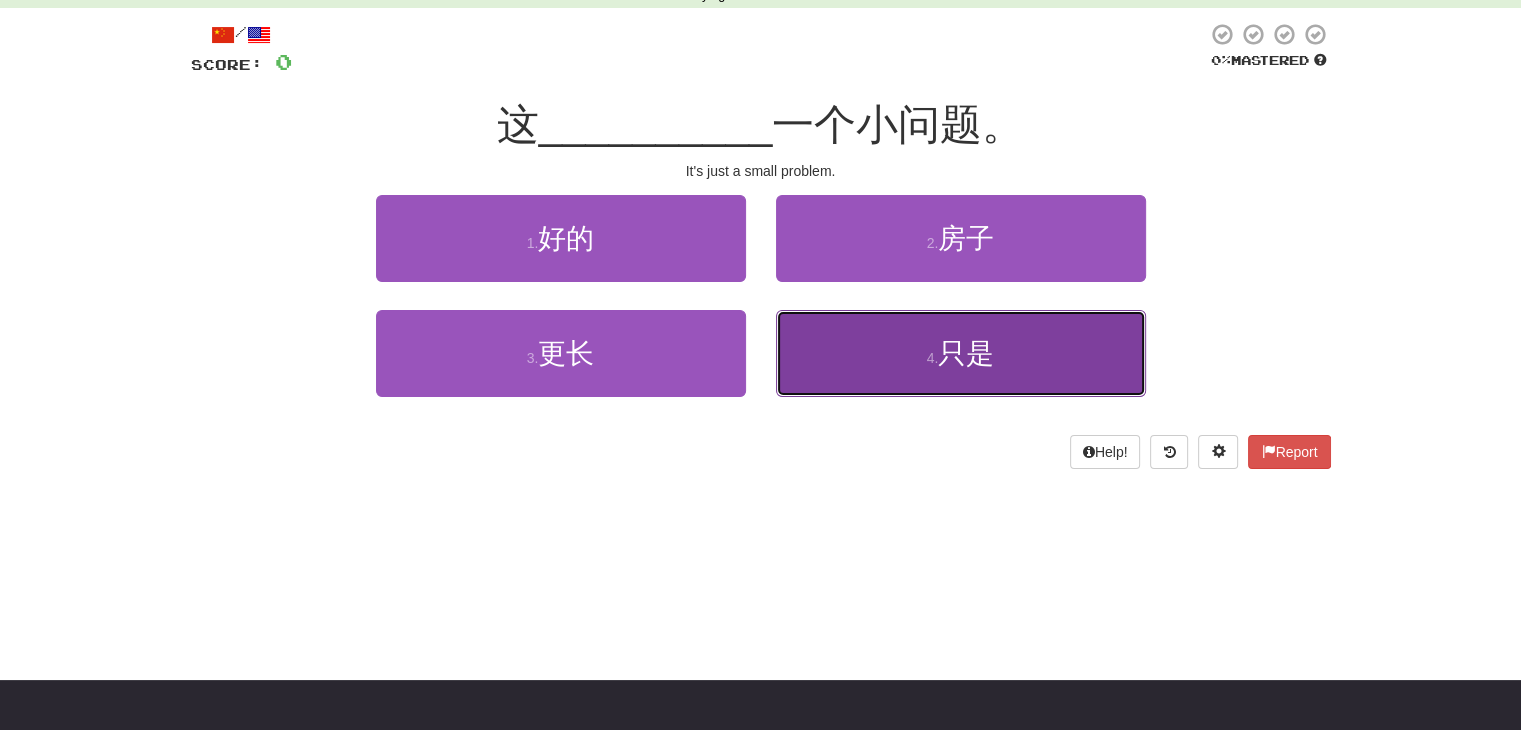 click on "4 .  只是" at bounding box center [961, 353] 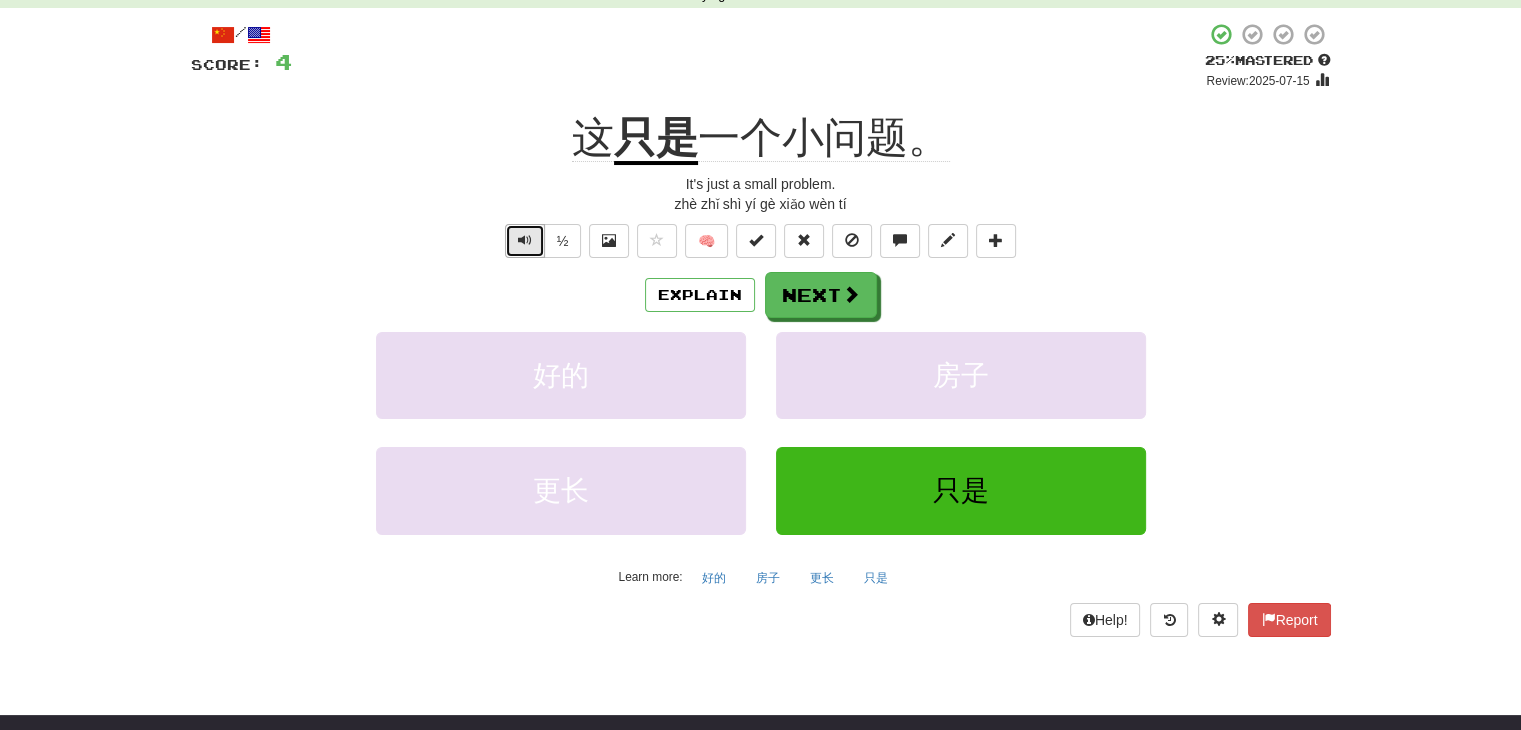 click at bounding box center (525, 240) 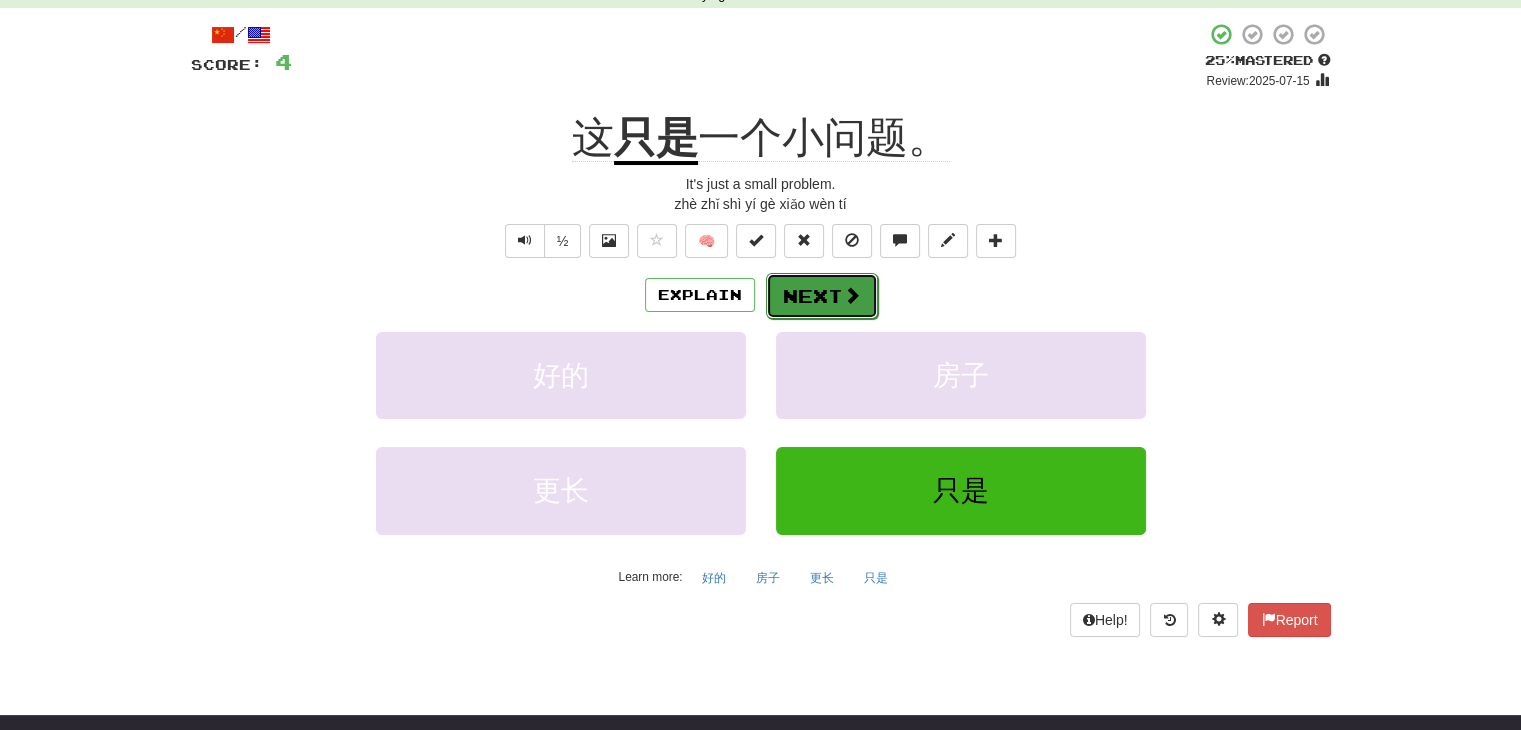 click on "Next" at bounding box center (822, 296) 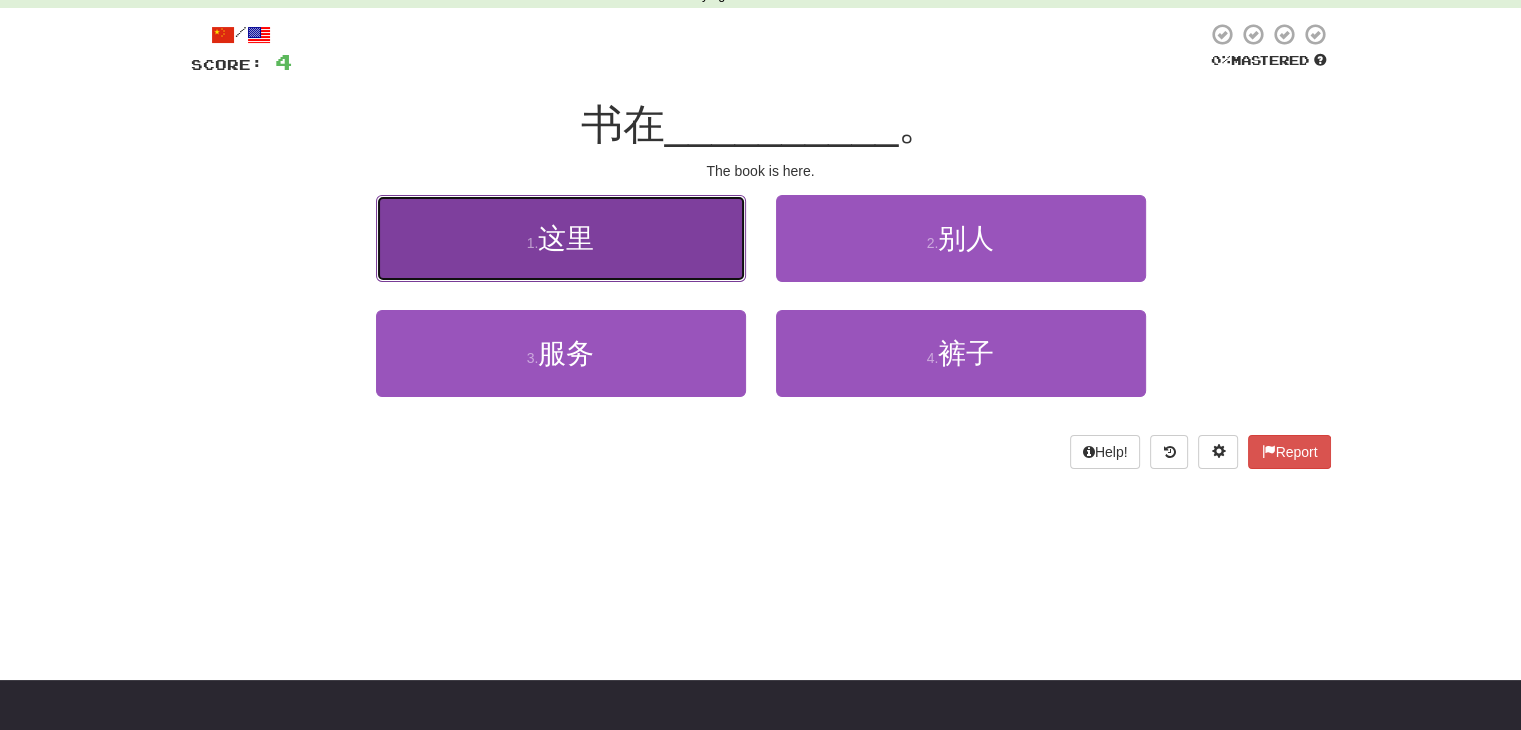 click on "1 .  这里" at bounding box center [561, 238] 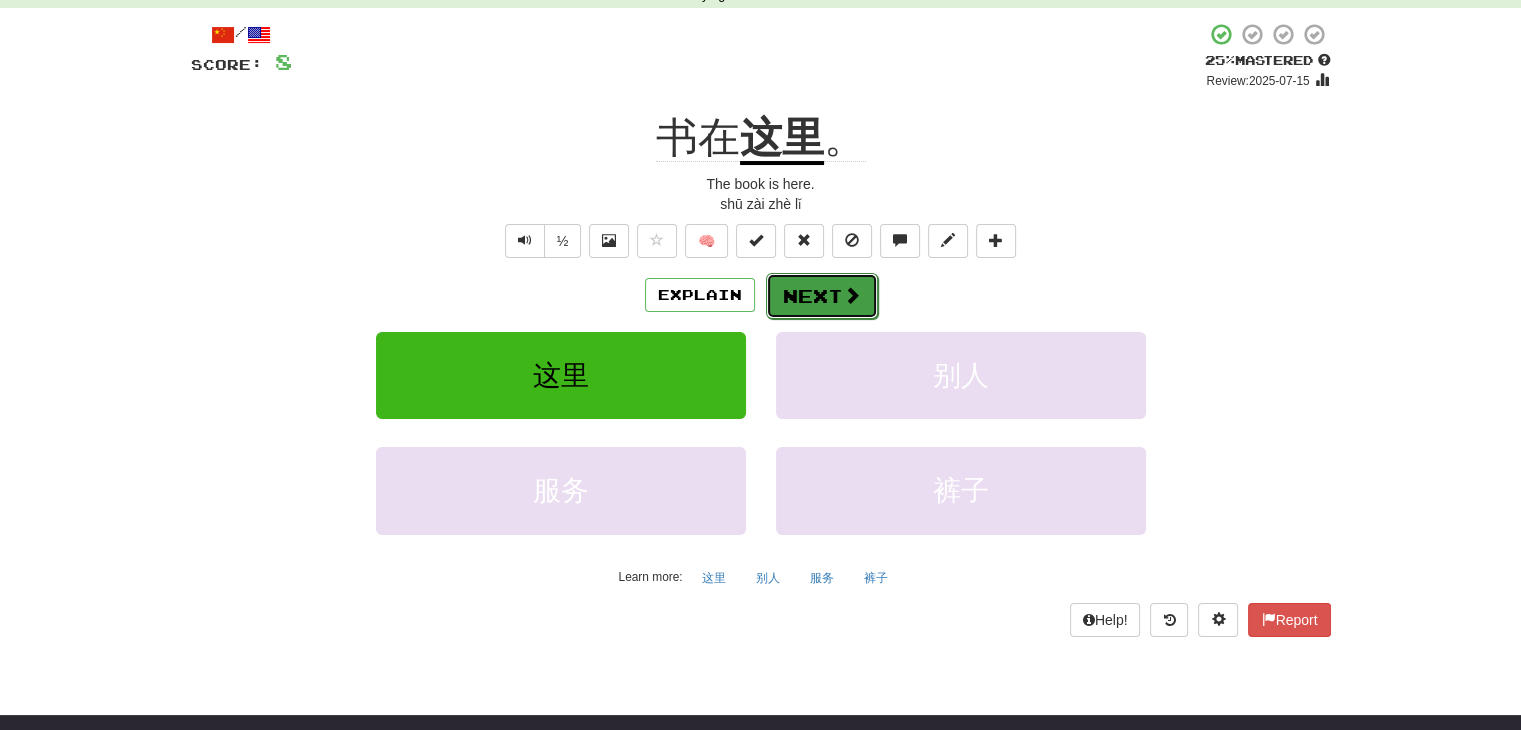 click on "Next" at bounding box center (822, 296) 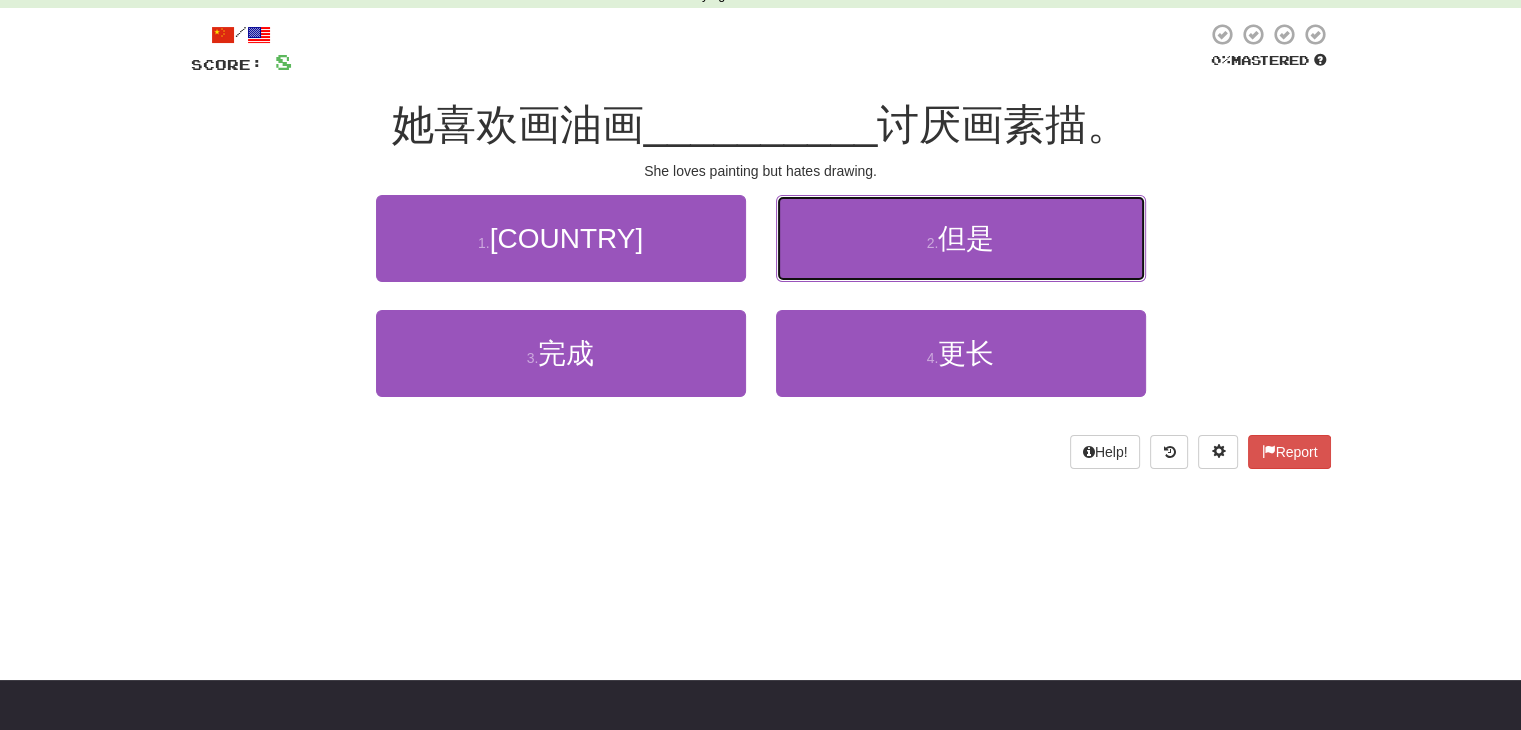 click on "2 .  但是" at bounding box center [961, 238] 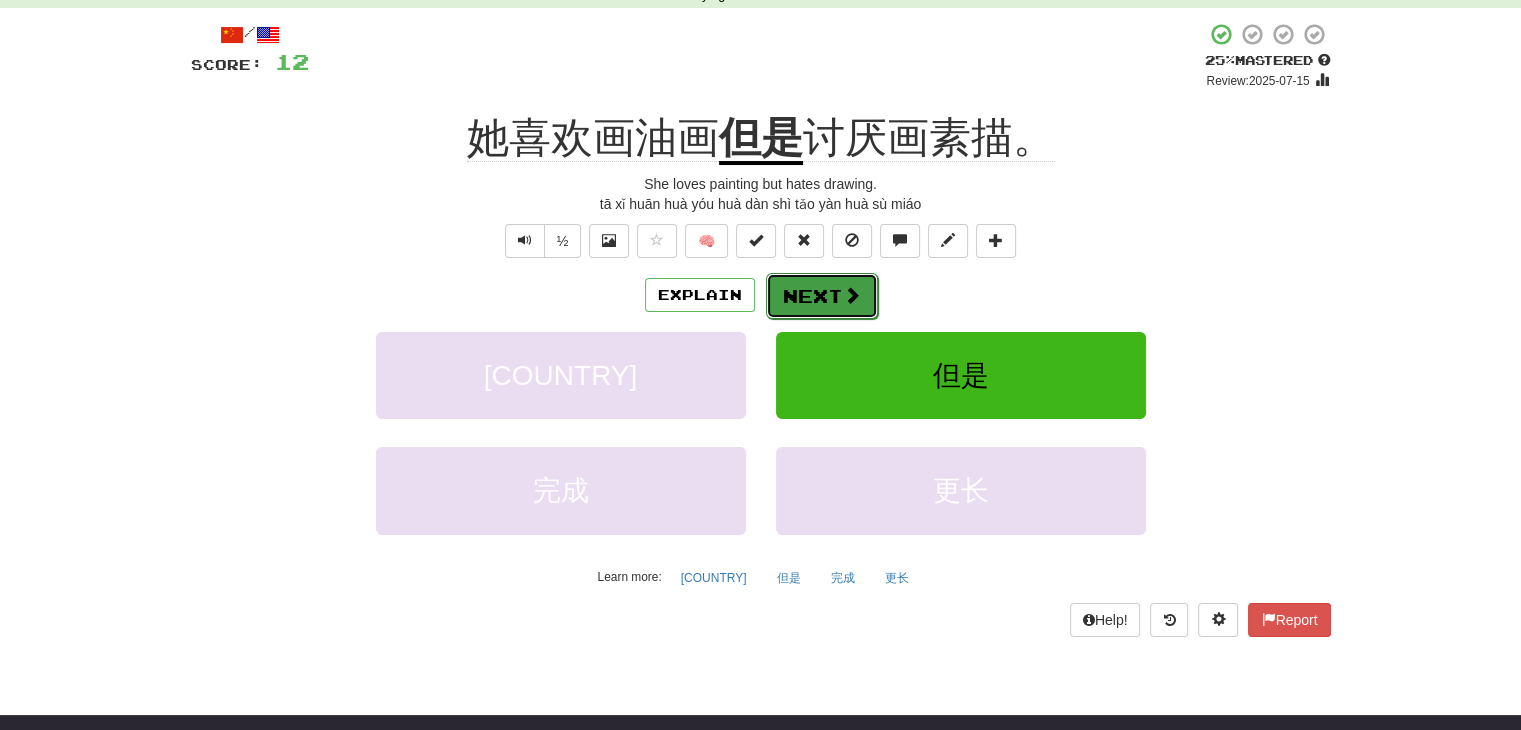 click at bounding box center (852, 295) 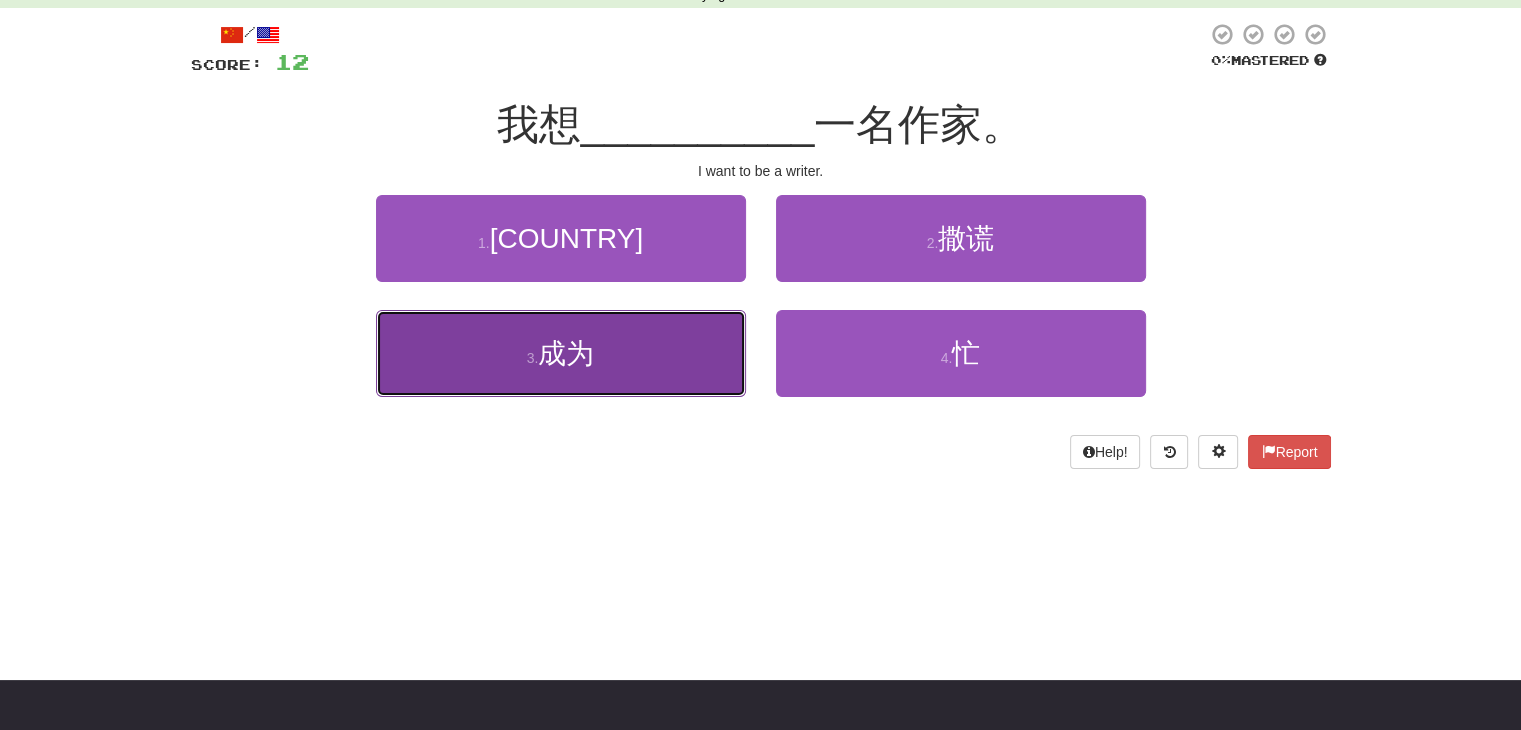 click on "3 .  成为" at bounding box center (561, 353) 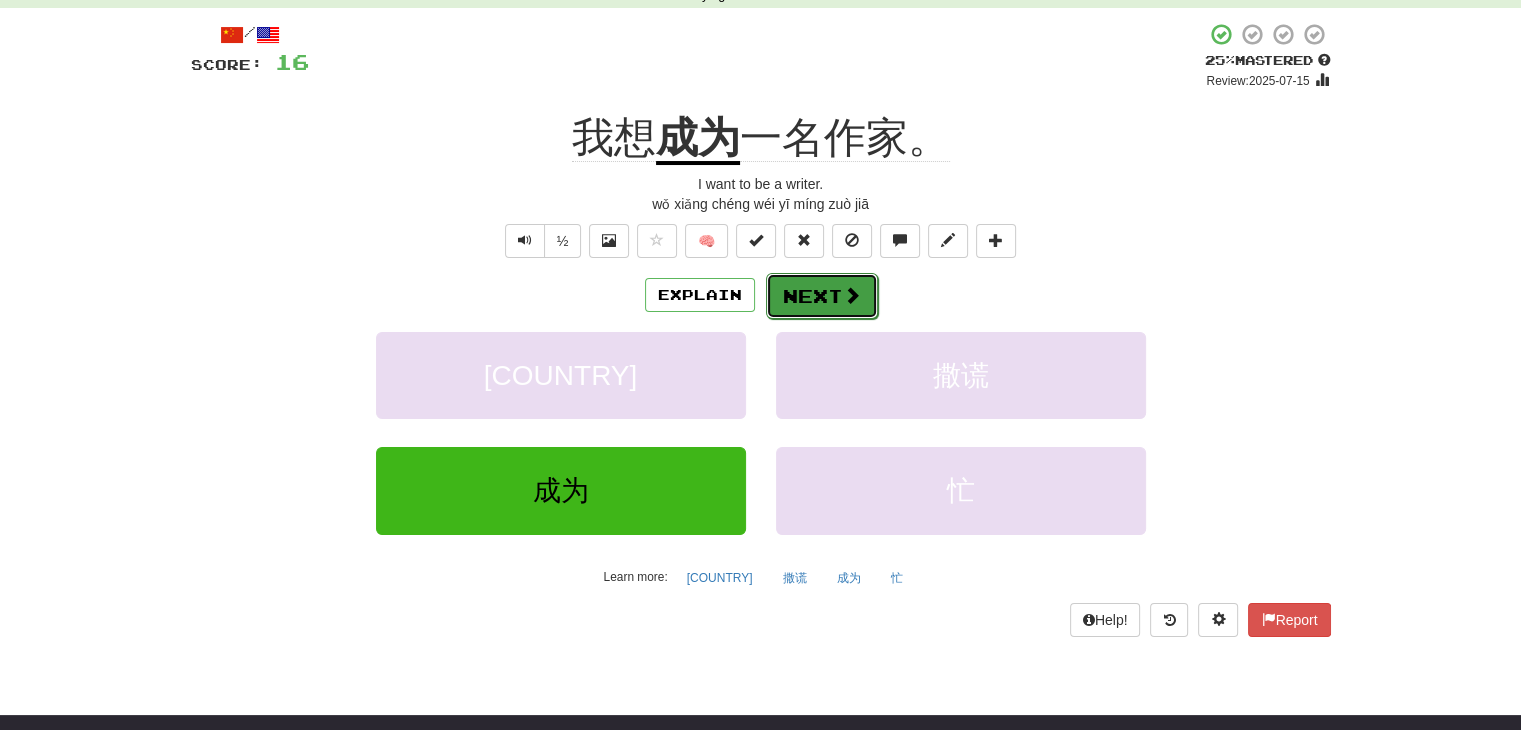 click on "Next" at bounding box center (822, 296) 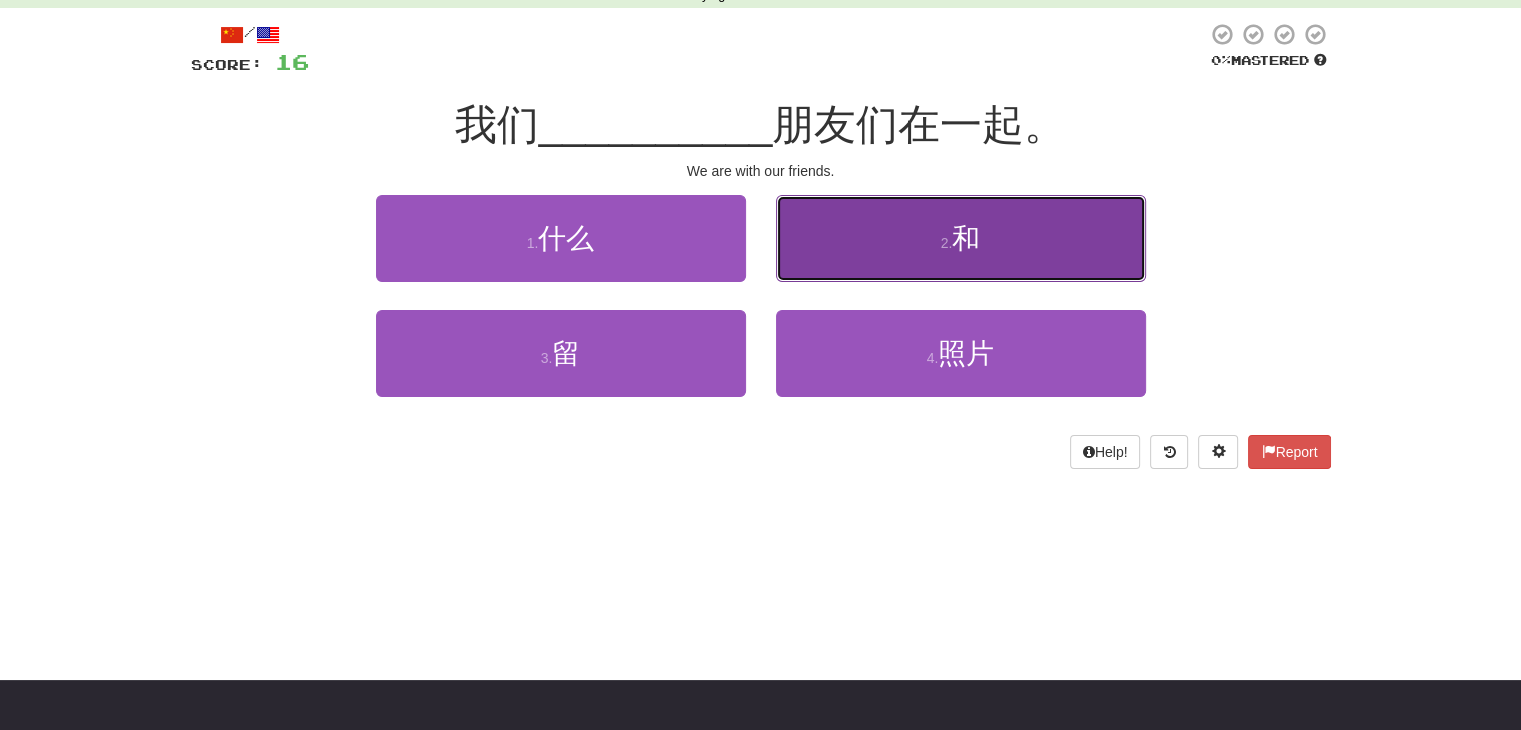click on "和" at bounding box center [966, 238] 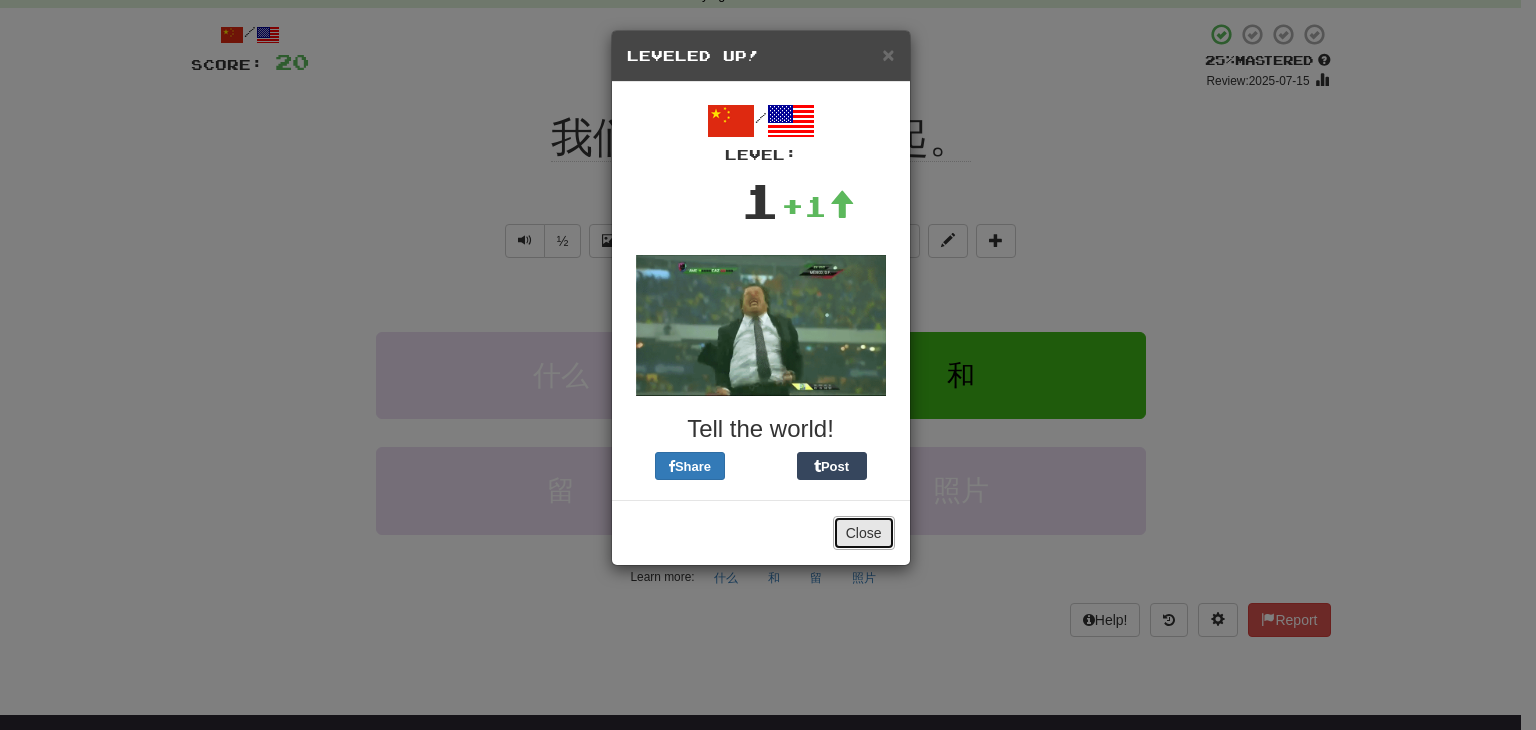 click on "Close" at bounding box center [864, 533] 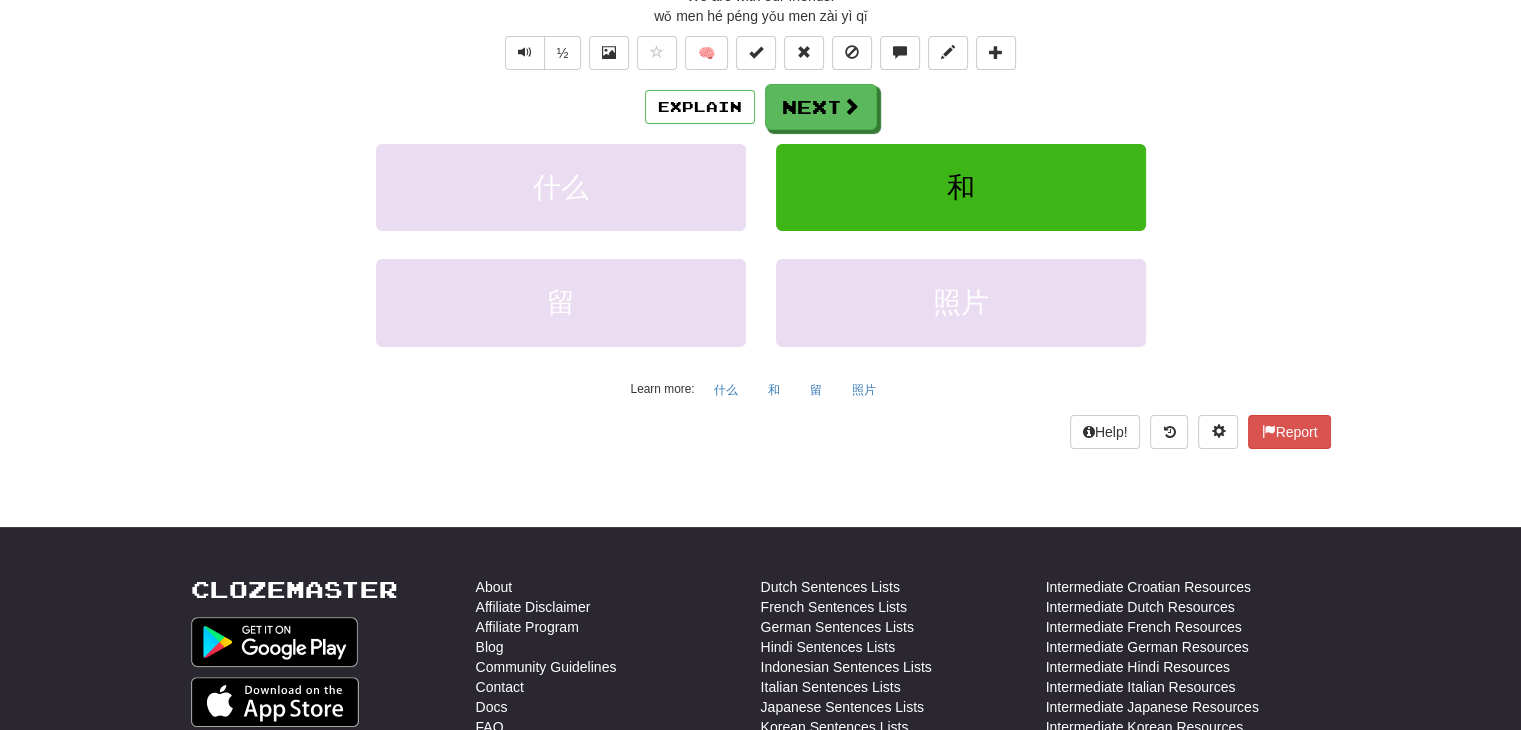 scroll, scrollTop: 242, scrollLeft: 0, axis: vertical 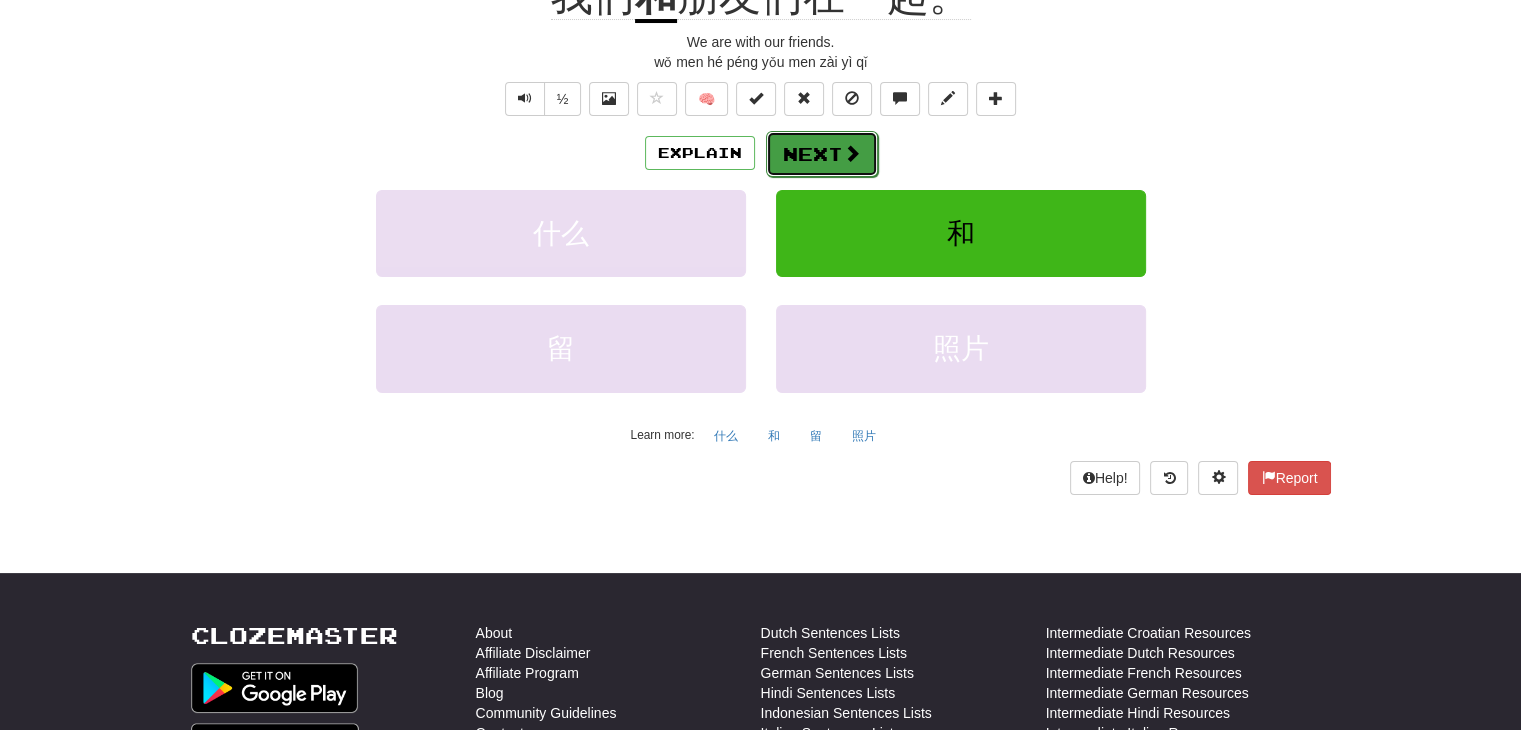click on "Next" at bounding box center (822, 154) 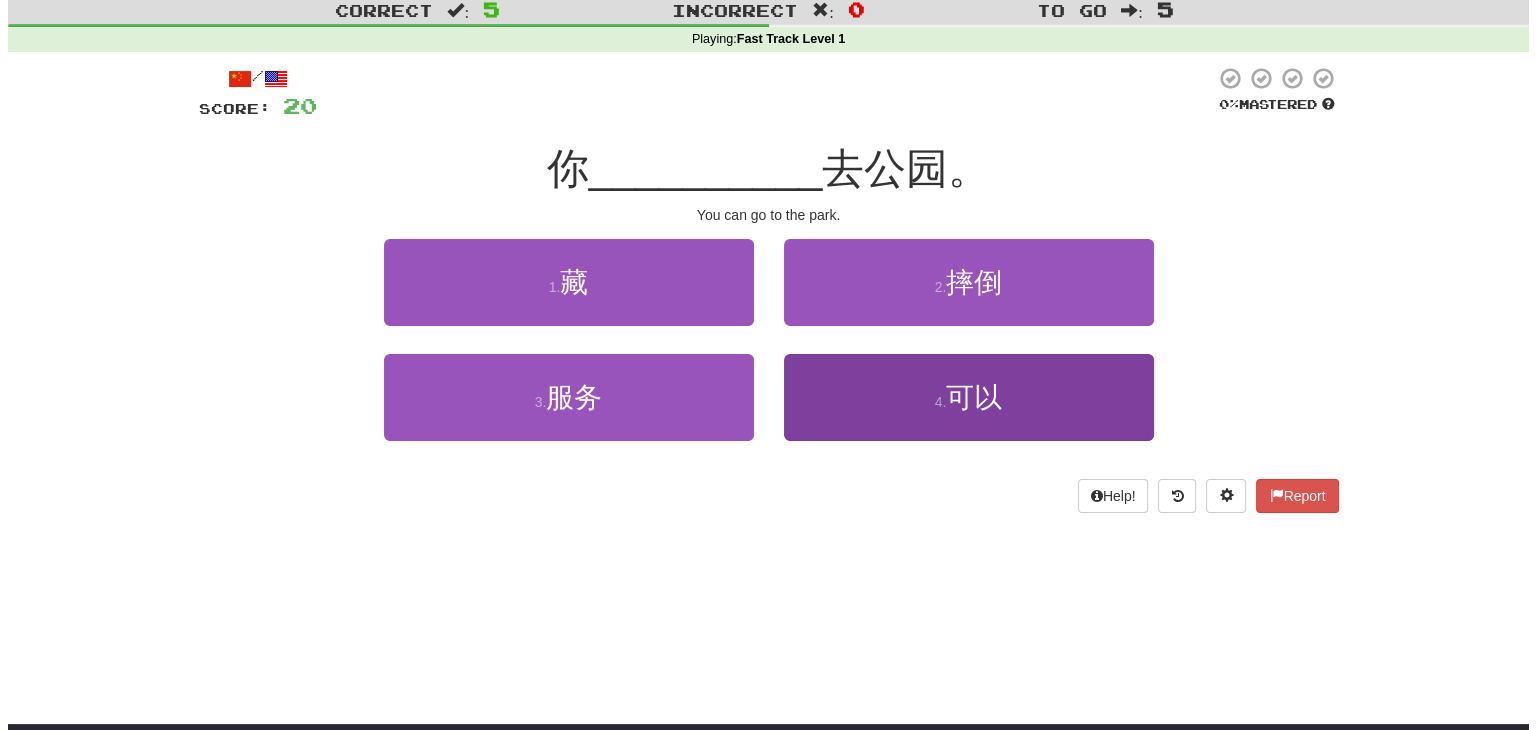 scroll, scrollTop: 0, scrollLeft: 0, axis: both 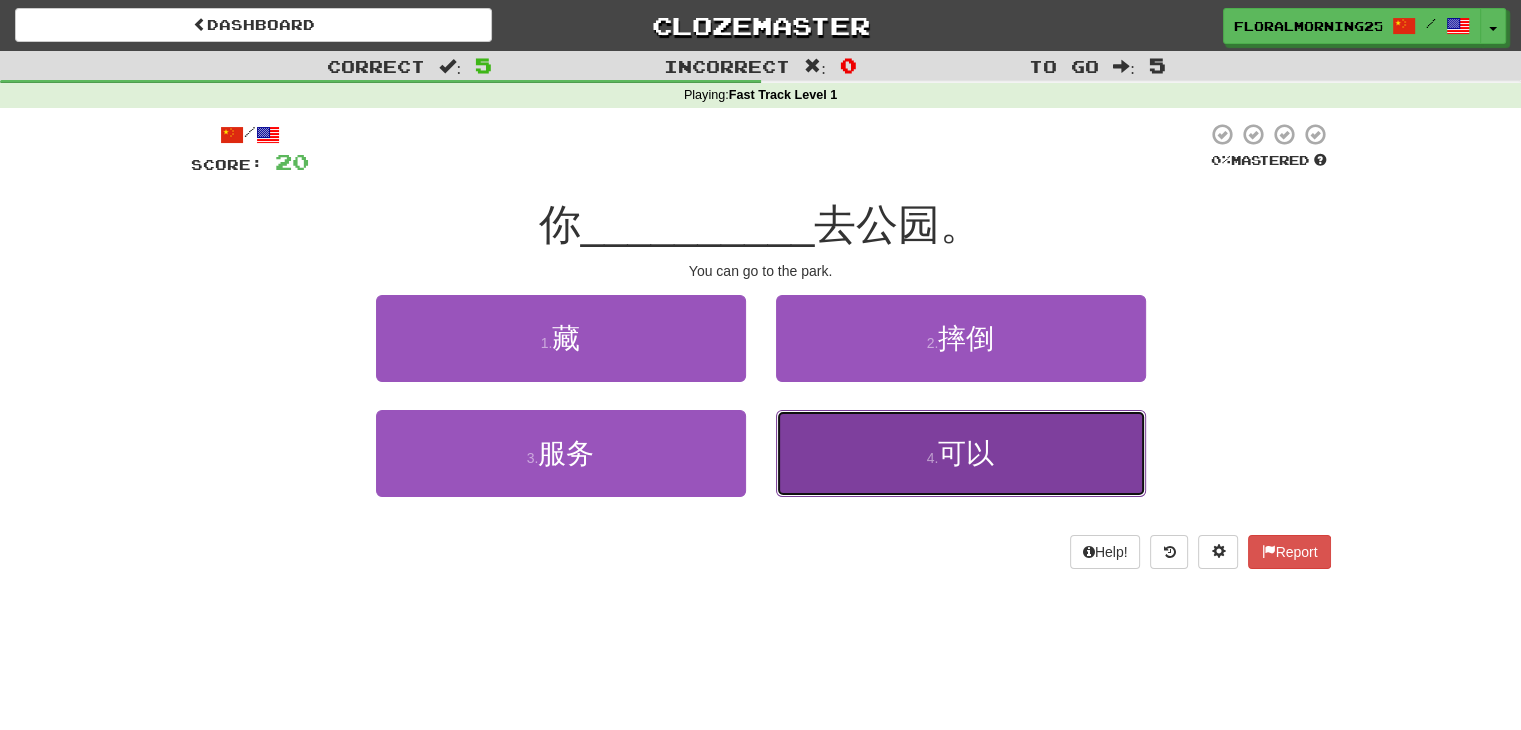 click on "可以" at bounding box center (966, 453) 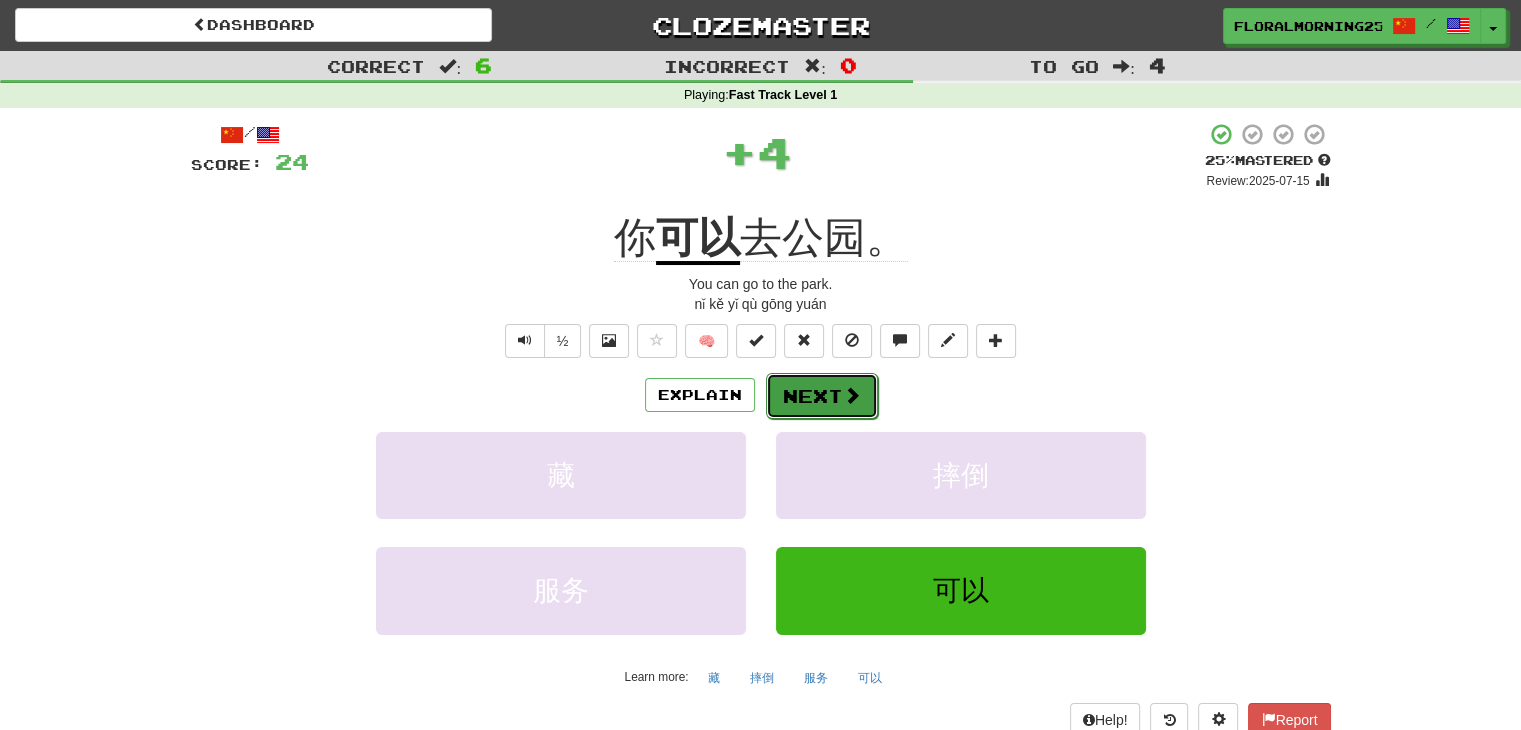 click on "Next" at bounding box center (822, 396) 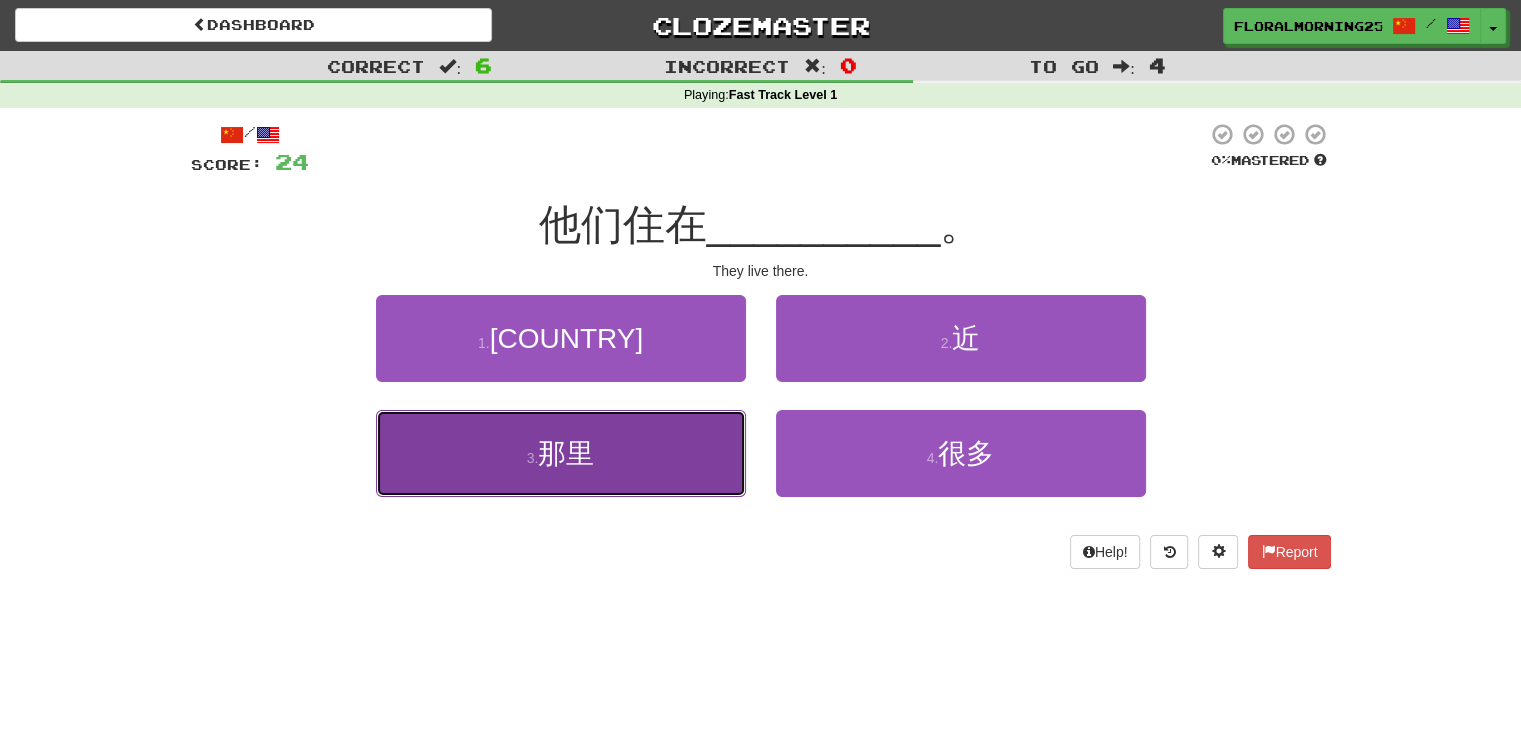 click on "3 .  那里" at bounding box center (561, 453) 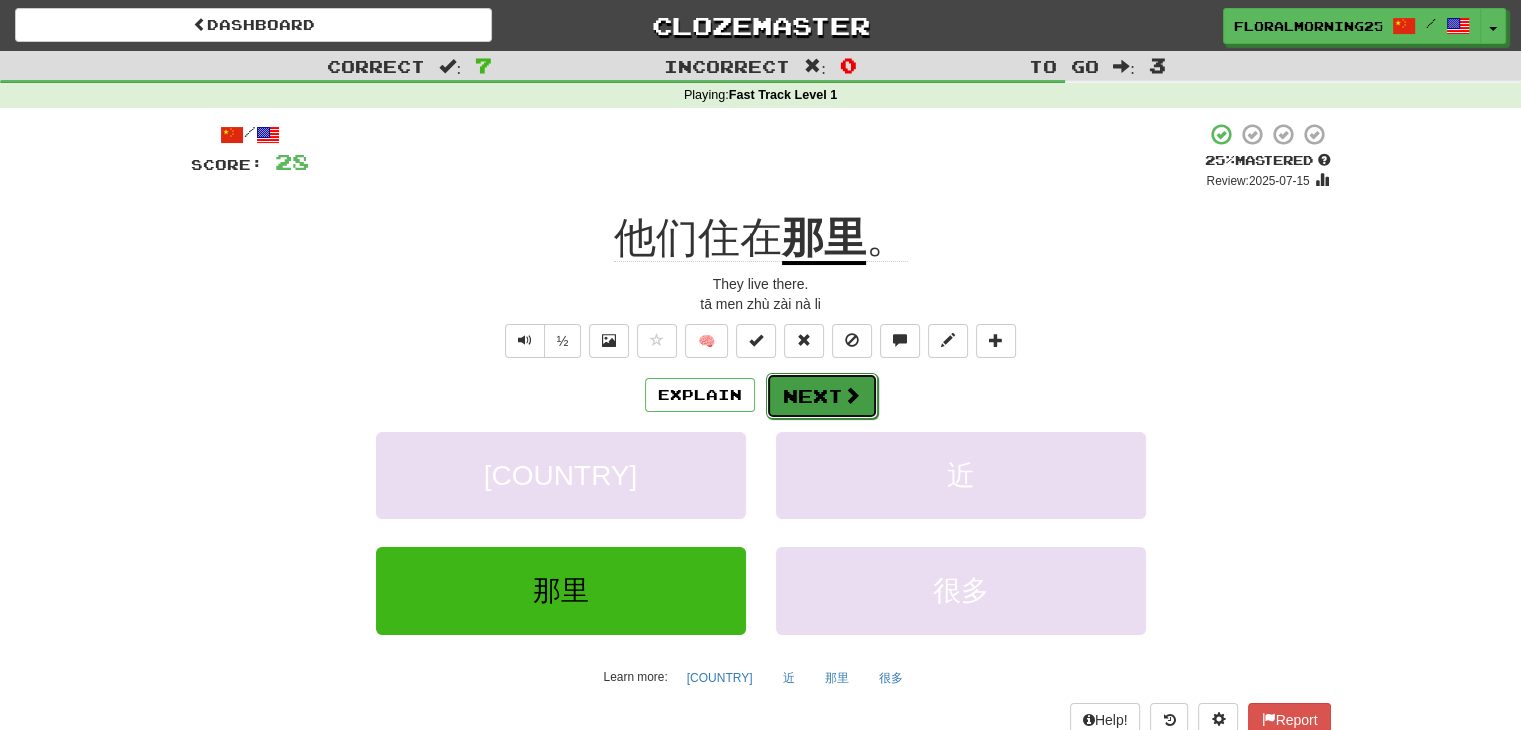click on "Next" at bounding box center (822, 396) 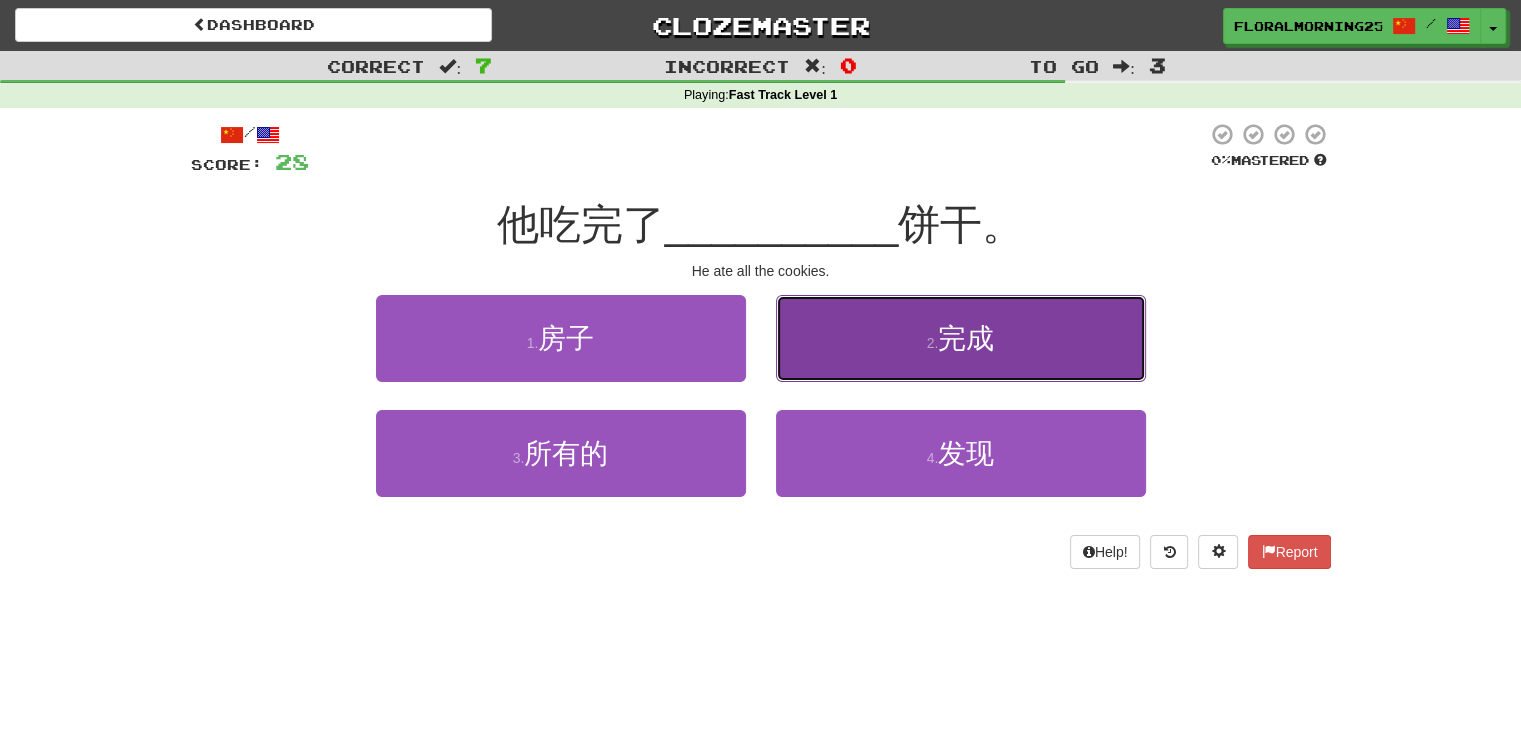 click on "2 .  完成" at bounding box center (961, 338) 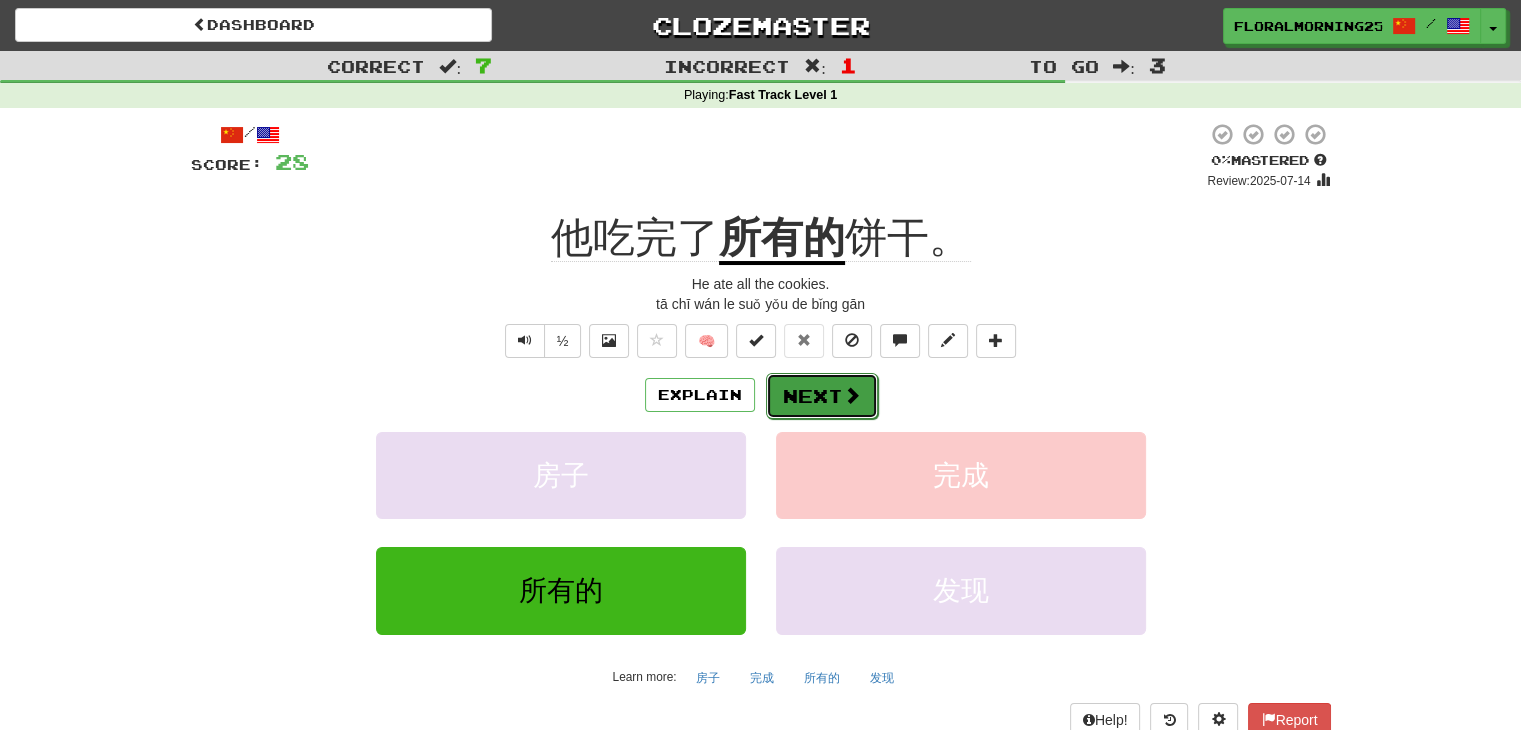 click on "Next" at bounding box center (822, 396) 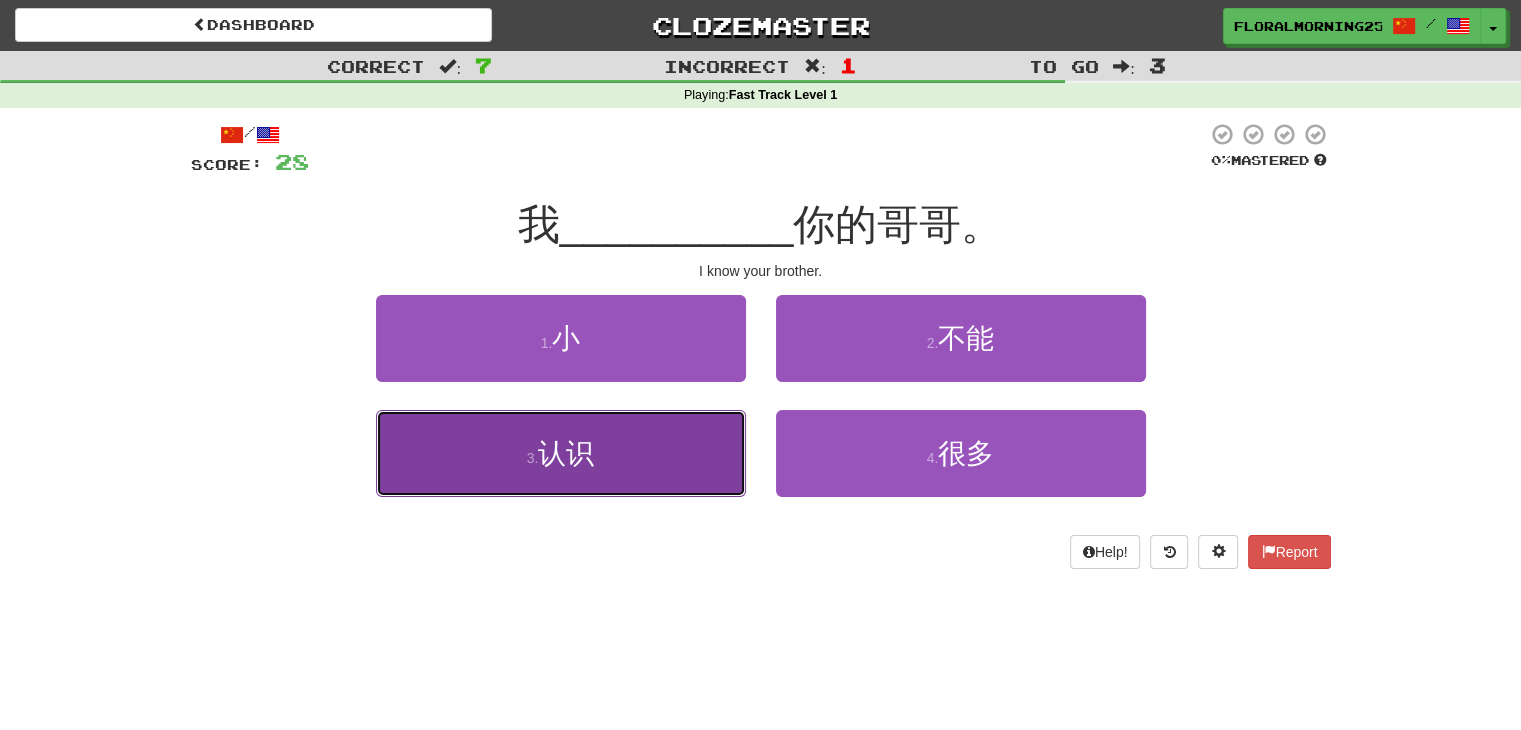 click on "3 .  认识" at bounding box center [561, 453] 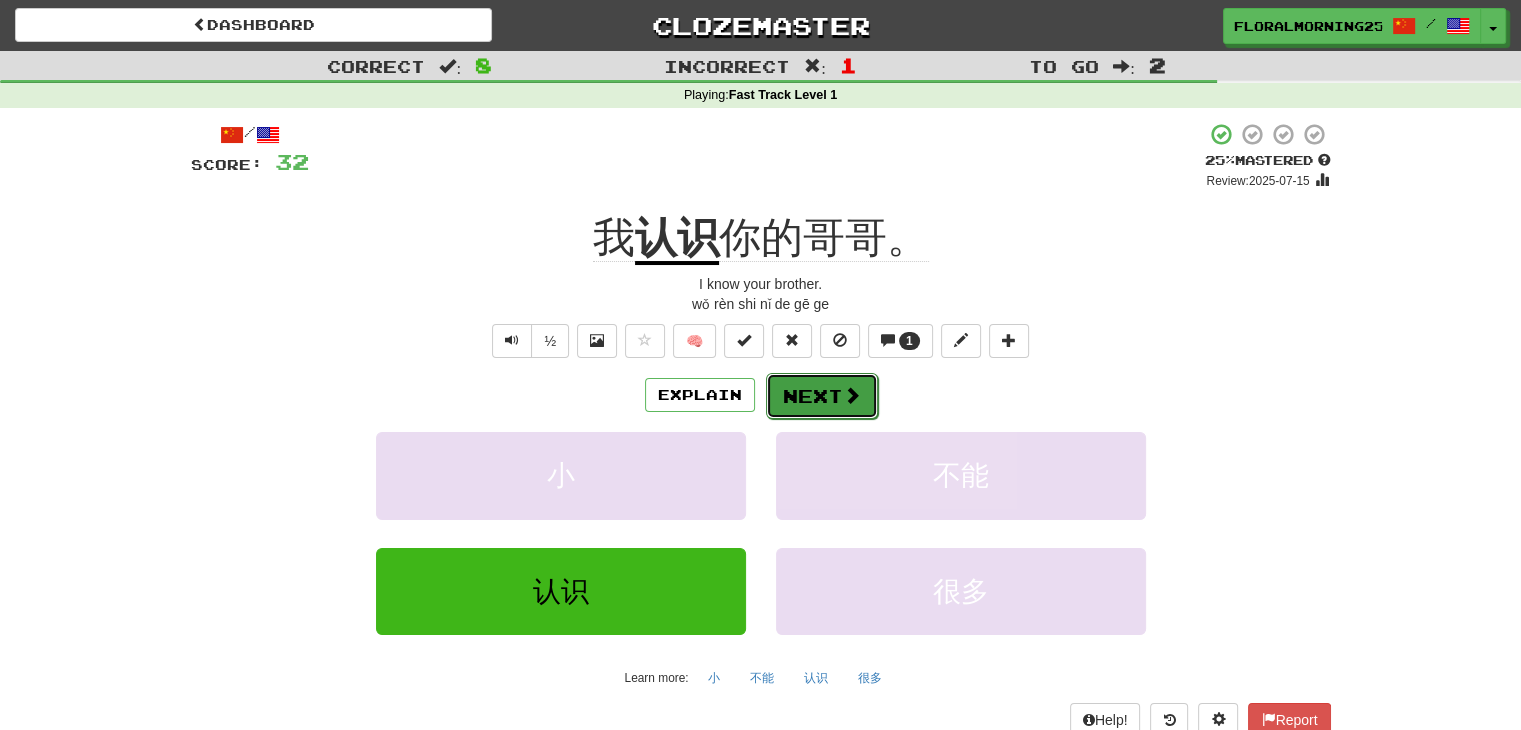 click on "Next" at bounding box center [822, 396] 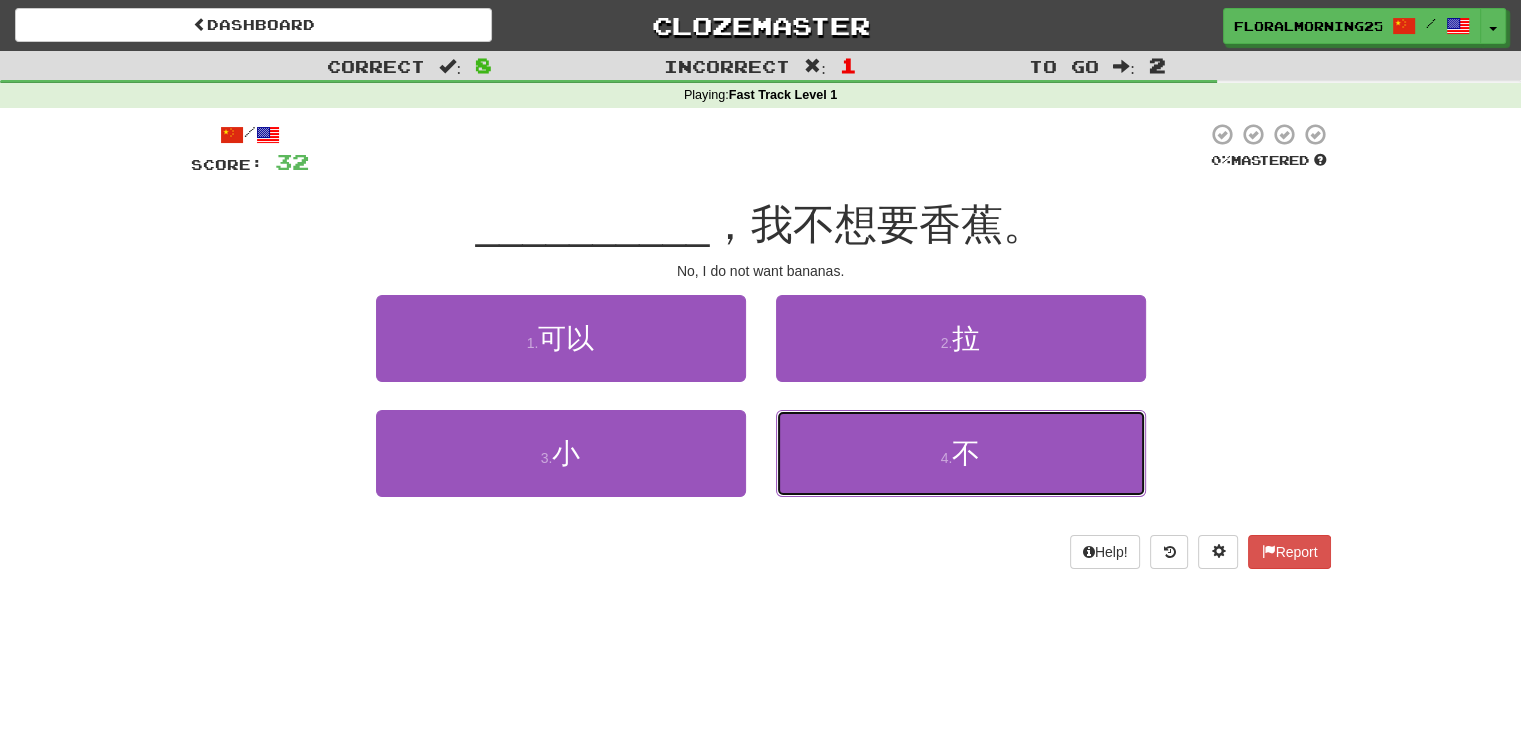drag, startPoint x: 957, startPoint y: 445, endPoint x: 1340, endPoint y: 433, distance: 383.18796 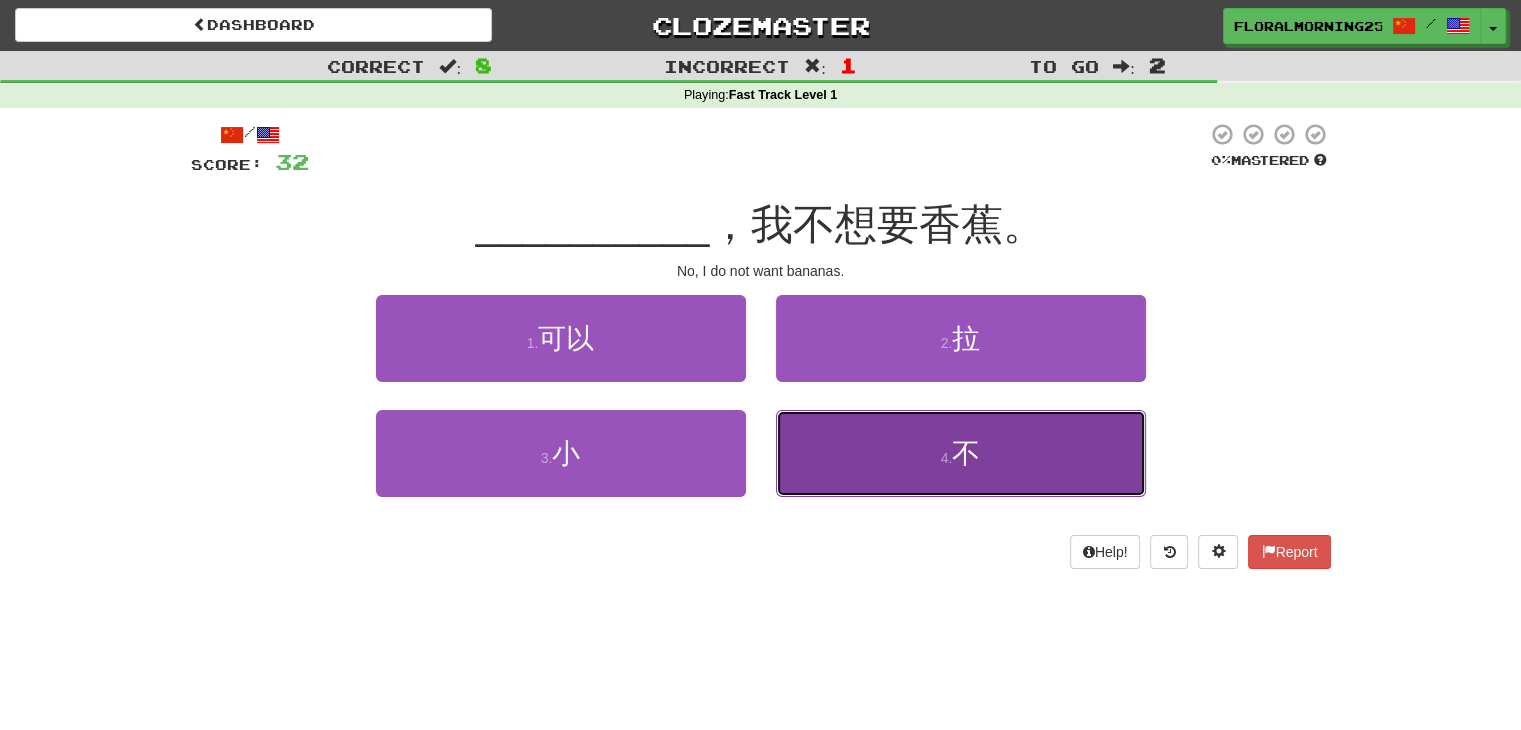 click on "4 .  不" at bounding box center (961, 453) 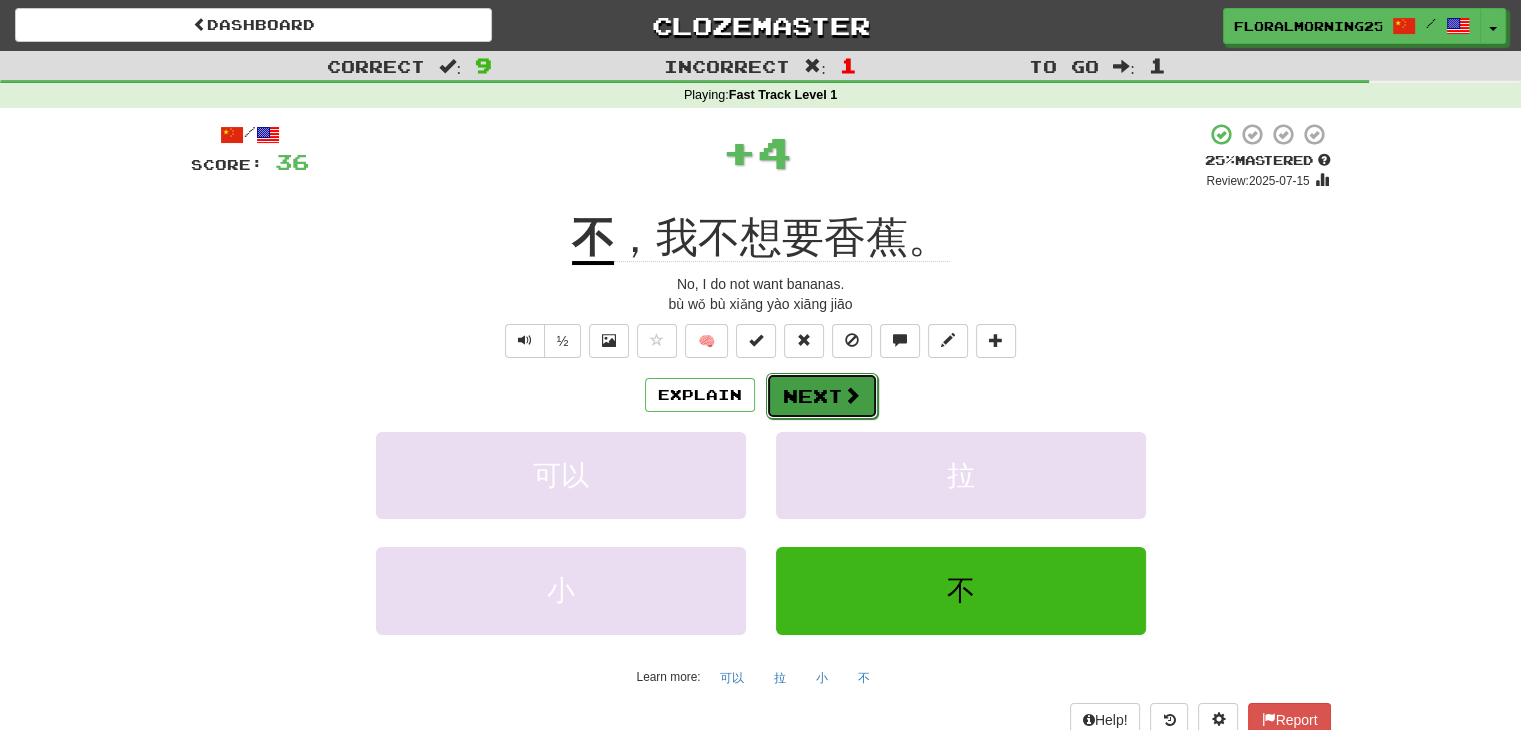 click on "Next" at bounding box center [822, 396] 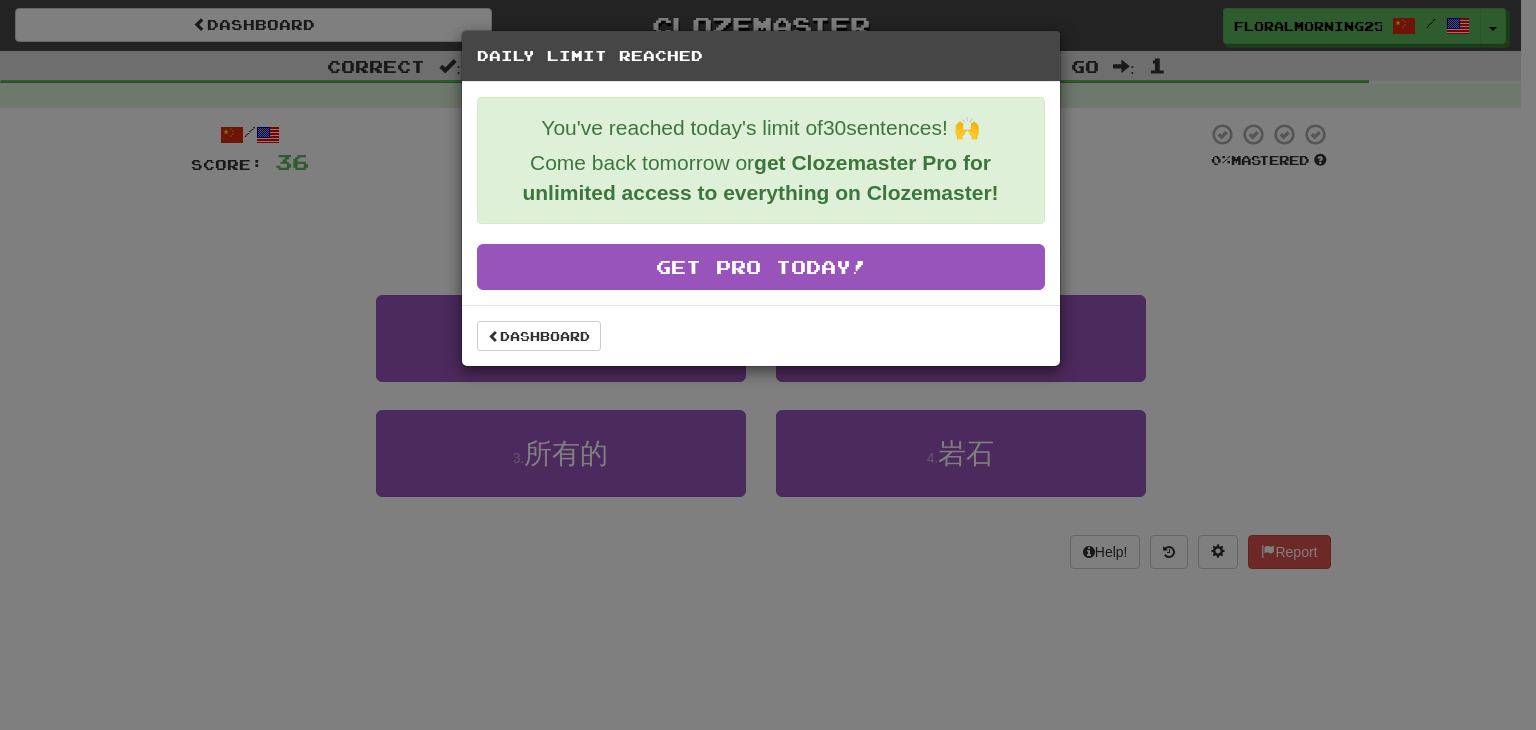 drag, startPoint x: 1307, startPoint y: 337, endPoint x: 1117, endPoint y: 336, distance: 190.00262 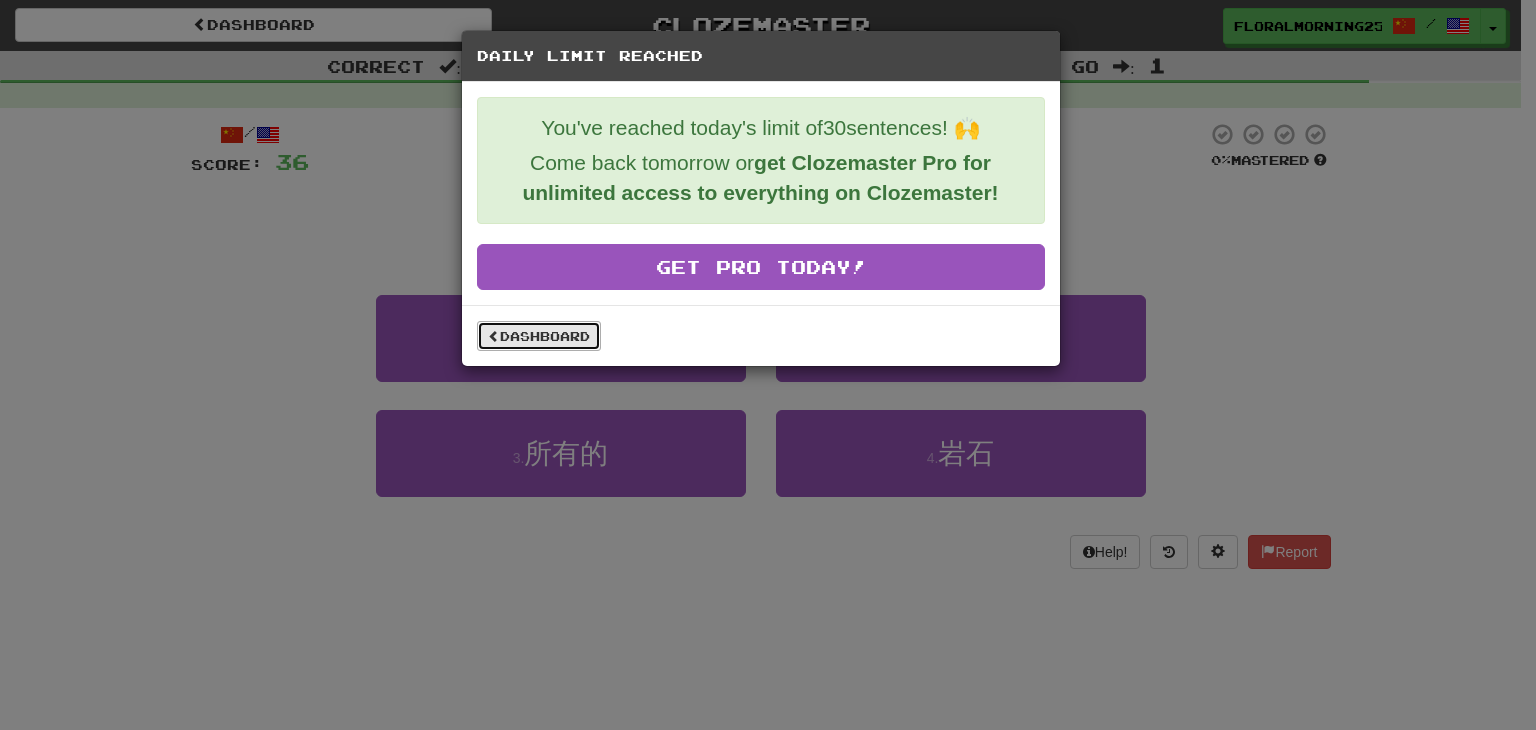 click on "Dashboard" at bounding box center [539, 336] 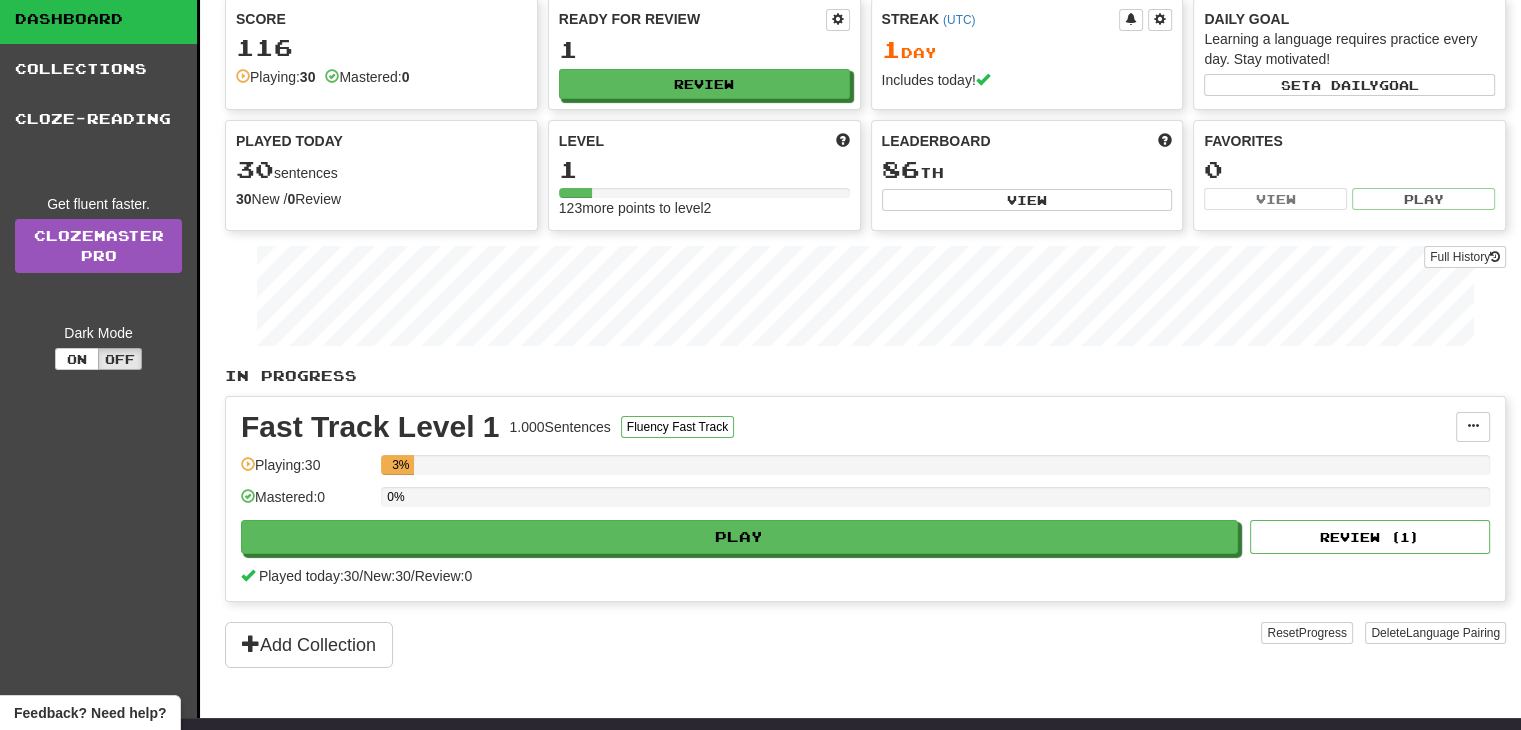 scroll, scrollTop: 100, scrollLeft: 0, axis: vertical 